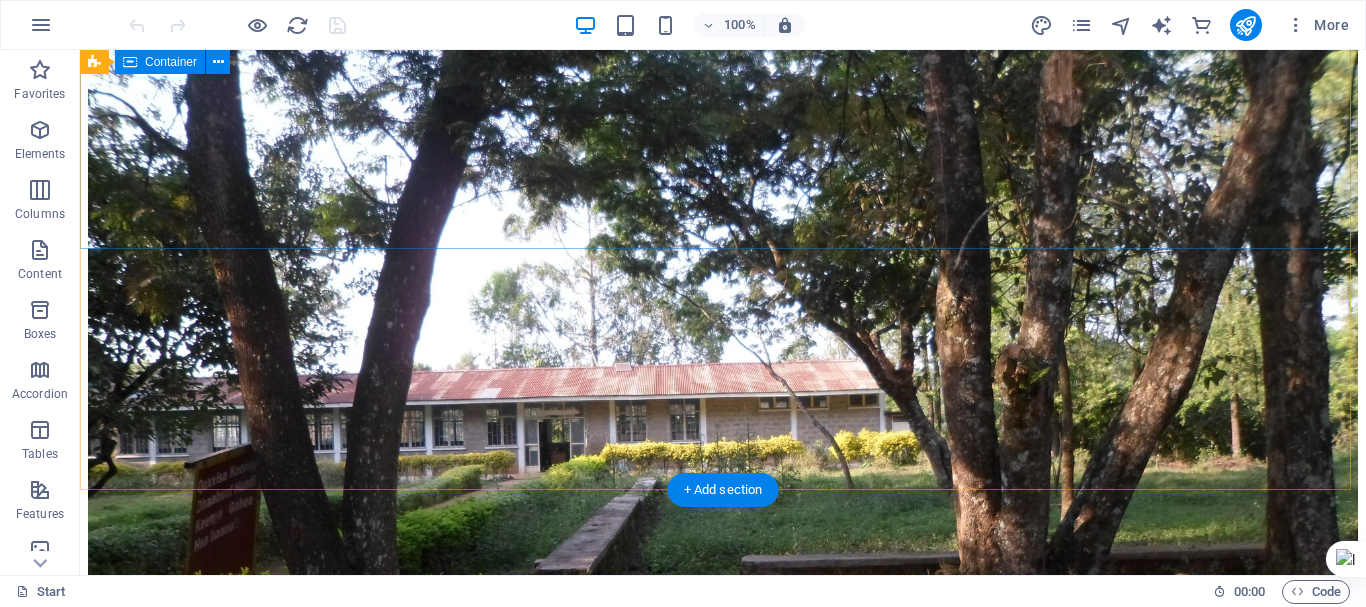 scroll, scrollTop: 0, scrollLeft: 0, axis: both 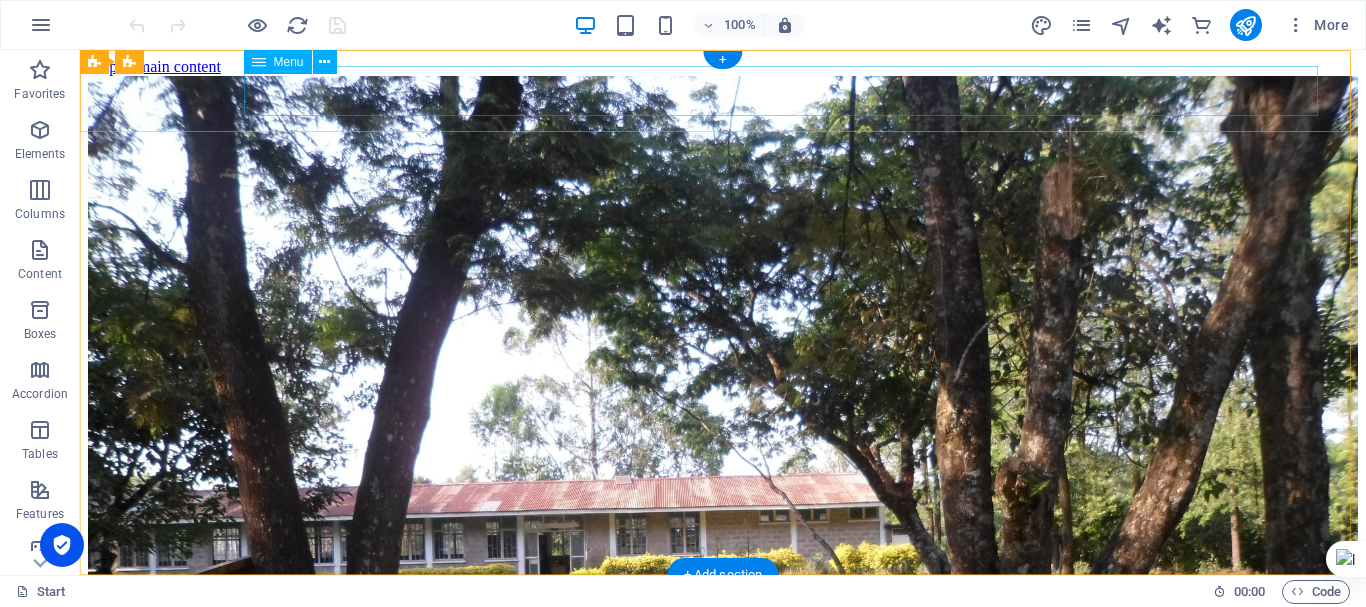 click on "Home Admin About Sign up Teachers  institutional email Contact Library" at bounding box center [723, 701] 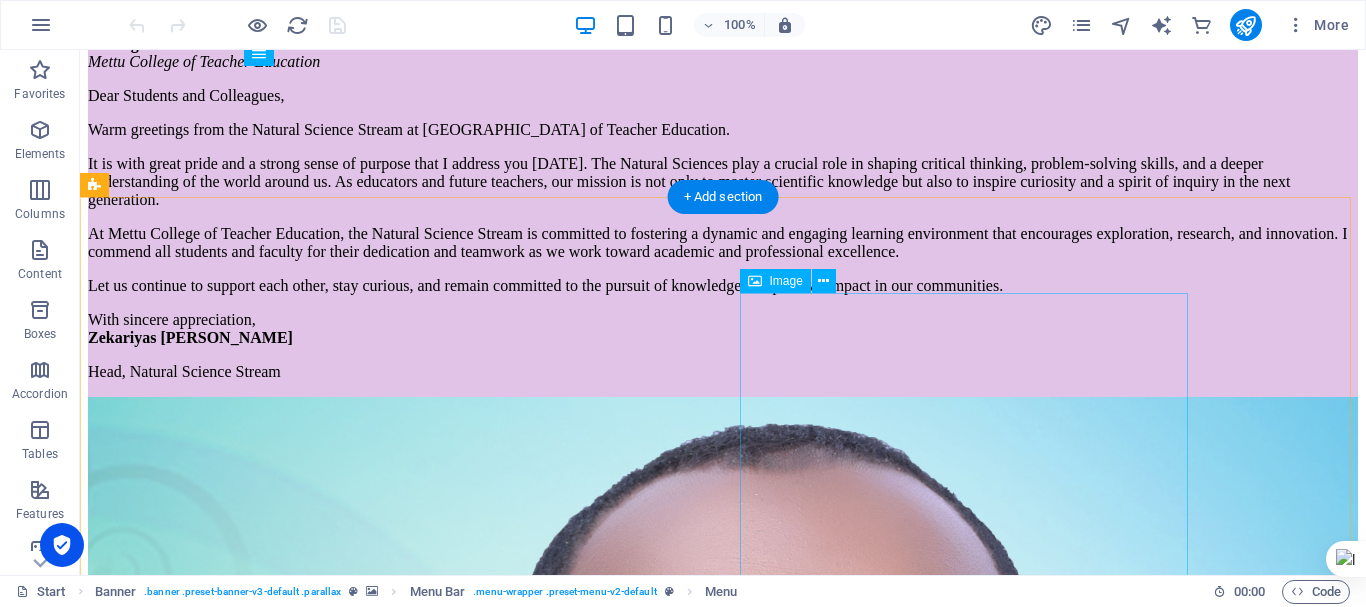 scroll, scrollTop: 17822, scrollLeft: 0, axis: vertical 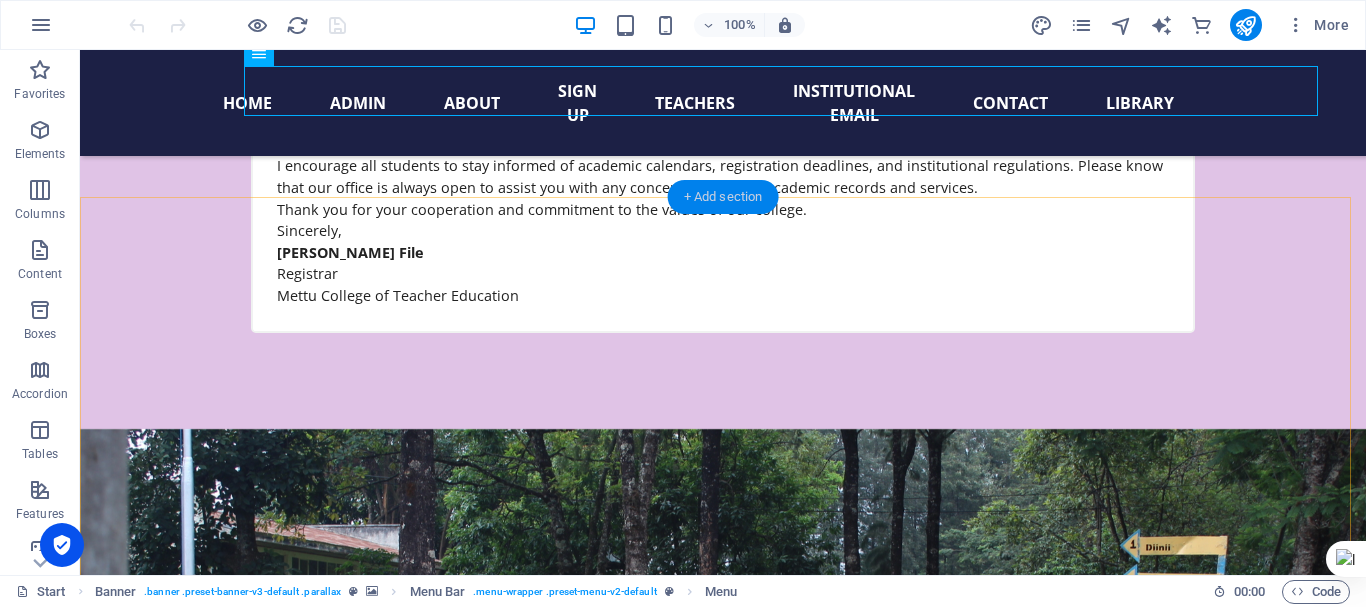 click on "+ Add section" at bounding box center (723, 197) 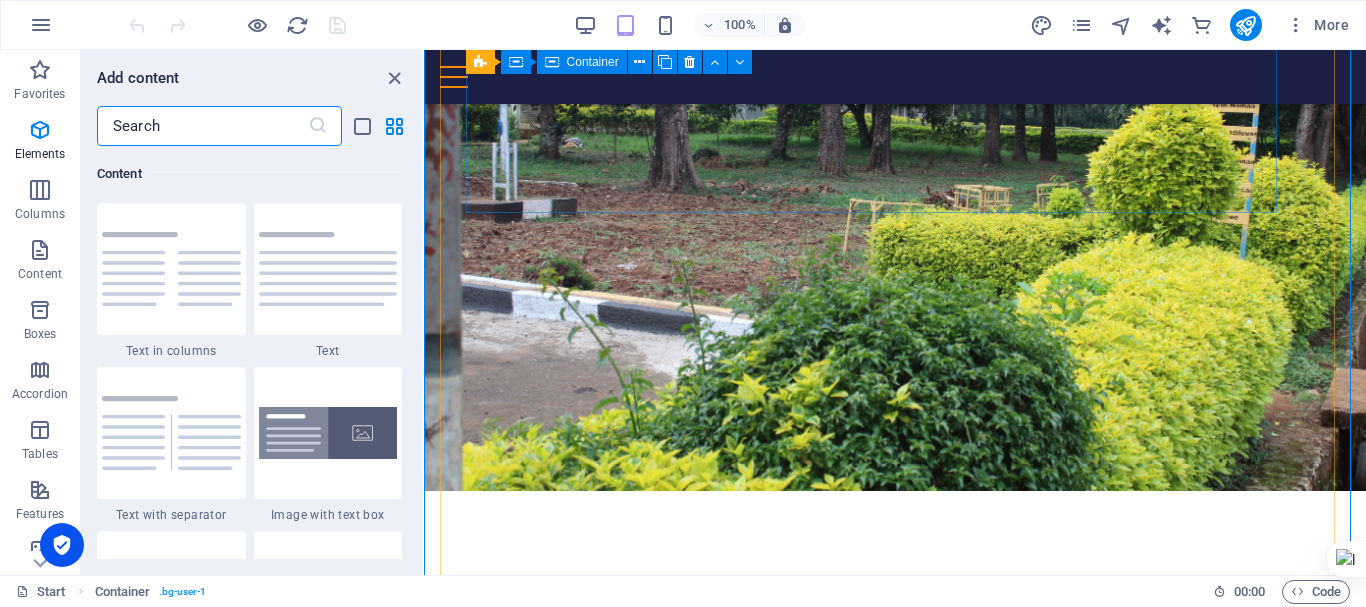 scroll, scrollTop: 3499, scrollLeft: 0, axis: vertical 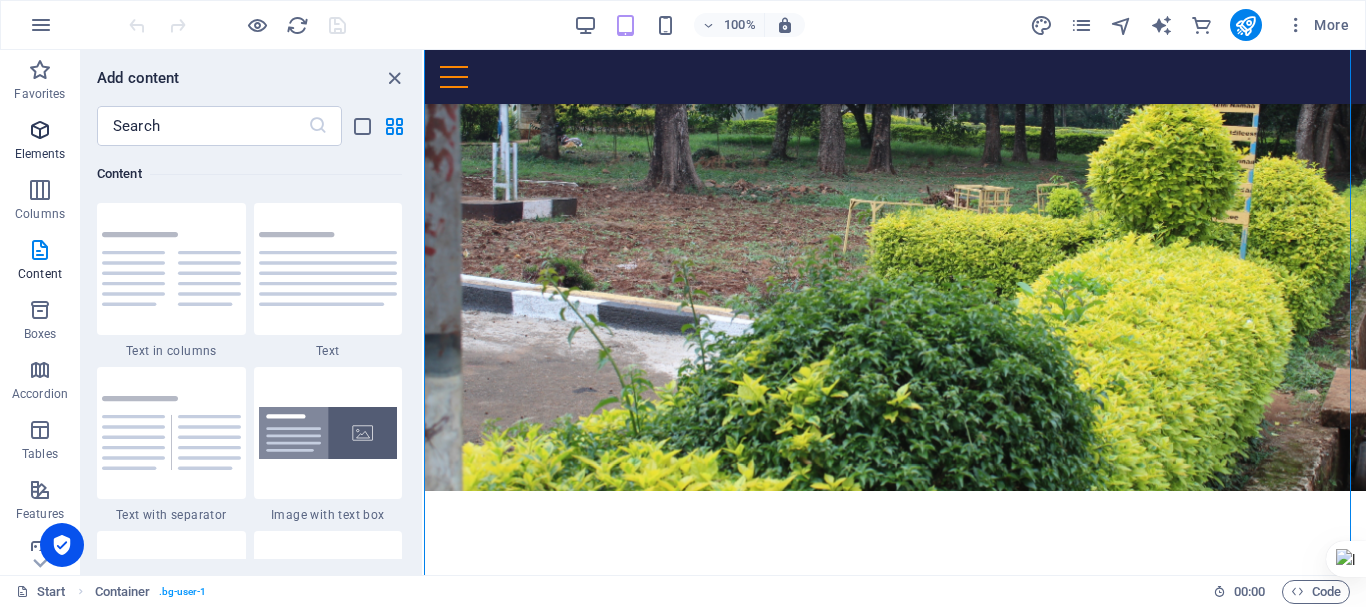 click at bounding box center [40, 130] 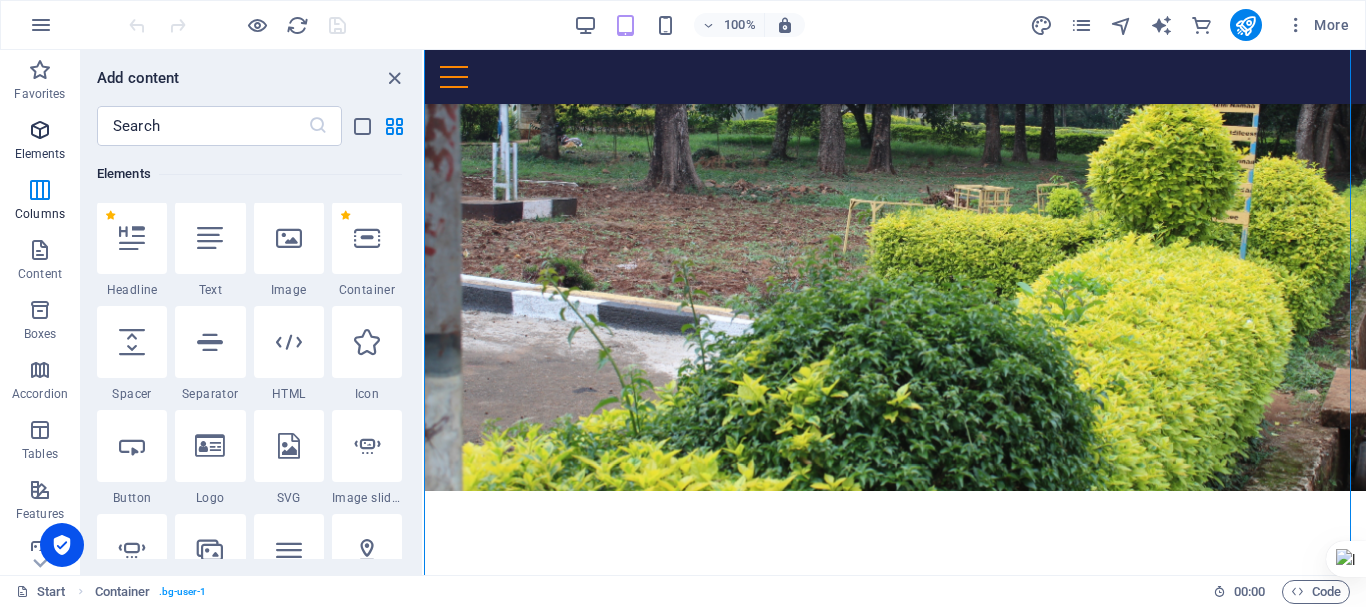 scroll, scrollTop: 213, scrollLeft: 0, axis: vertical 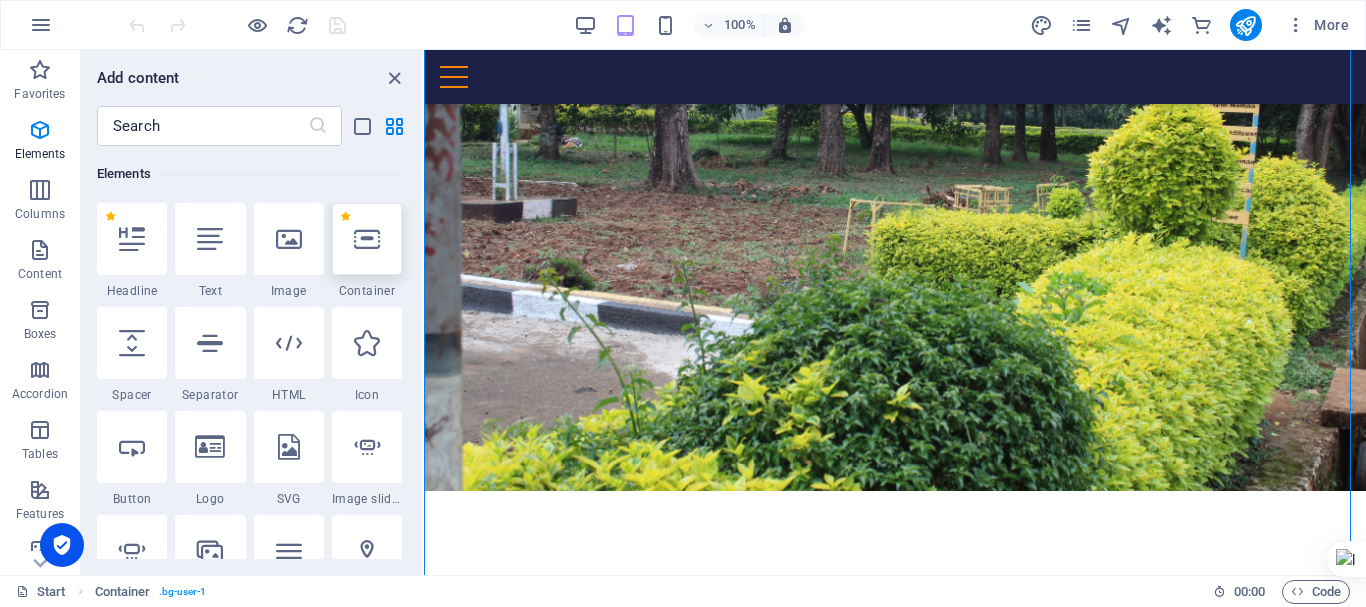 click at bounding box center [367, 239] 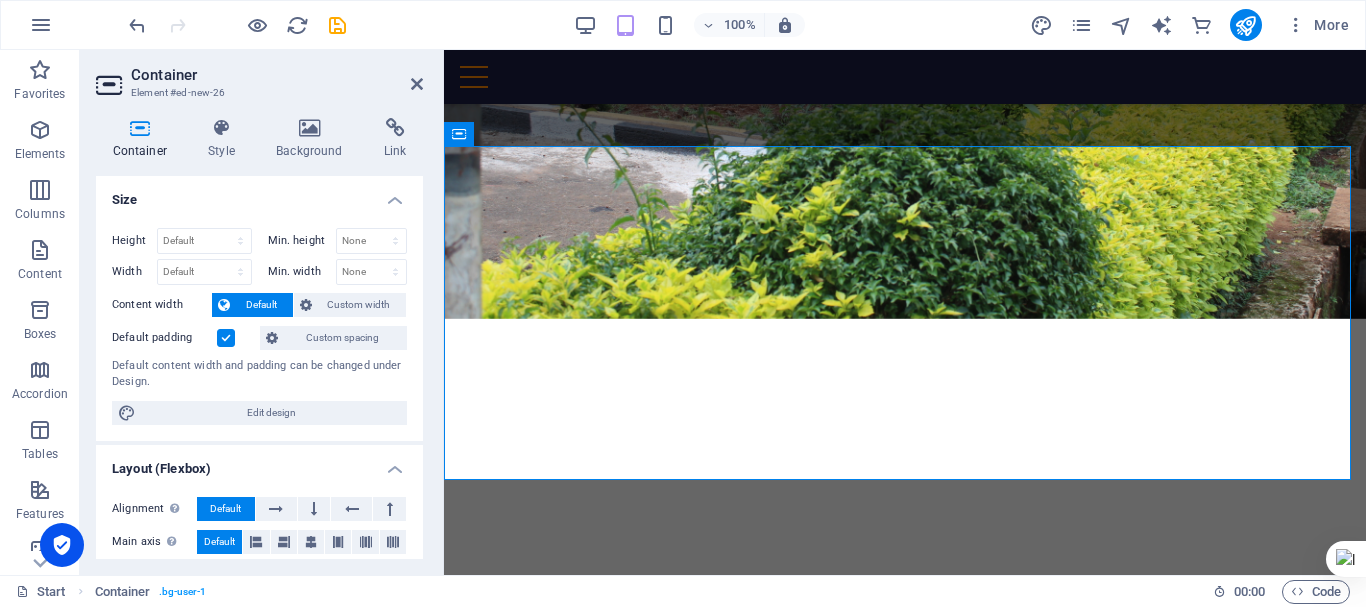 scroll, scrollTop: 18800, scrollLeft: 0, axis: vertical 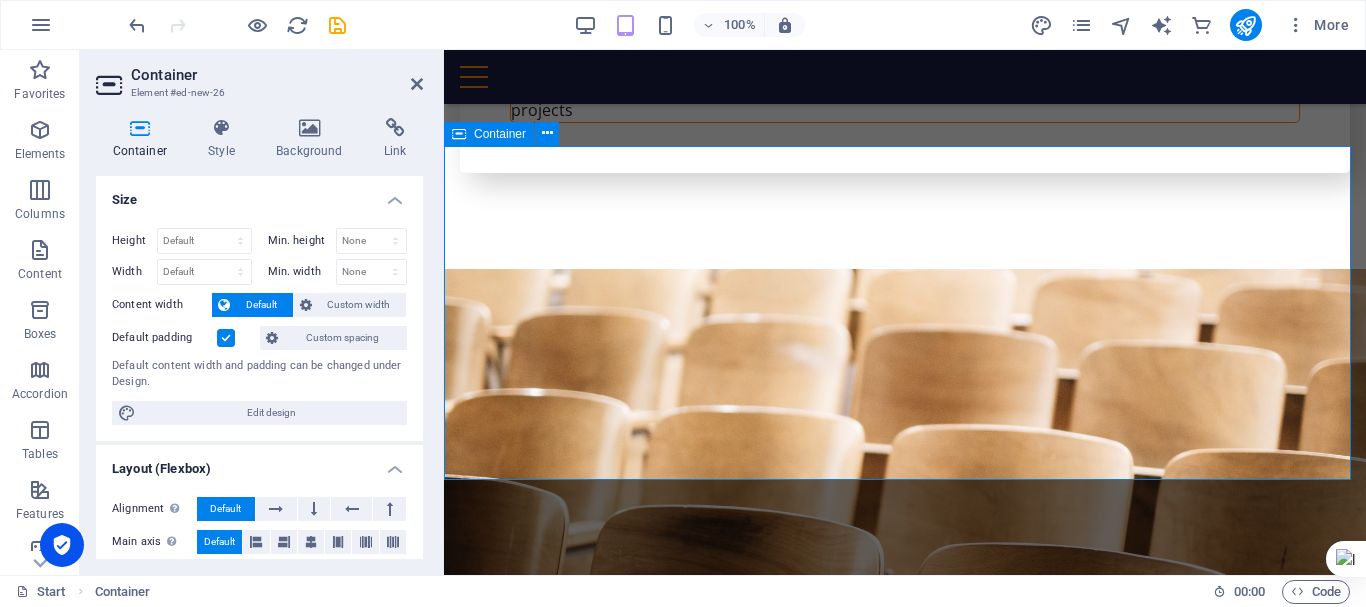 click on "Add elements" at bounding box center (846, 12515) 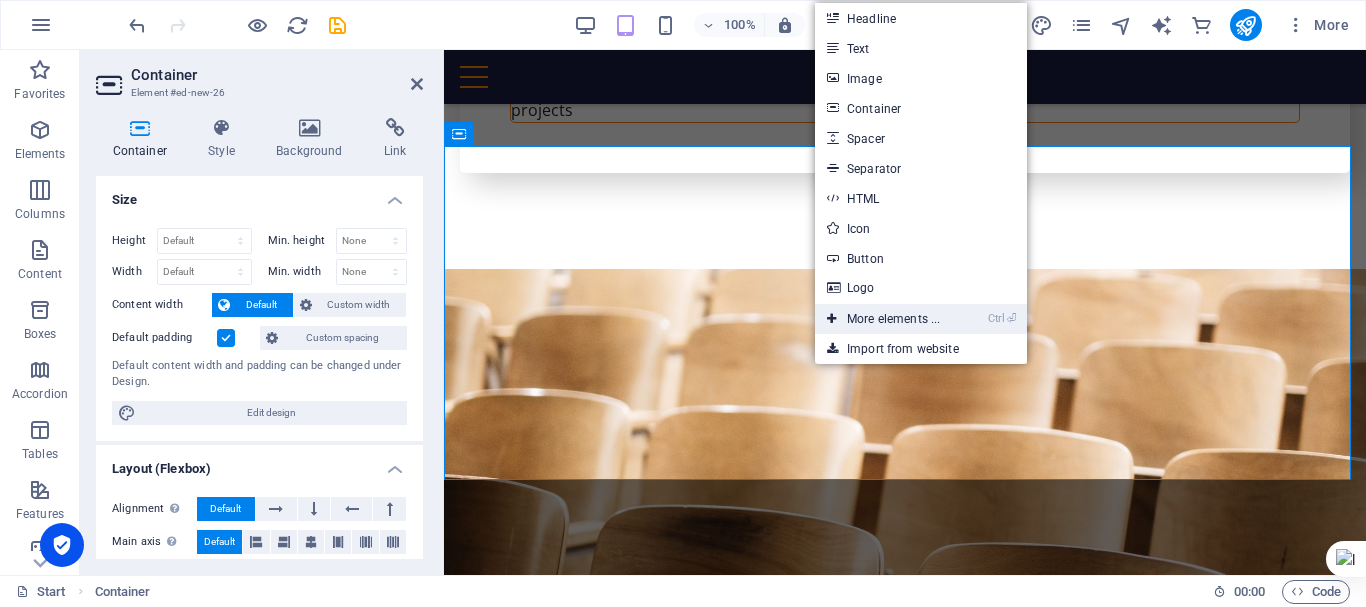 click on "Ctrl ⏎  More elements ..." at bounding box center (883, 319) 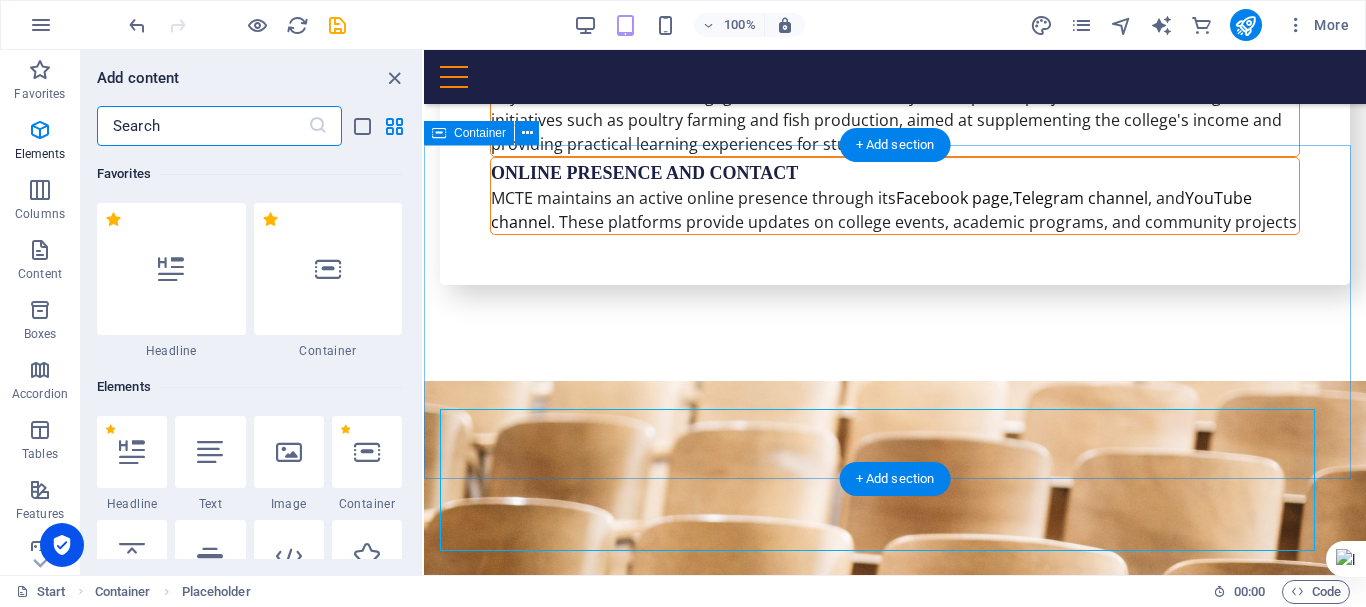 scroll, scrollTop: 18633, scrollLeft: 0, axis: vertical 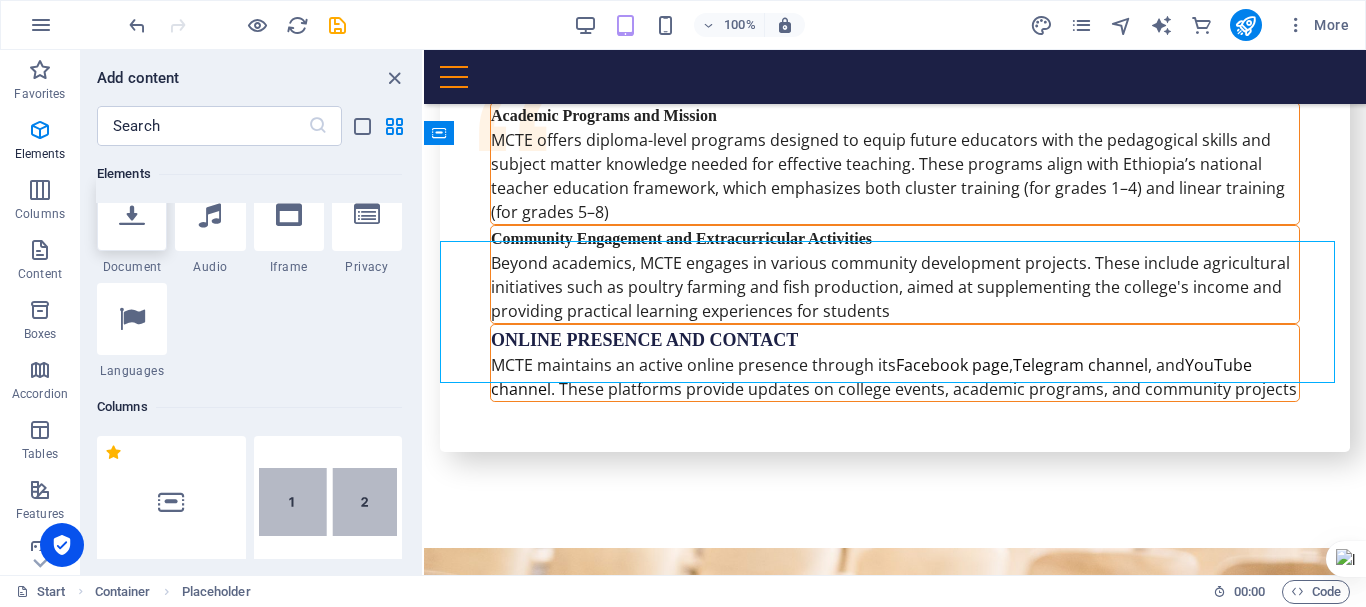 click at bounding box center (132, 215) 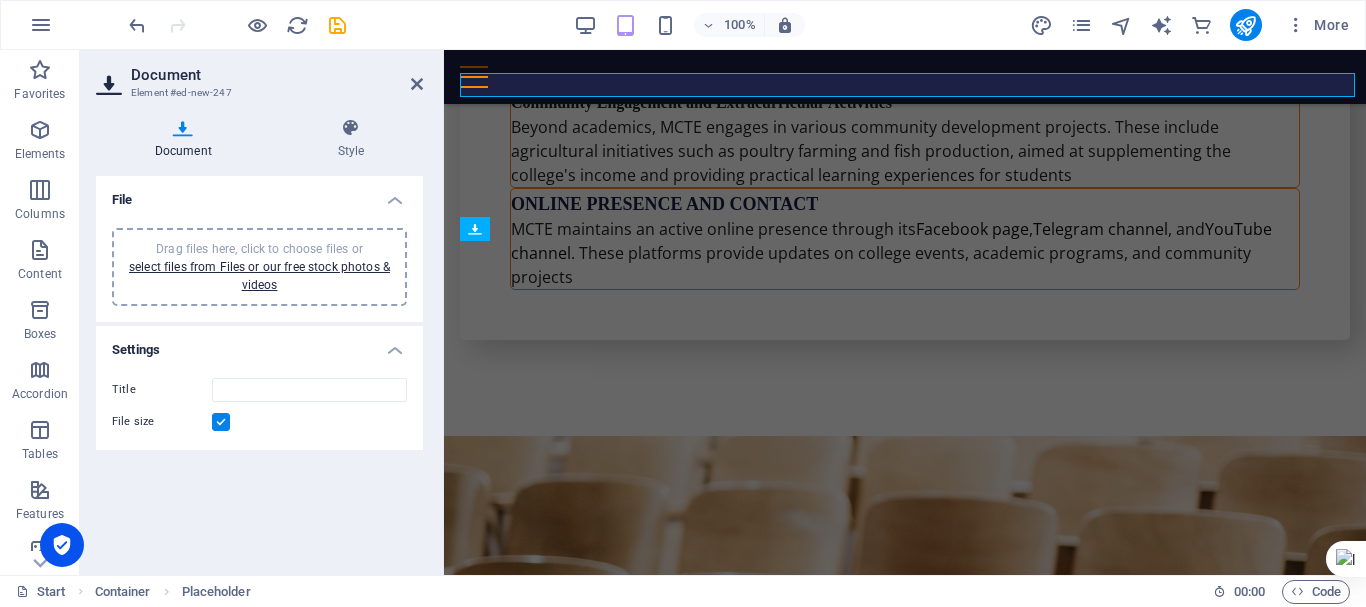 scroll, scrollTop: 18801, scrollLeft: 0, axis: vertical 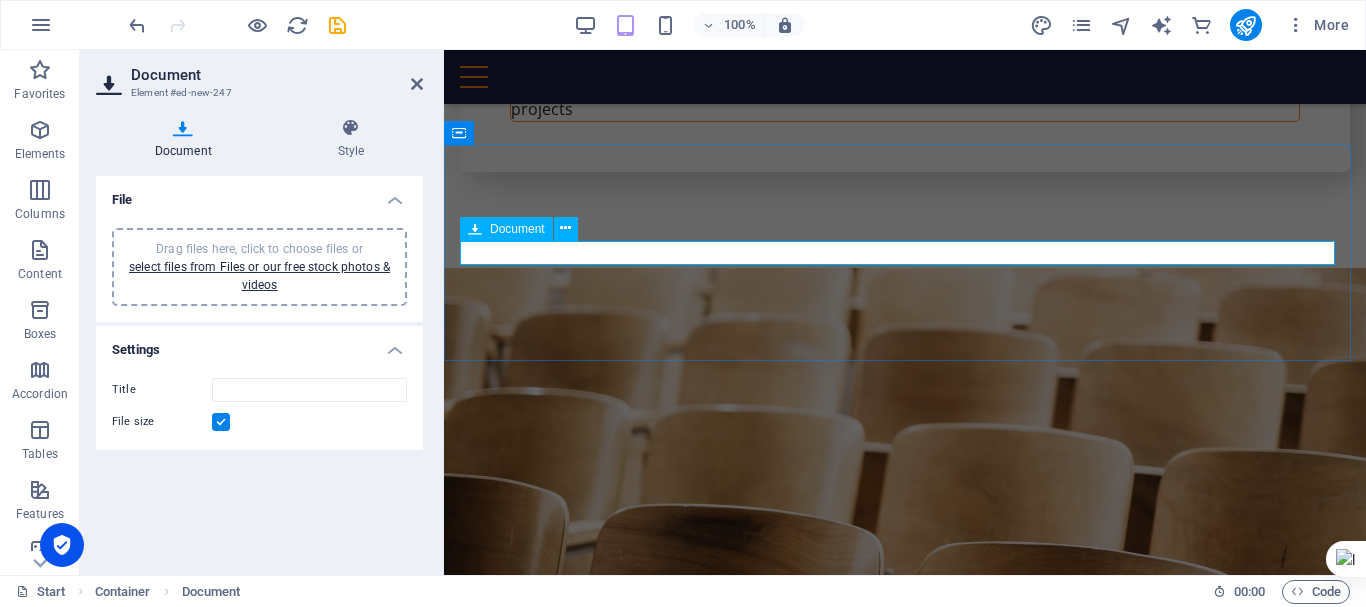 click on "New document" at bounding box center (905, 12425) 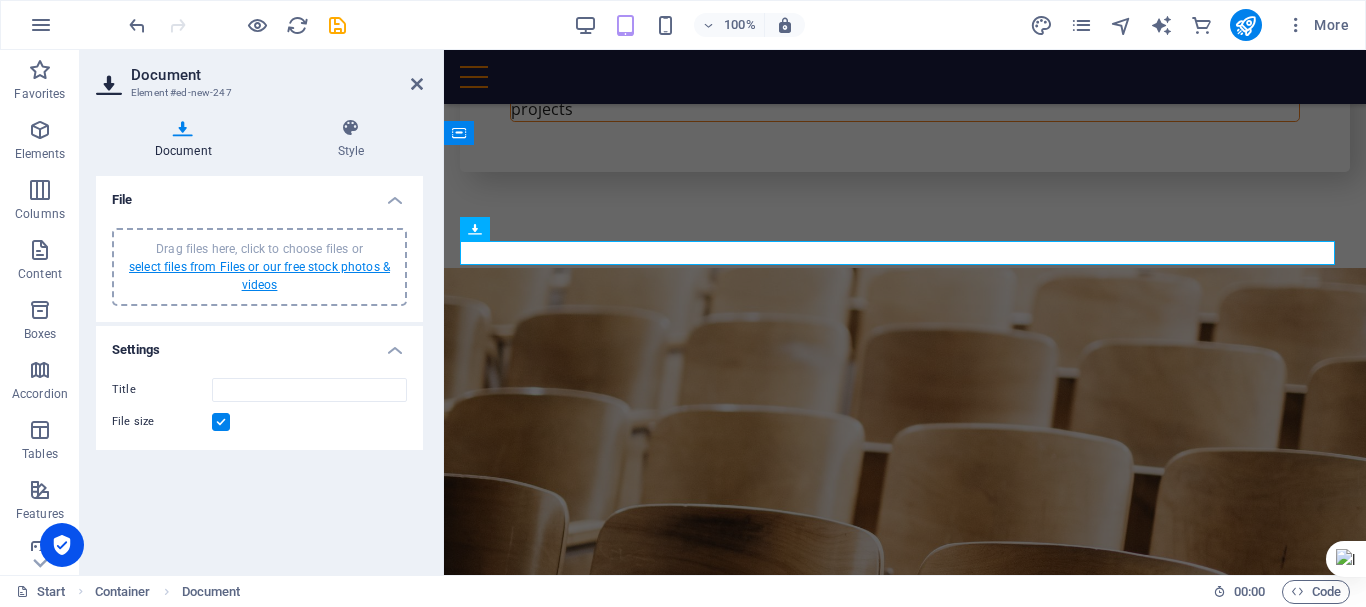 click on "select files from Files or our free stock photos & videos" at bounding box center (259, 276) 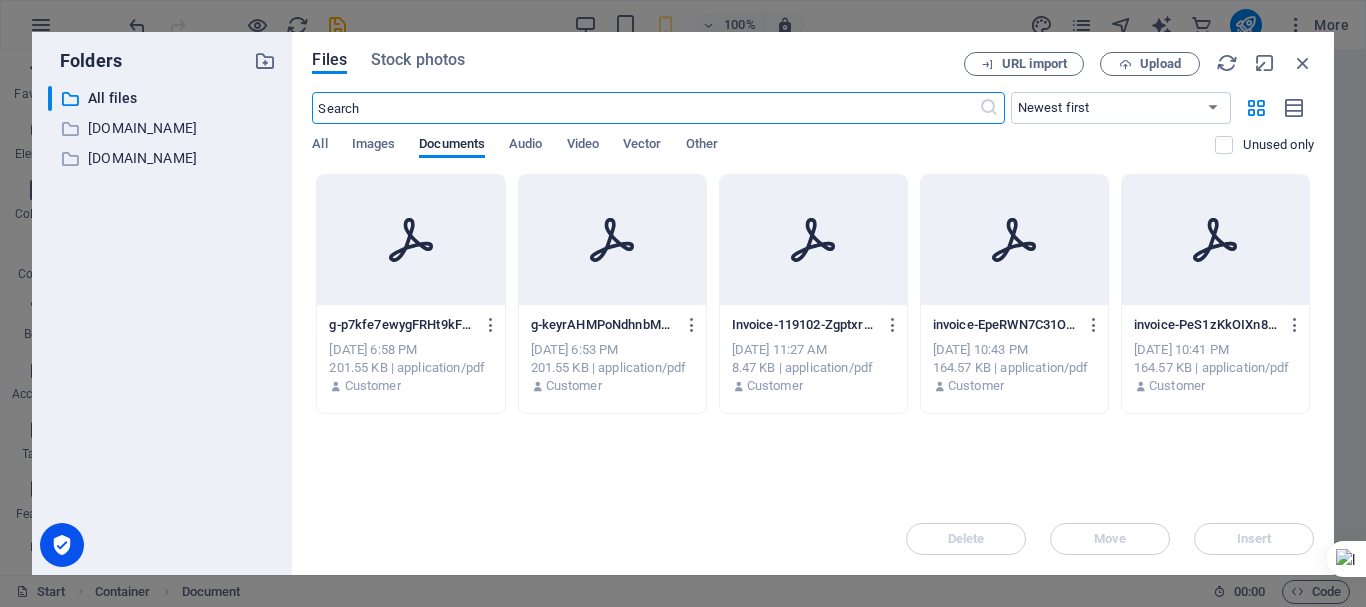 scroll, scrollTop: 24652, scrollLeft: 0, axis: vertical 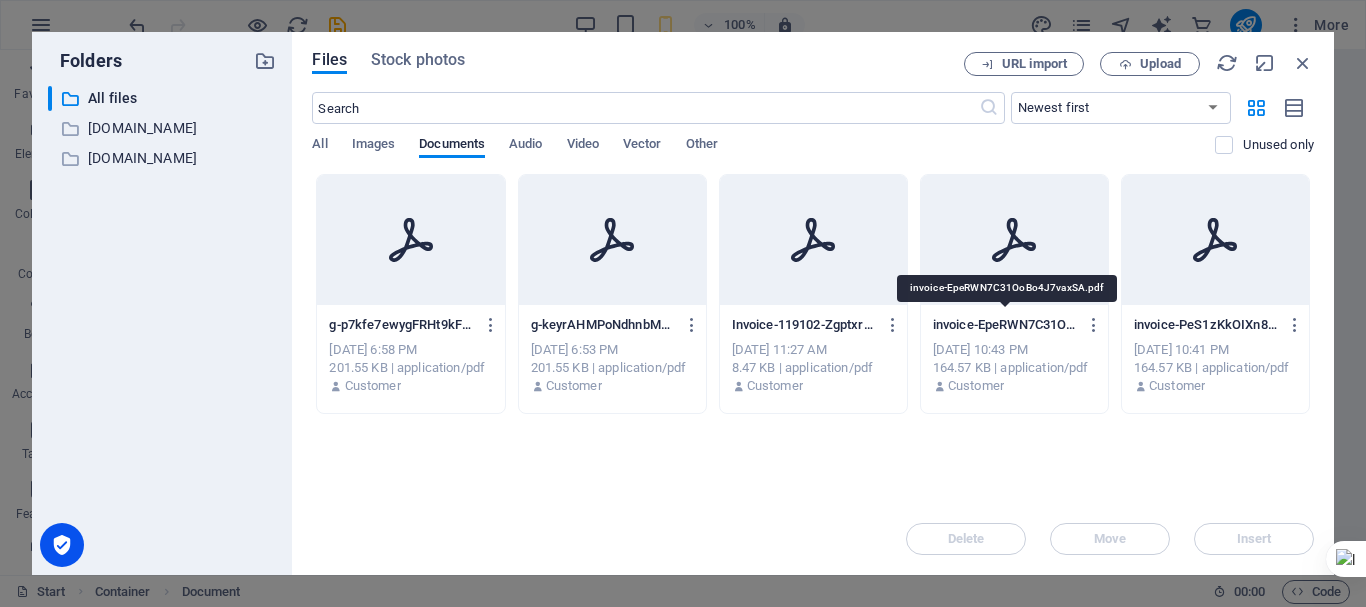 click on "invoice-EpeRWN7C31OoBo4J7vaxSA.pdf" at bounding box center [1005, 325] 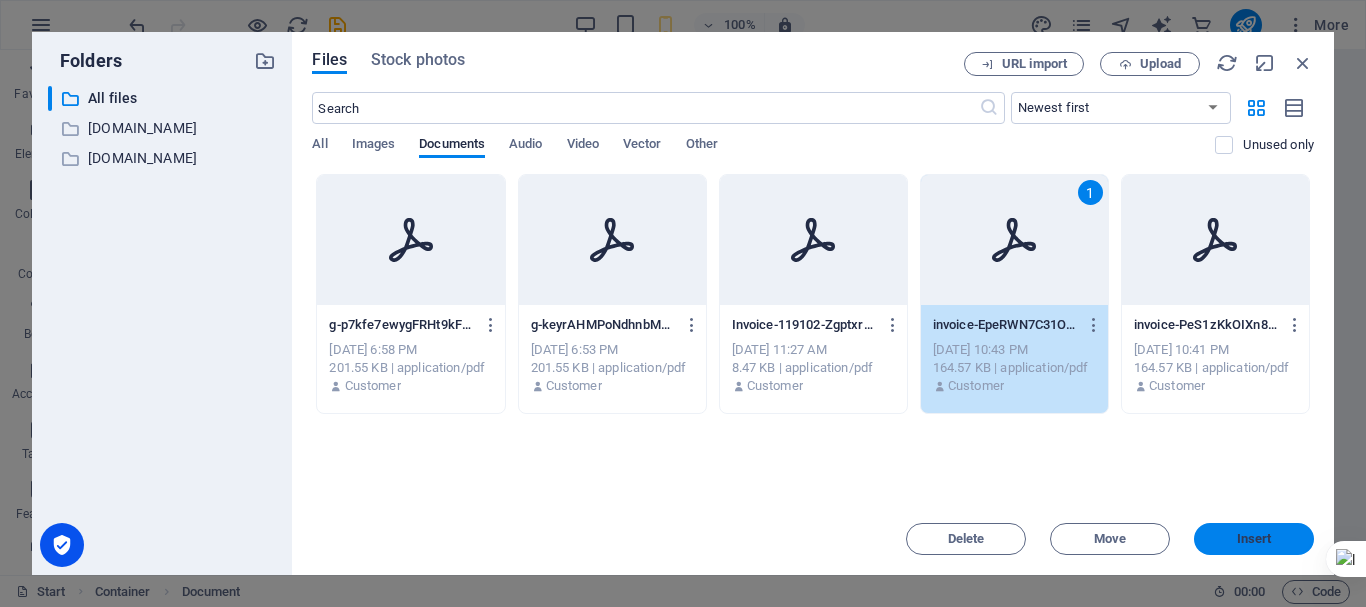 click on "Insert" at bounding box center (1254, 539) 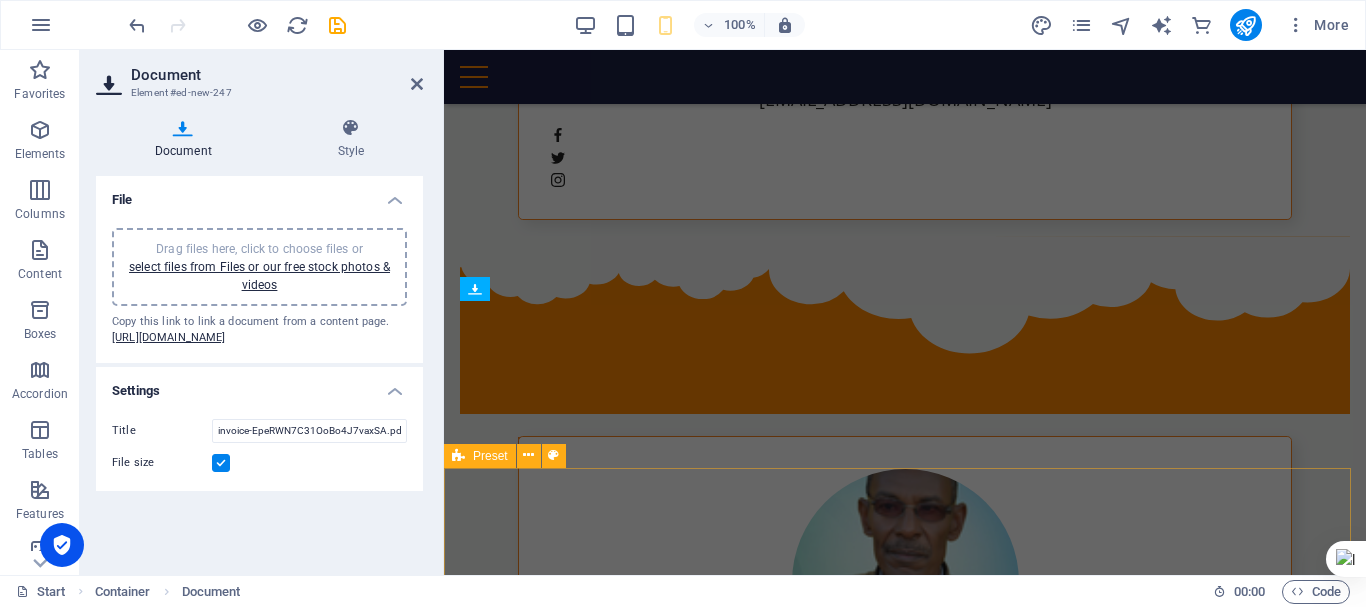 scroll, scrollTop: 18694, scrollLeft: 0, axis: vertical 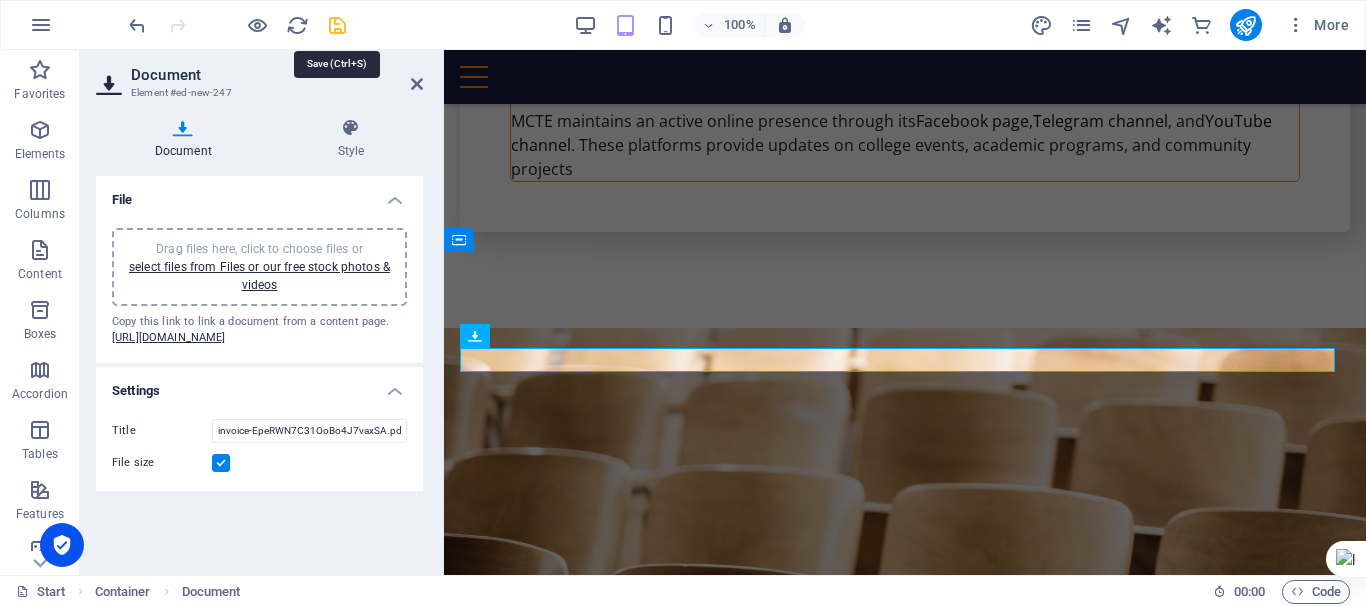 click at bounding box center (337, 25) 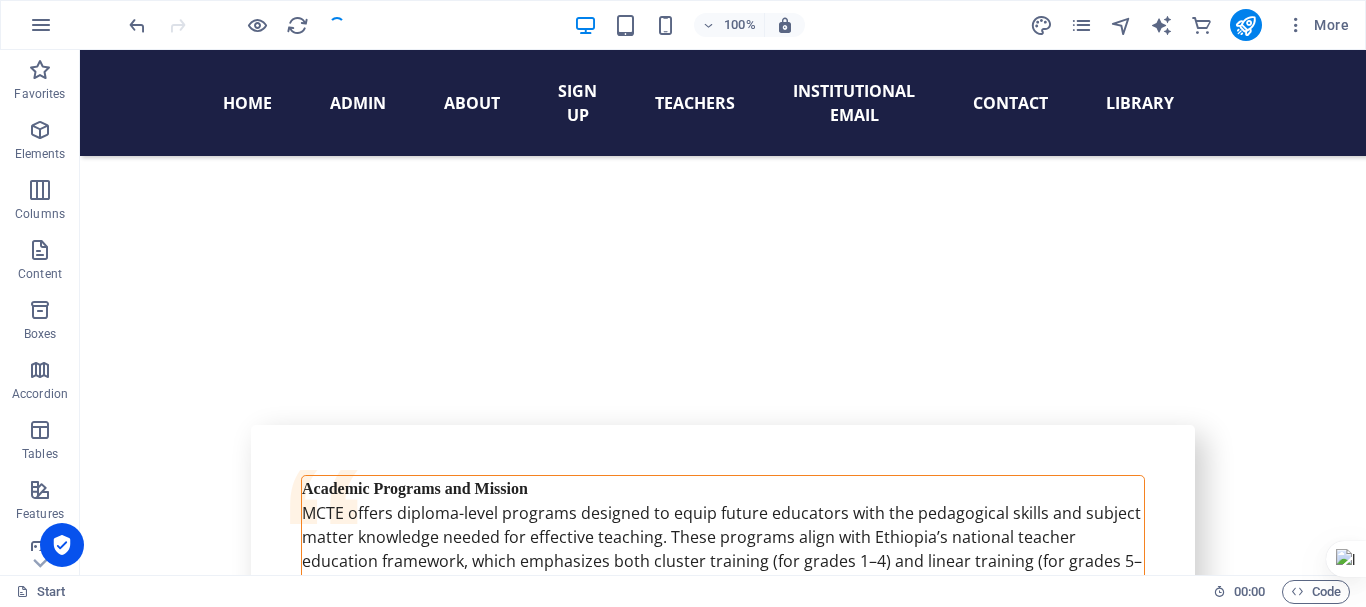 scroll, scrollTop: 17815, scrollLeft: 0, axis: vertical 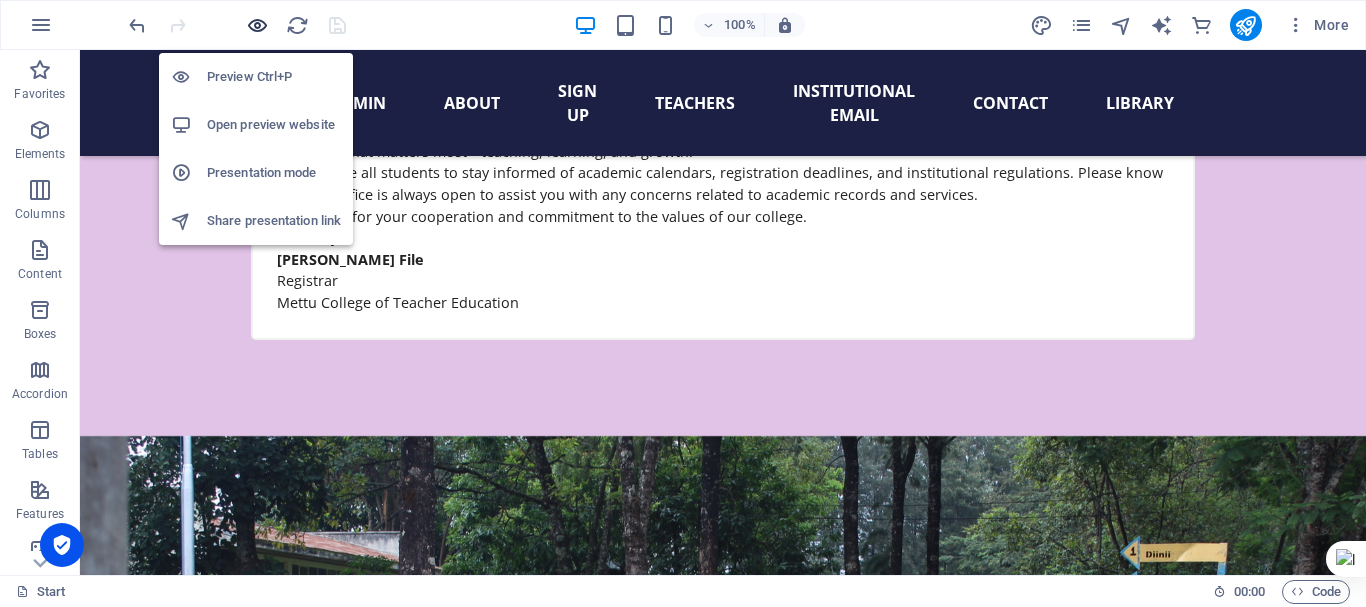 click at bounding box center [257, 25] 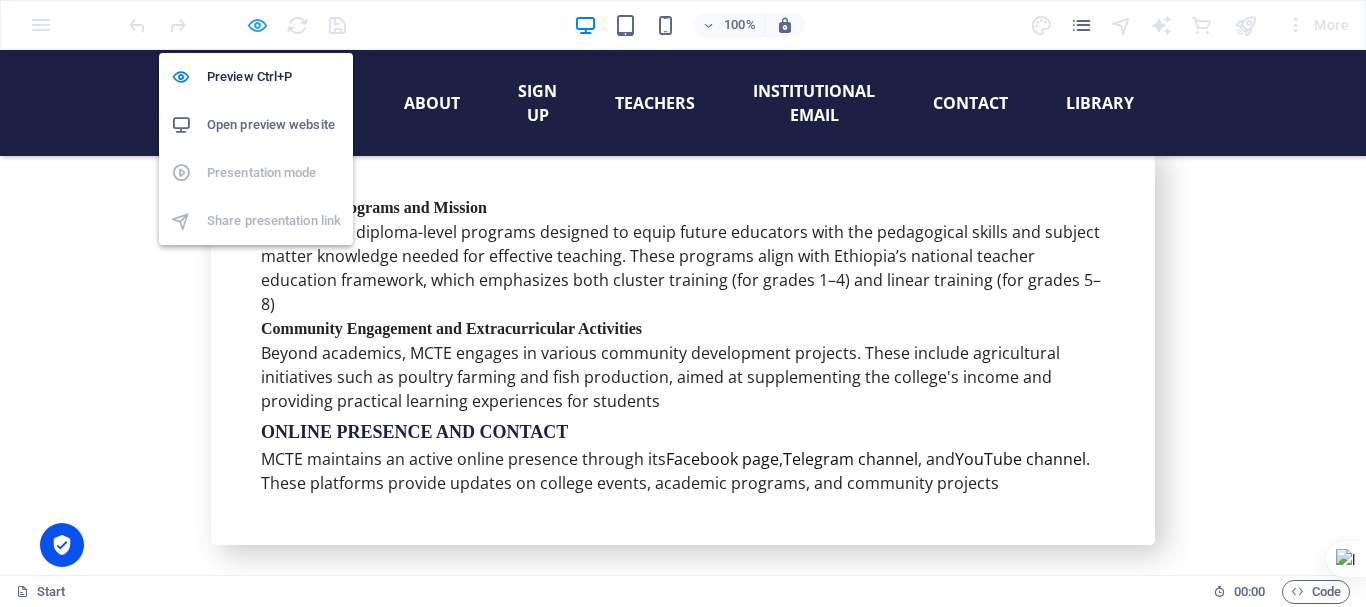 scroll, scrollTop: 17815, scrollLeft: 0, axis: vertical 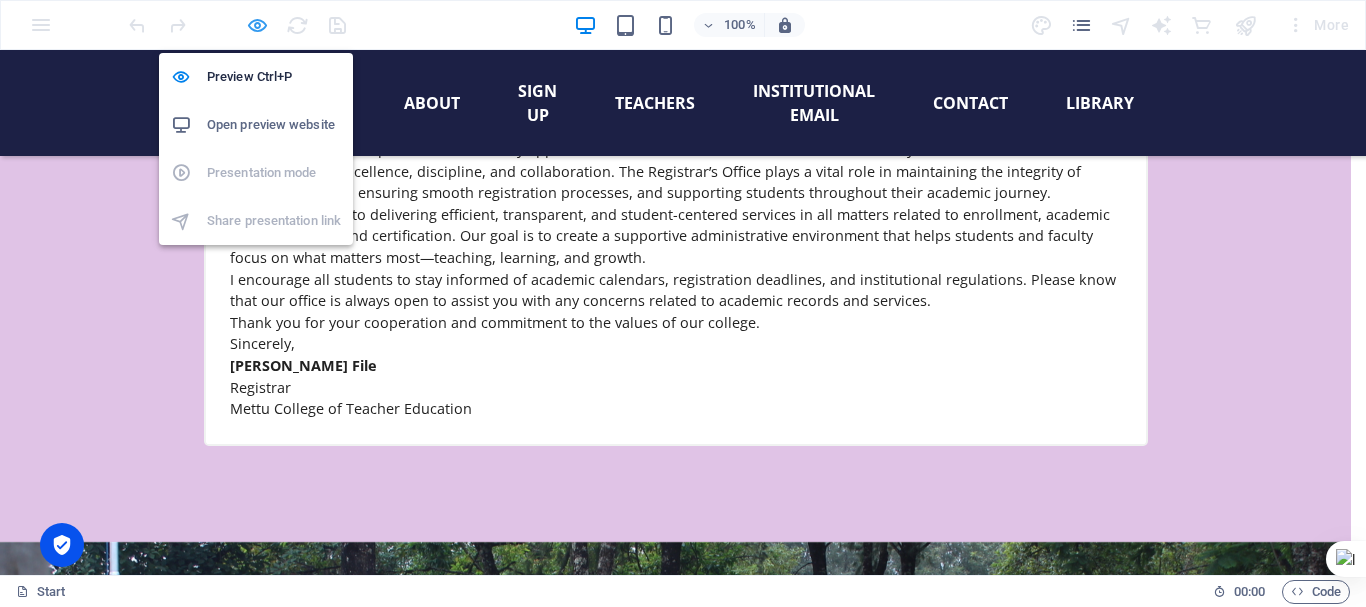 click at bounding box center (257, 25) 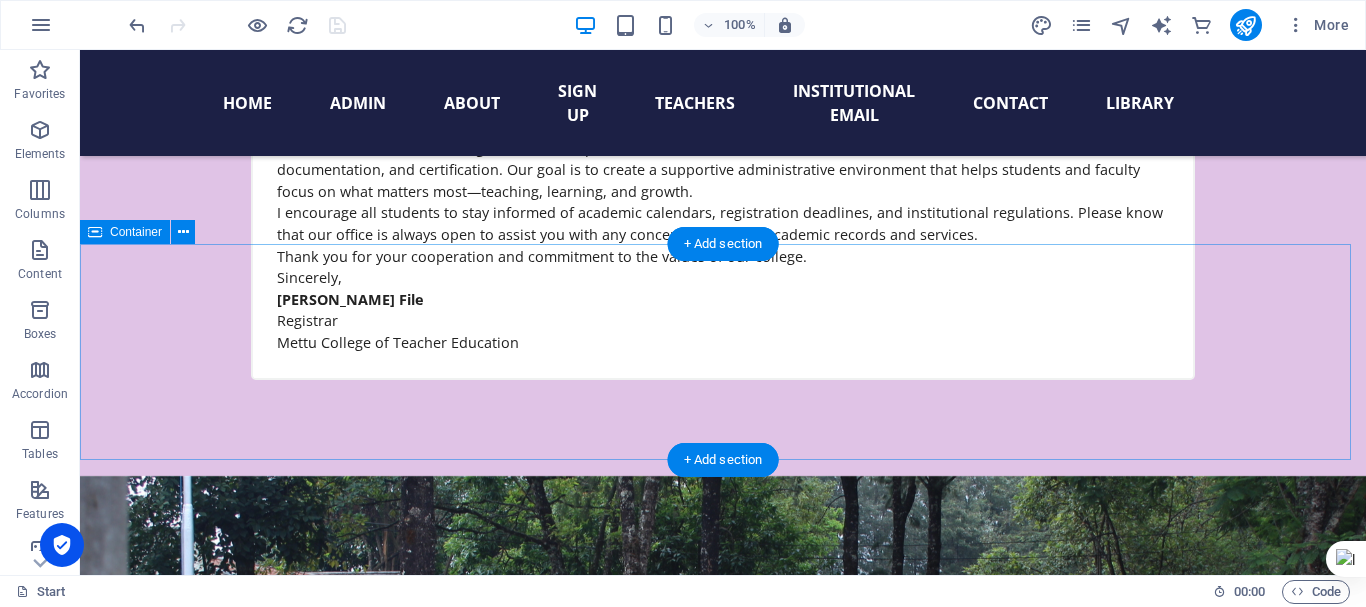 scroll, scrollTop: 17774, scrollLeft: 0, axis: vertical 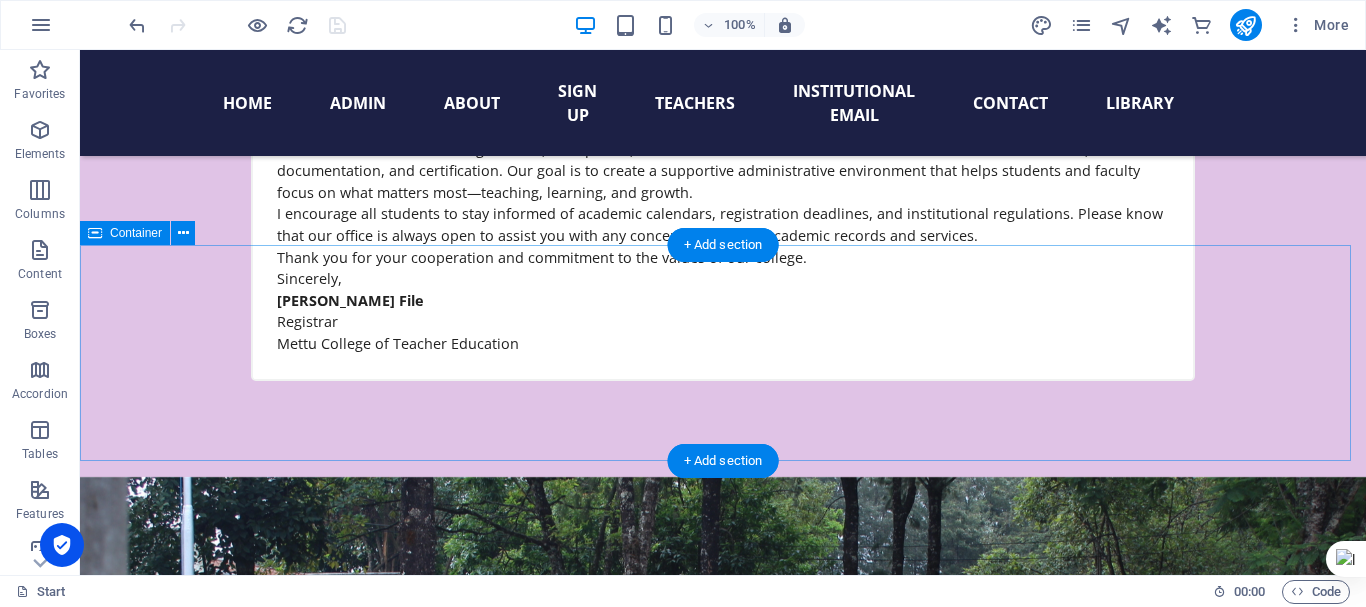 click on "invoice-EpeRWN7C31OoBo4J7vaxSA.pdf   164.57 KB" at bounding box center (723, 13593) 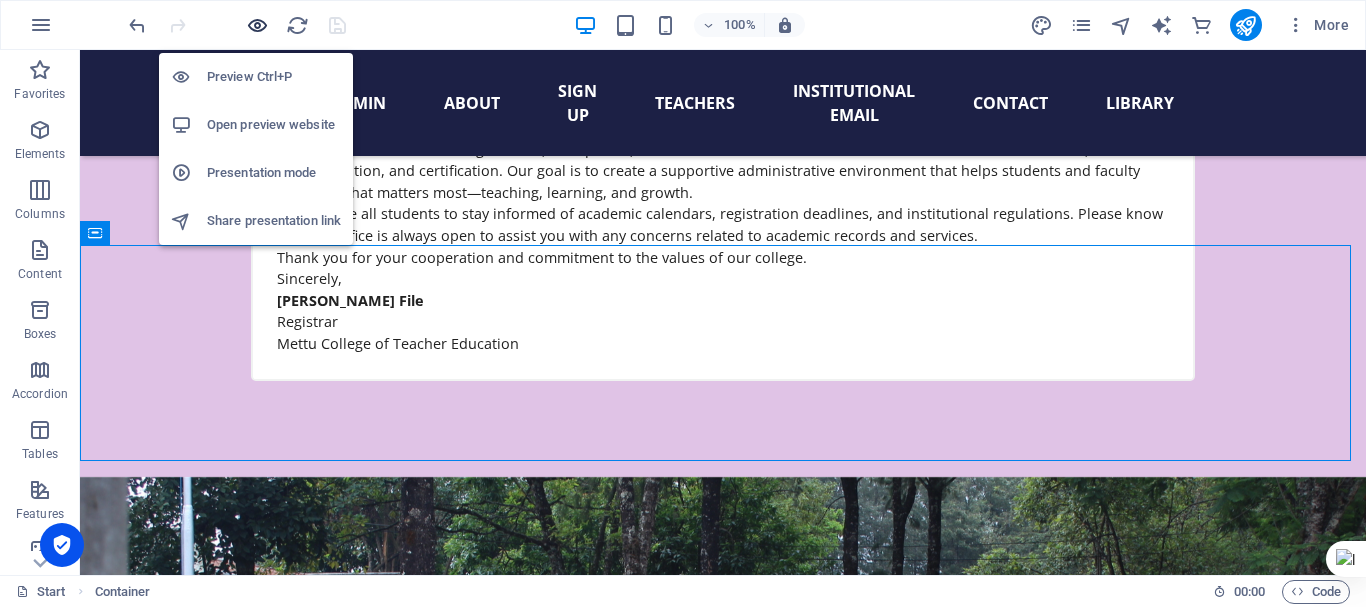 click at bounding box center [257, 25] 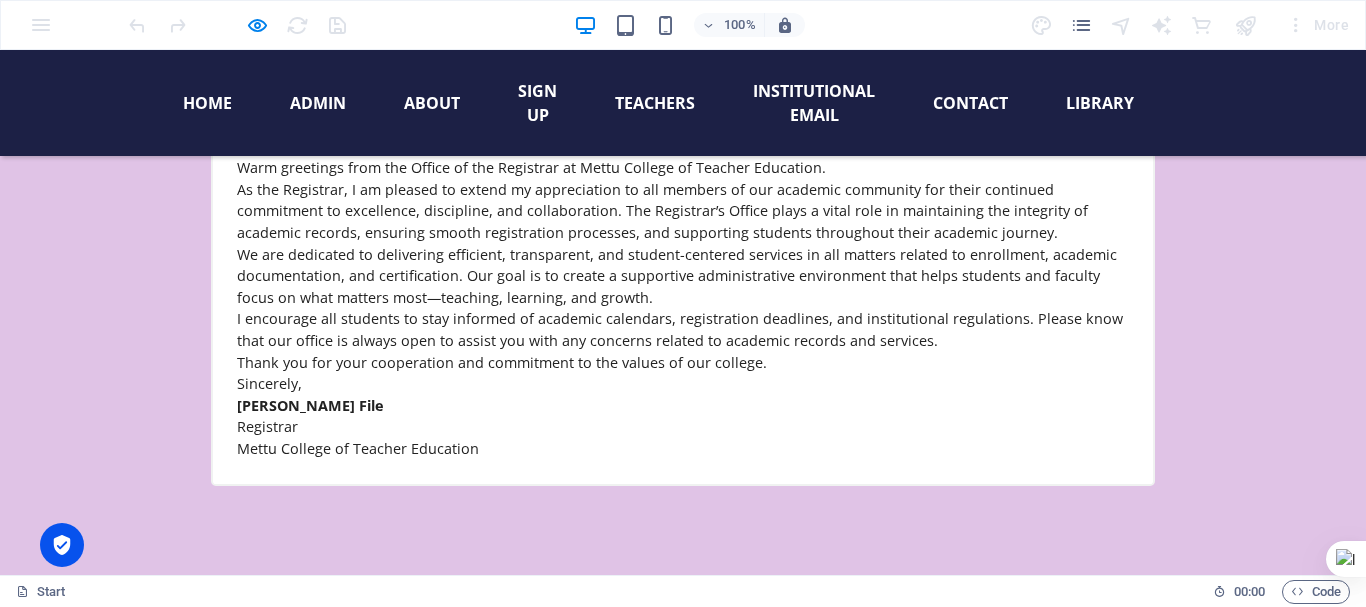 scroll, scrollTop: 17081, scrollLeft: 0, axis: vertical 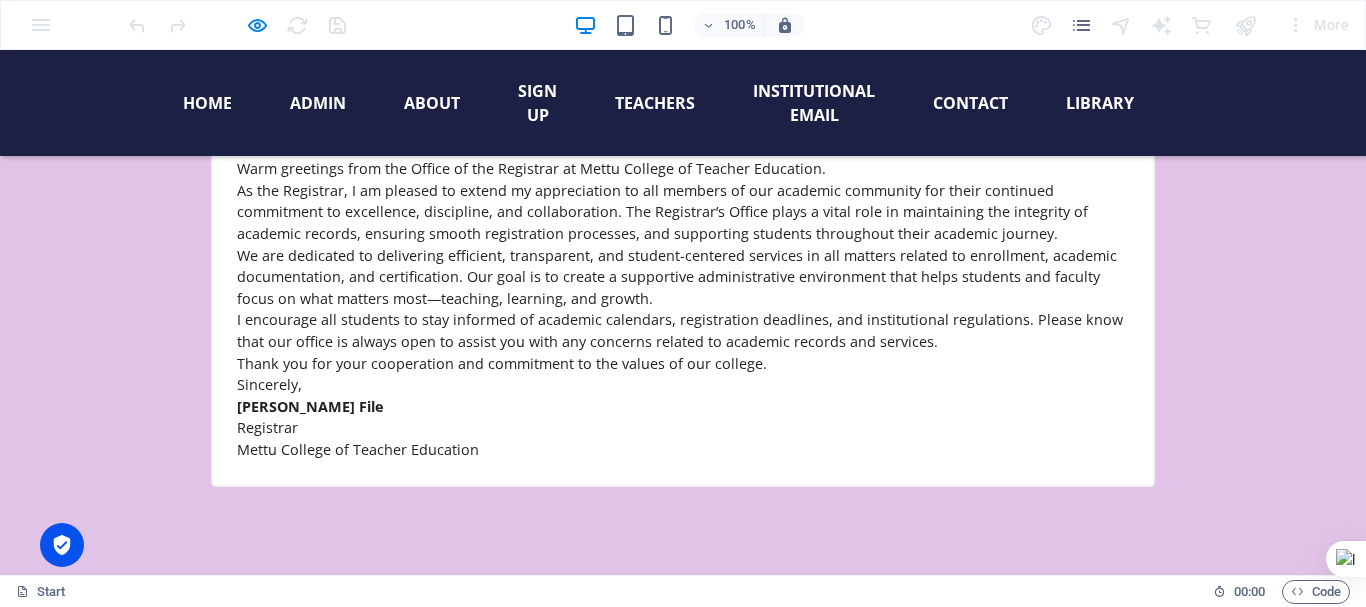click on "invoice-EpeRWN7C31OoBo4J7vaxSA.pdf" at bounding box center (359, 13690) 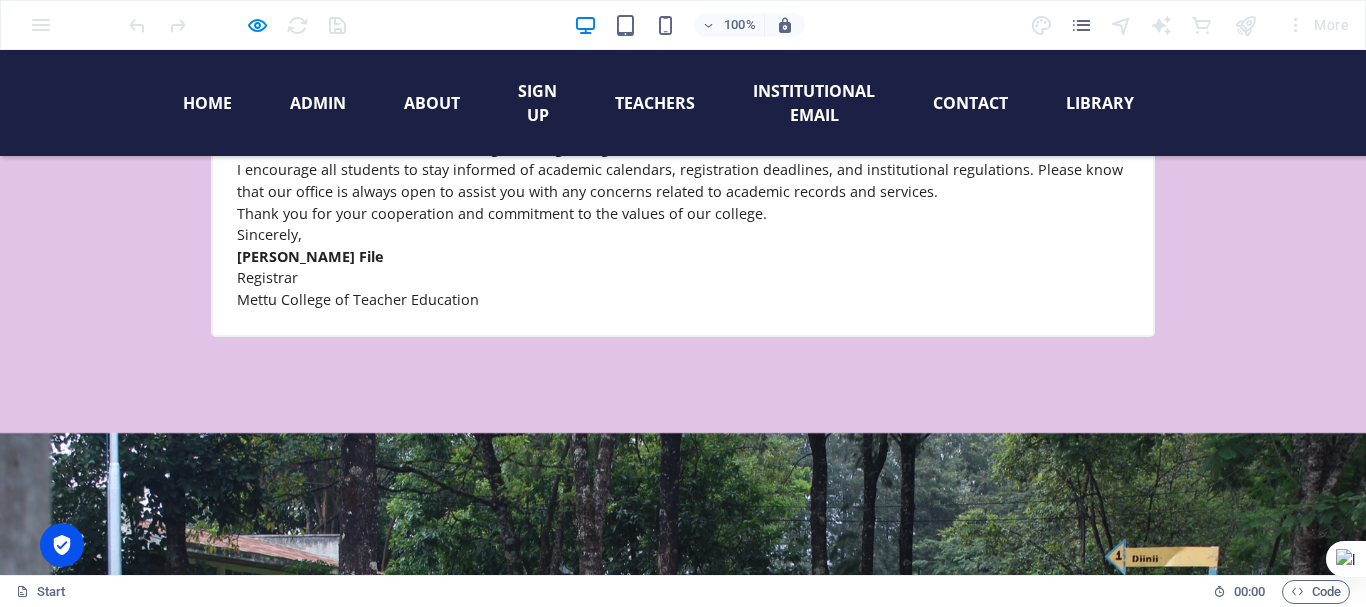 scroll, scrollTop: 17232, scrollLeft: 0, axis: vertical 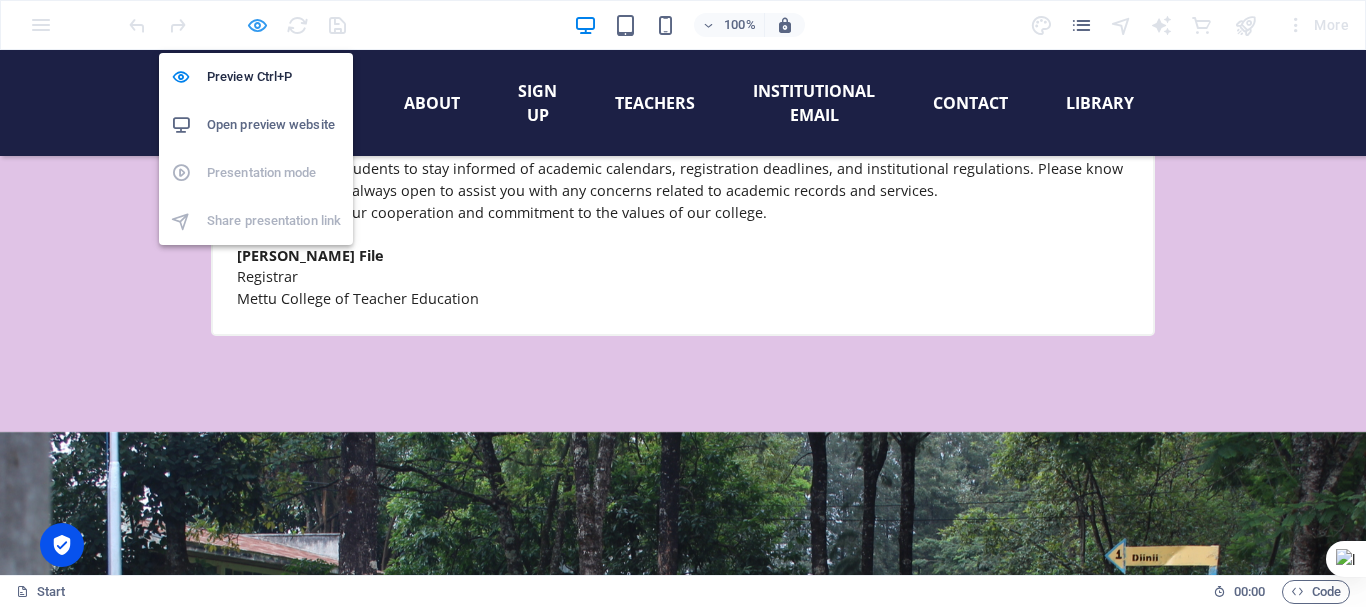 click at bounding box center (257, 25) 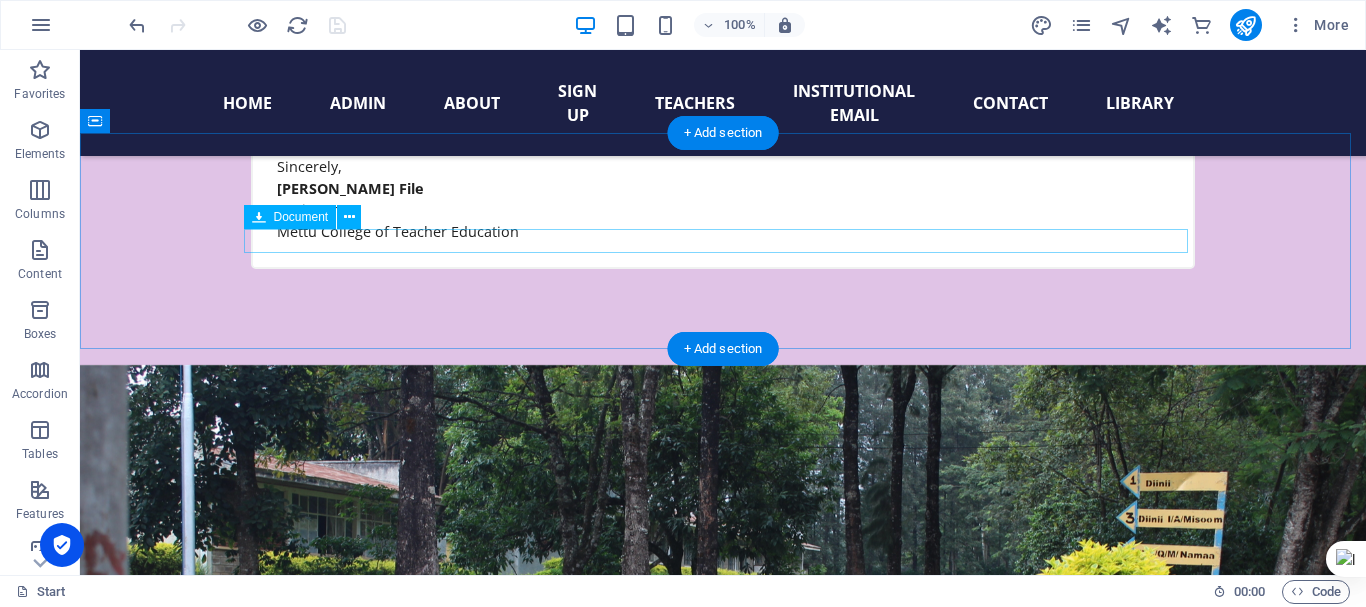 click on "invoice-EpeRWN7C31OoBo4J7vaxSA.pdf   164.57 KB" at bounding box center [723, 13481] 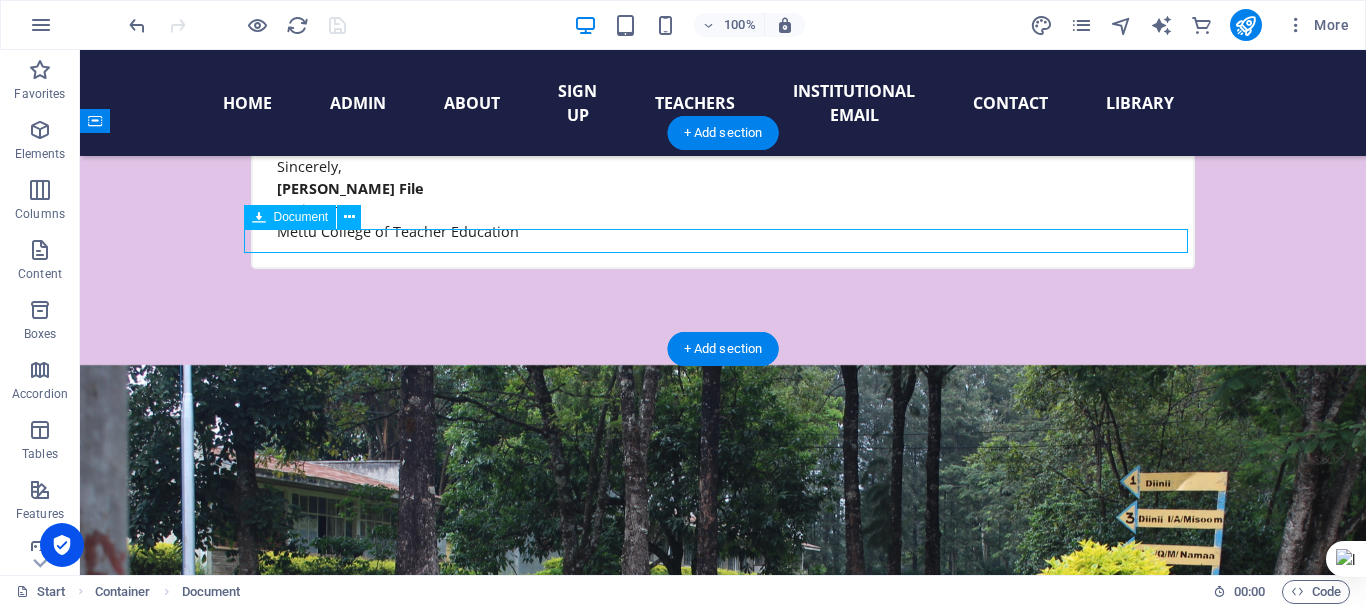 click on "invoice-EpeRWN7C31OoBo4J7vaxSA.pdf   164.57 KB" at bounding box center [723, 13481] 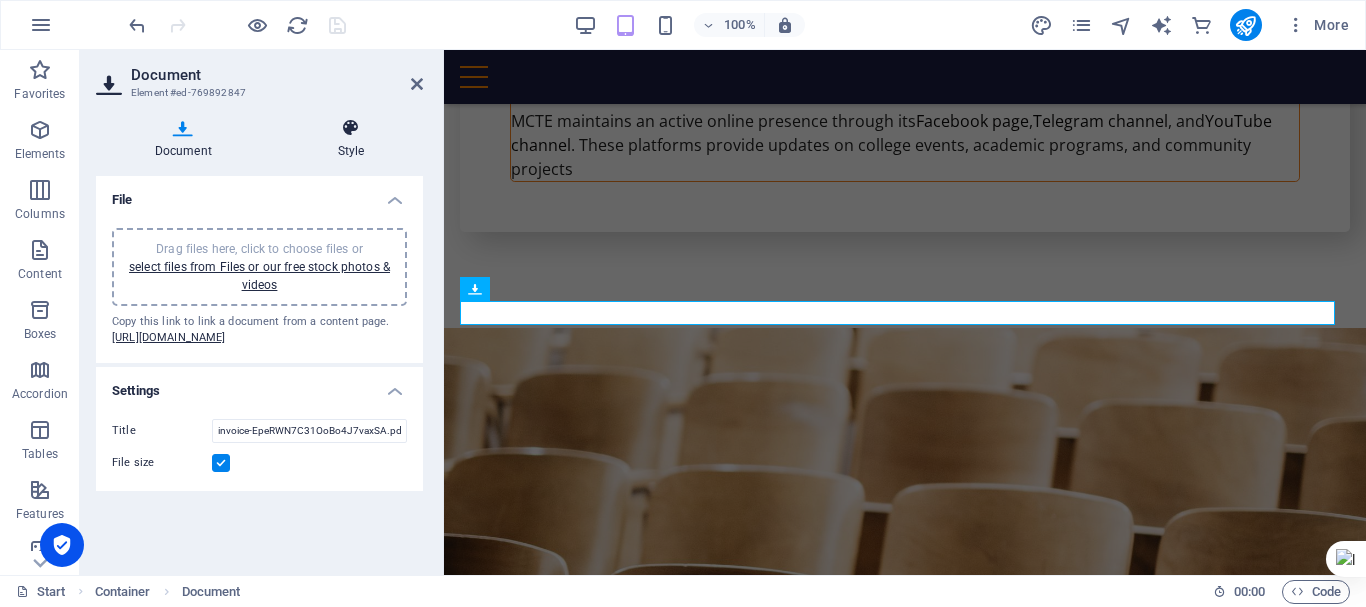click at bounding box center [351, 128] 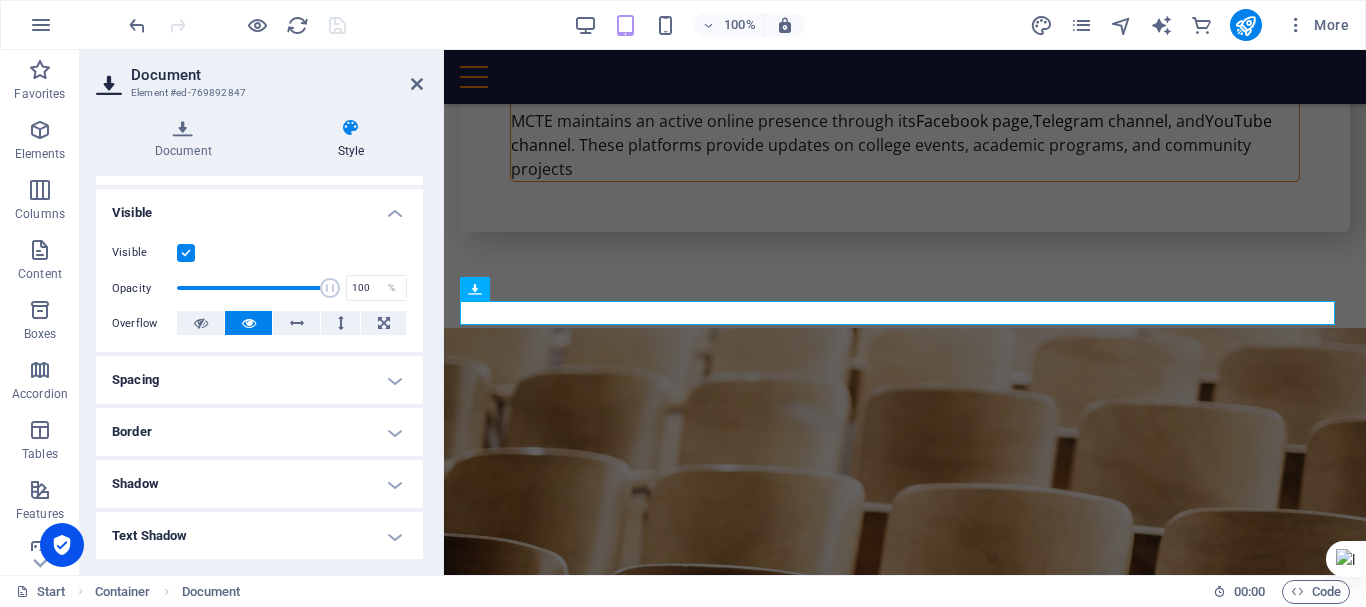 scroll, scrollTop: 202, scrollLeft: 0, axis: vertical 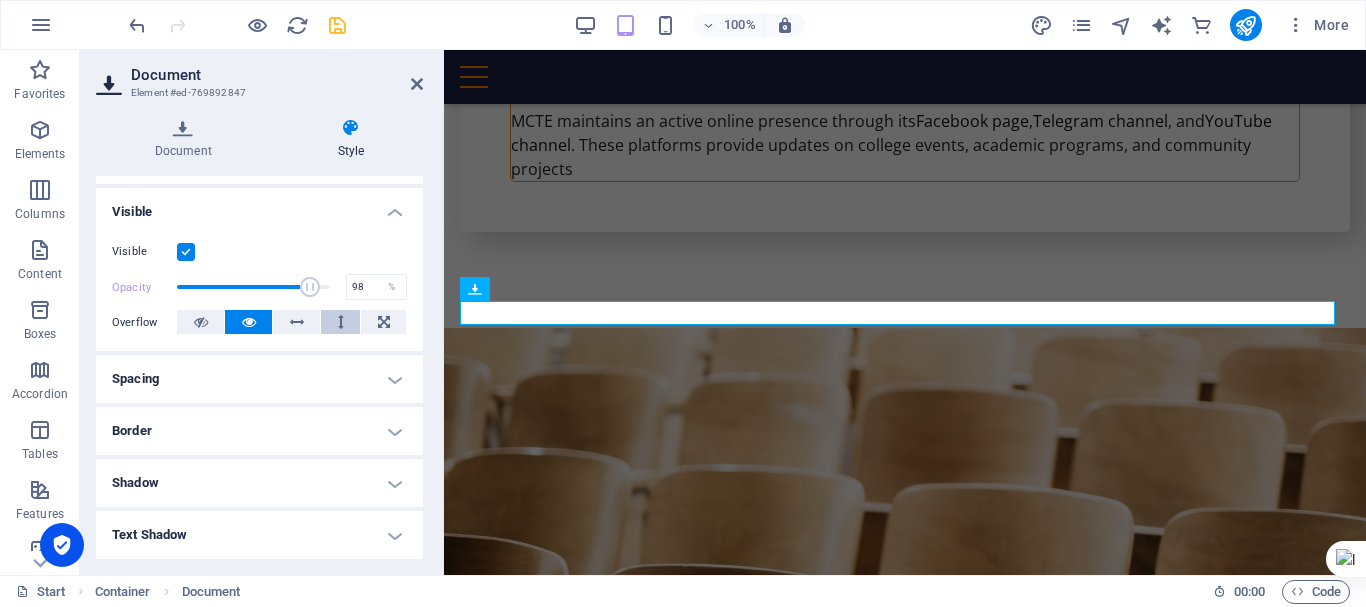 type on "100" 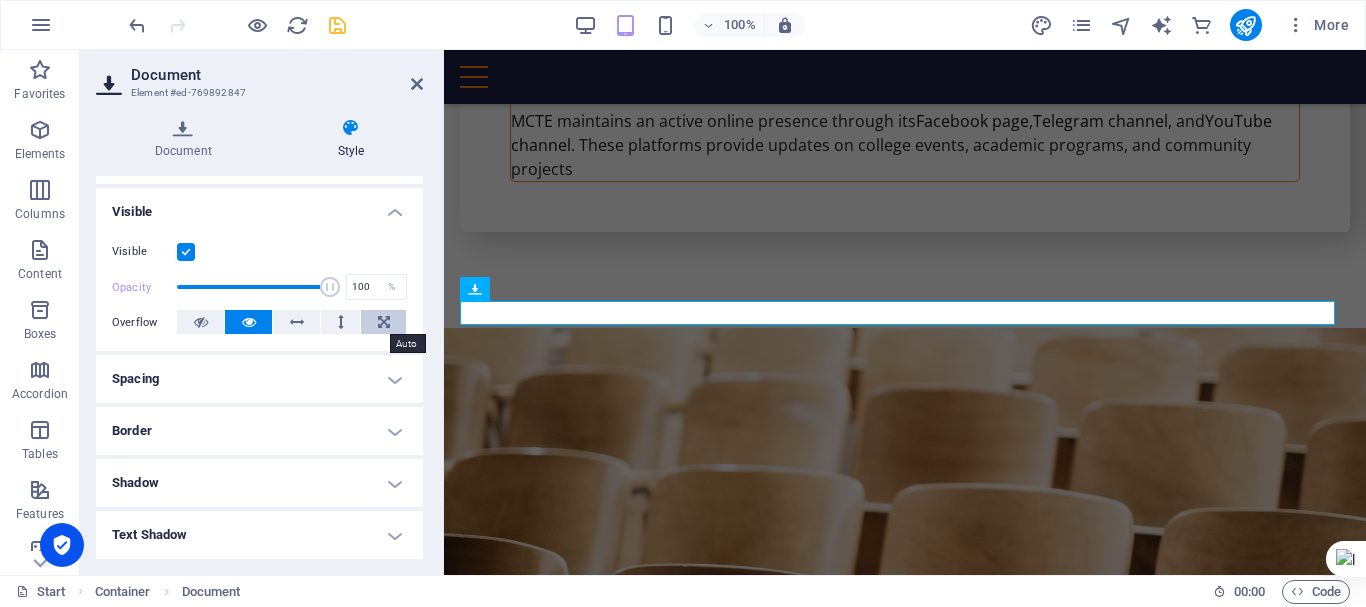drag, startPoint x: 324, startPoint y: 290, endPoint x: 365, endPoint y: 316, distance: 48.548943 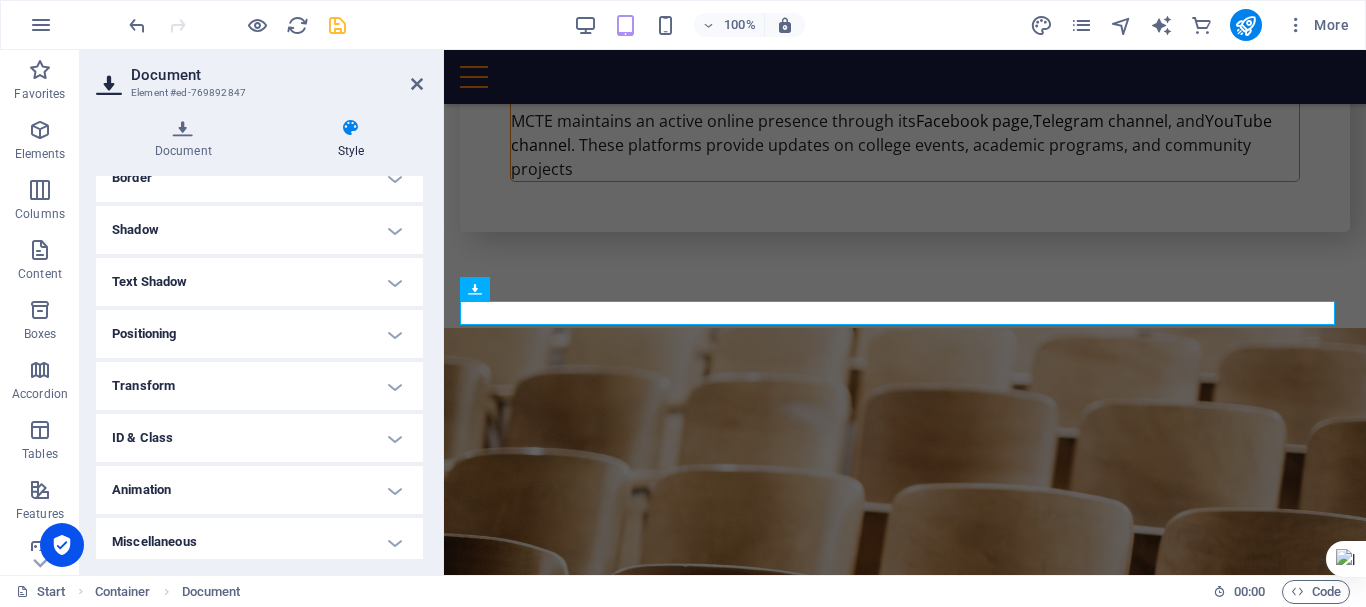 scroll, scrollTop: 462, scrollLeft: 0, axis: vertical 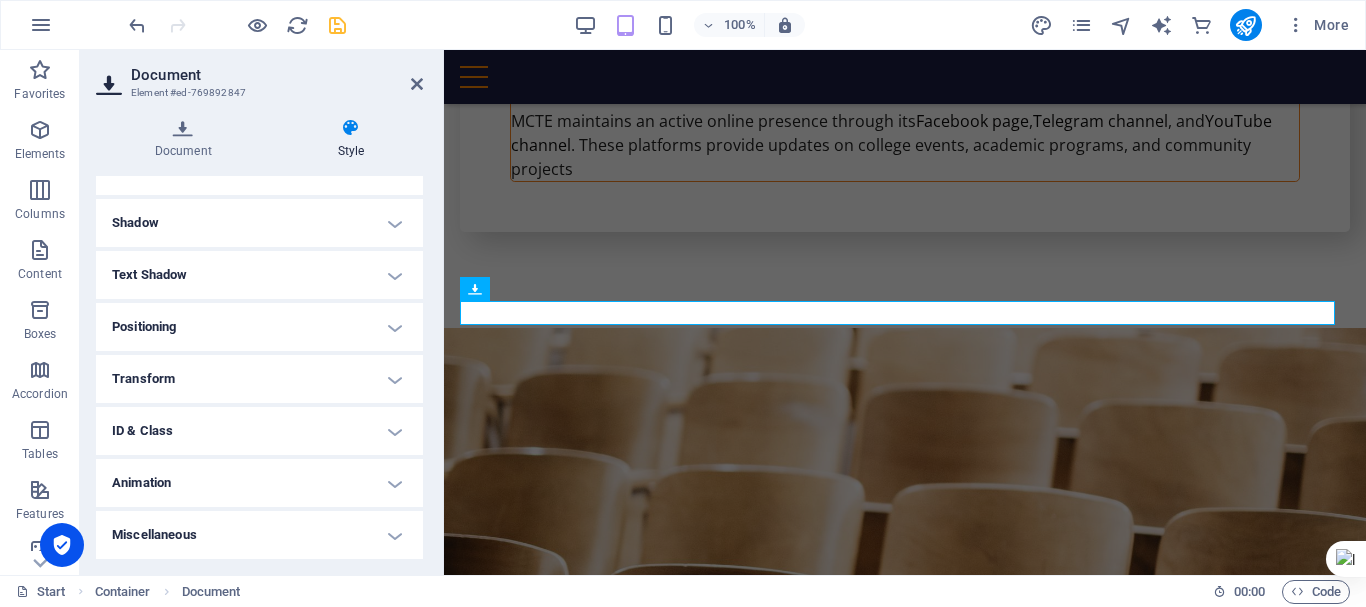 click on "Animation" at bounding box center [259, 483] 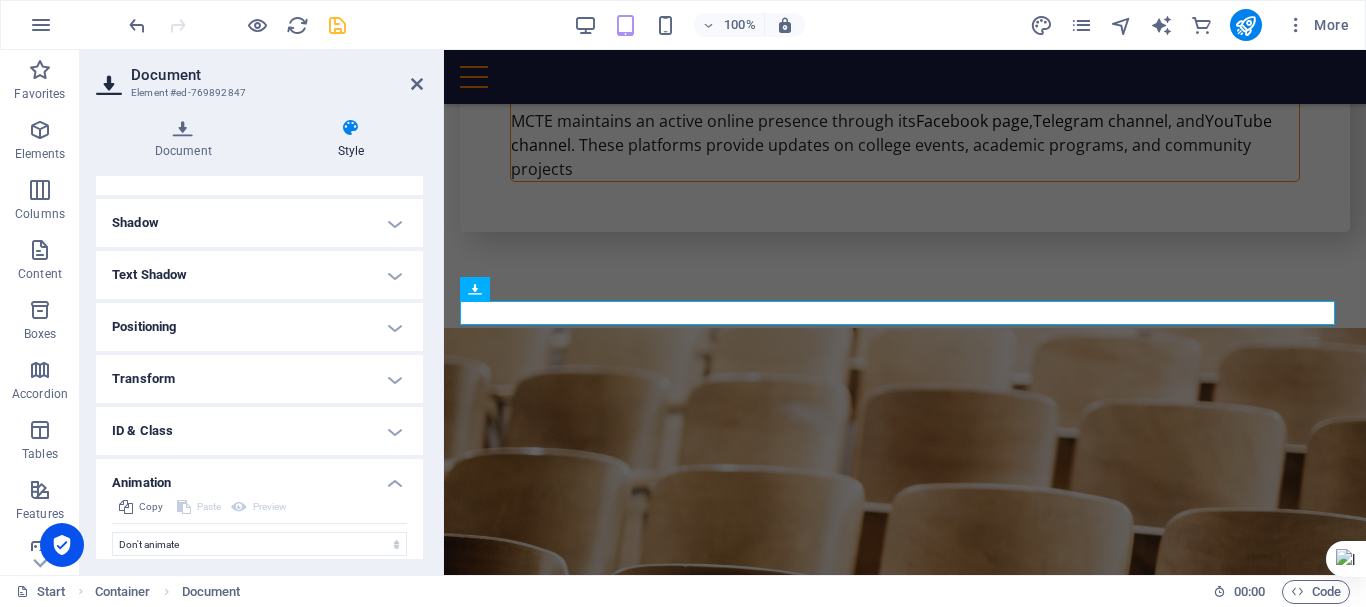 scroll, scrollTop: 527, scrollLeft: 0, axis: vertical 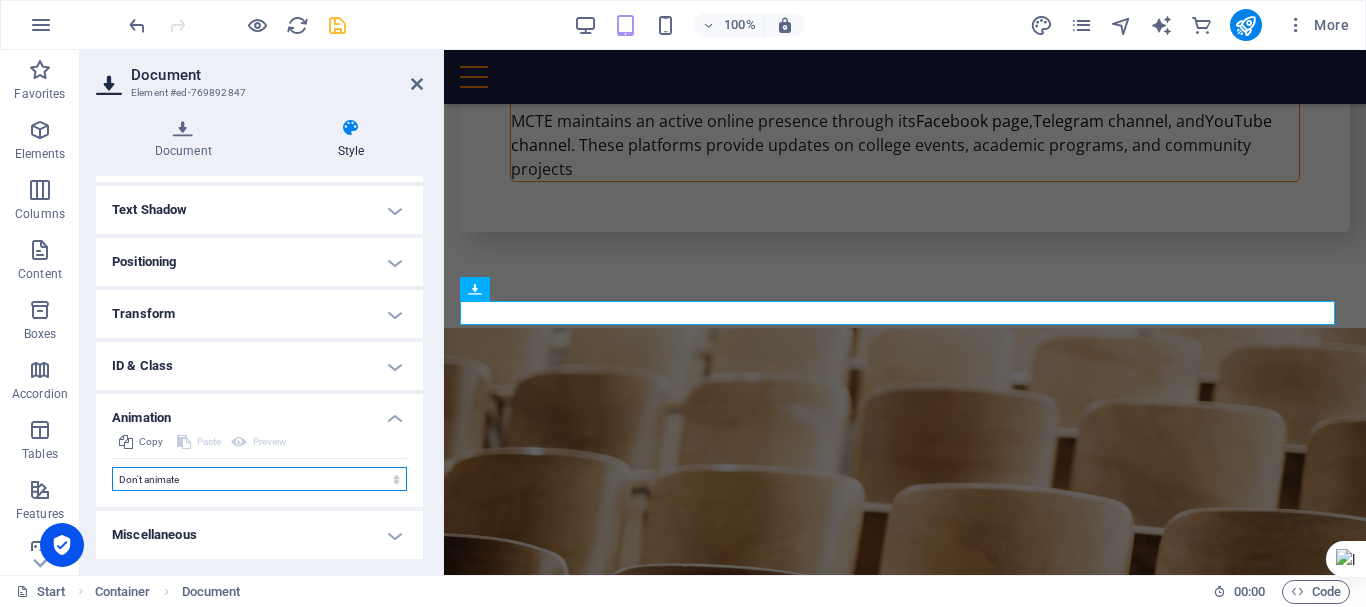 click on "Don't animate Show / Hide Slide up/down Zoom in/out Slide left to right Slide right to left Slide top to bottom Slide bottom to top Pulse Blink Open as overlay" at bounding box center [259, 479] 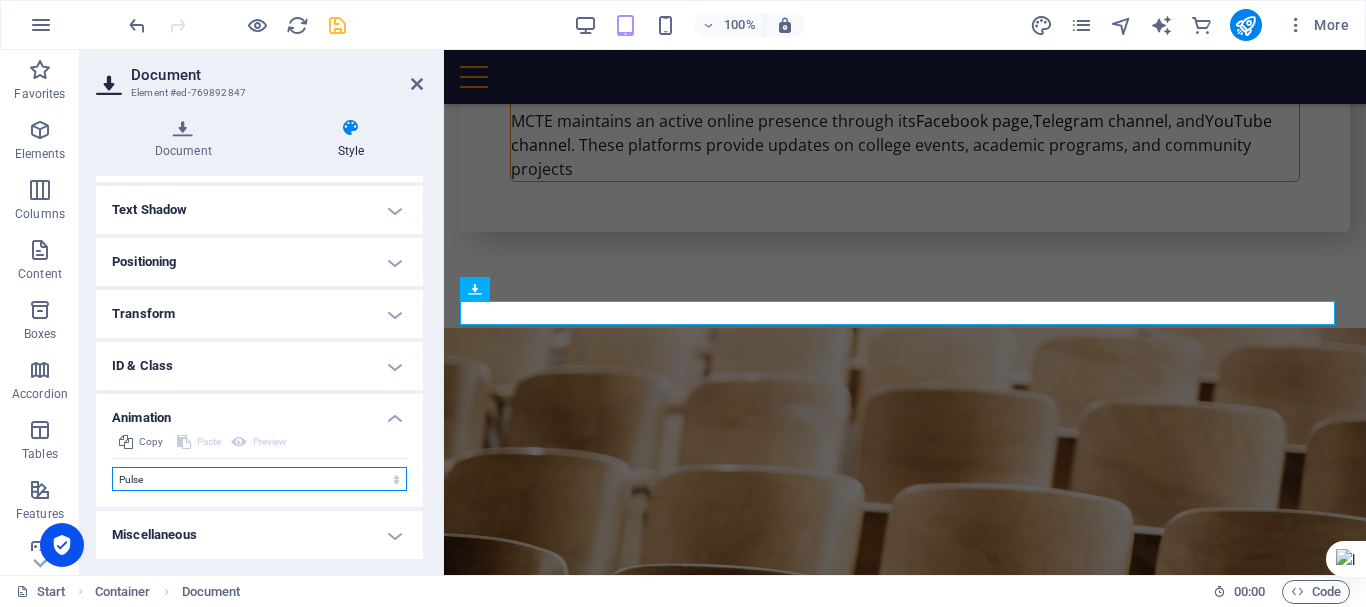 click on "Don't animate Show / Hide Slide up/down Zoom in/out Slide left to right Slide right to left Slide top to bottom Slide bottom to top Pulse Blink Open as overlay" at bounding box center (259, 479) 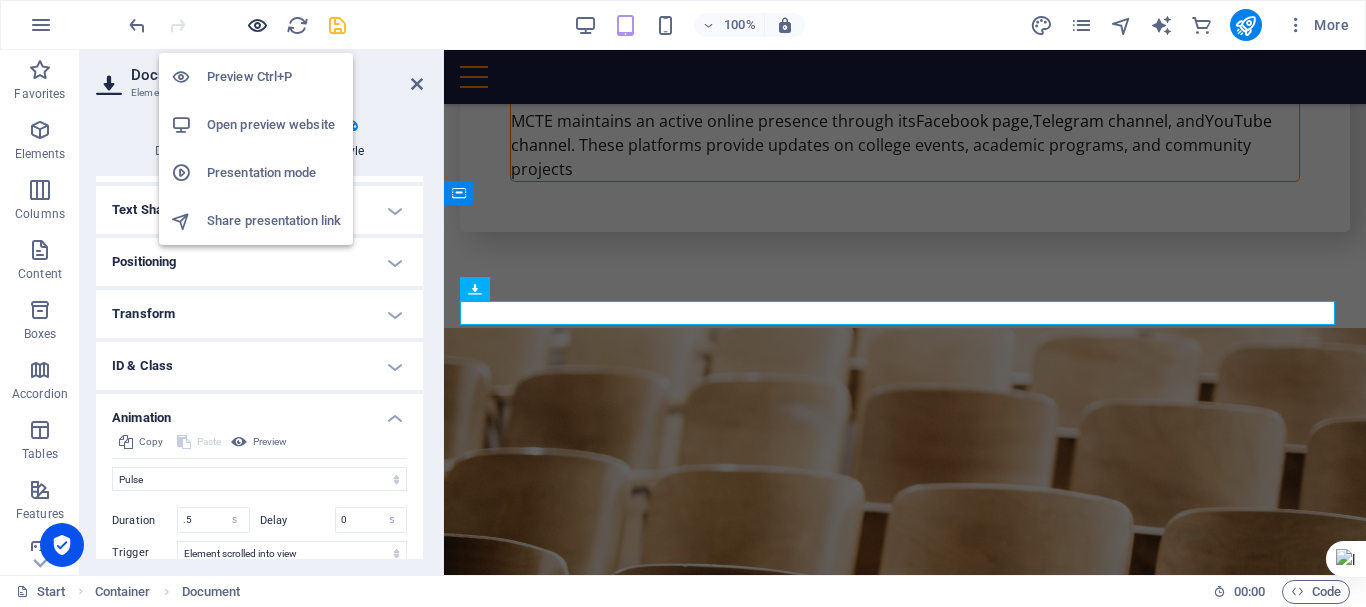 click at bounding box center [257, 25] 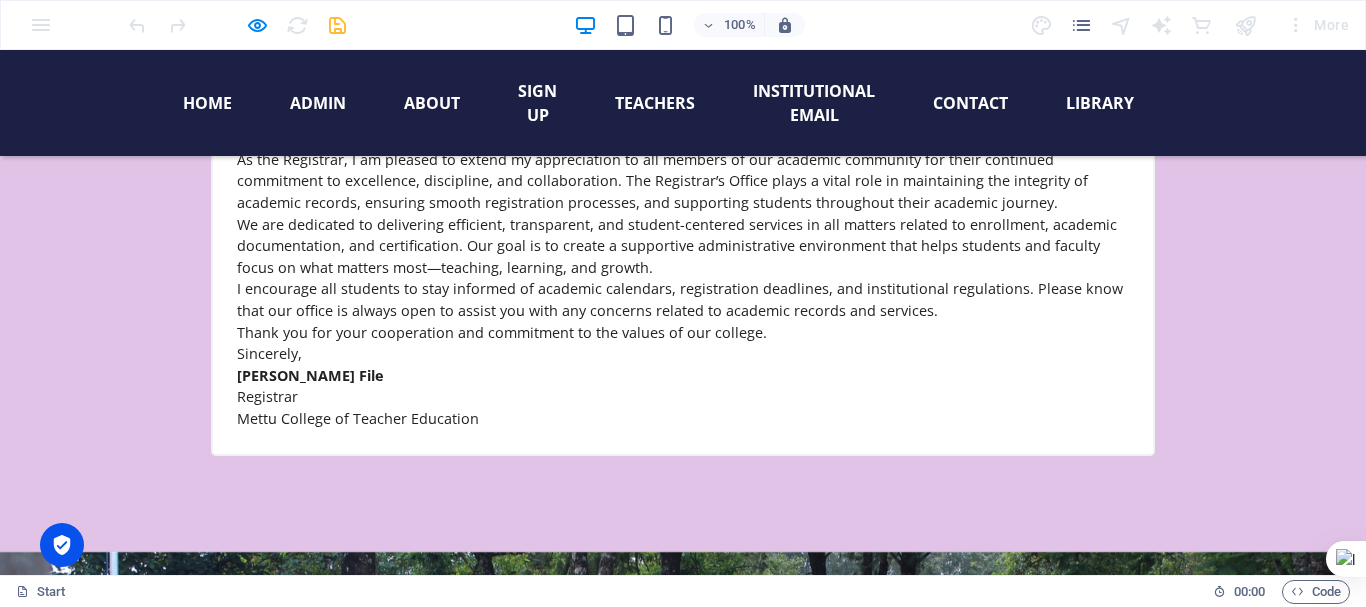 scroll, scrollTop: 17111, scrollLeft: 0, axis: vertical 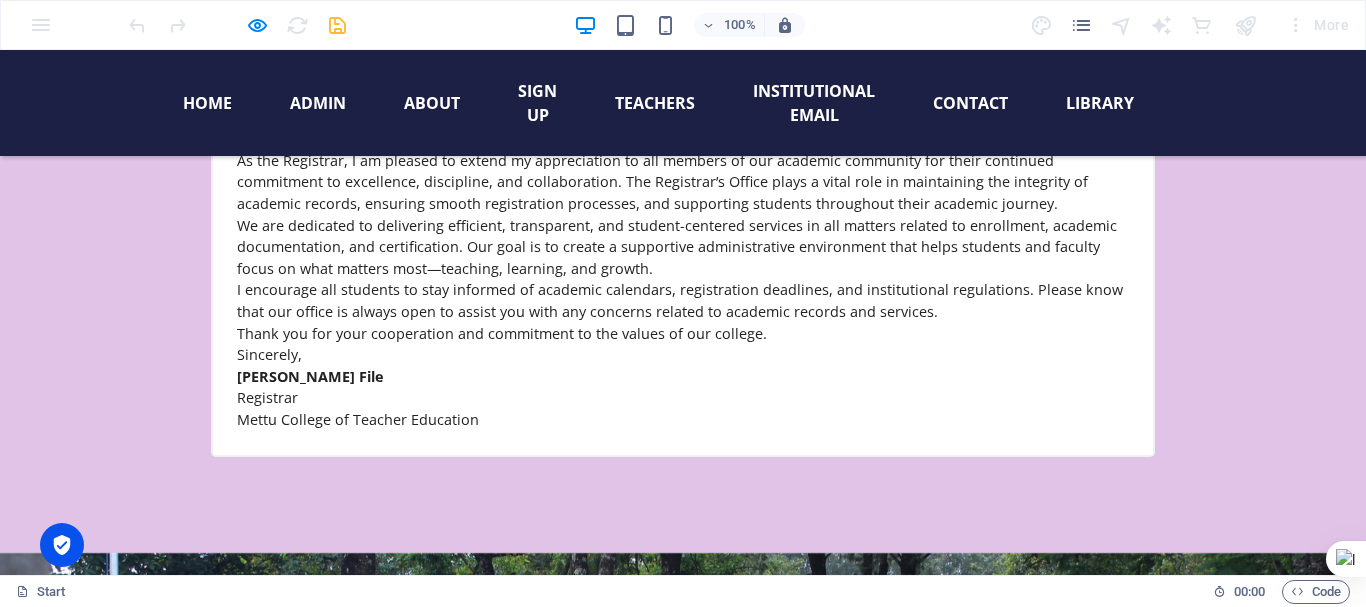 click on "invoice-EpeRWN7C31OoBo4J7vaxSA.pdf" at bounding box center (359, 13660) 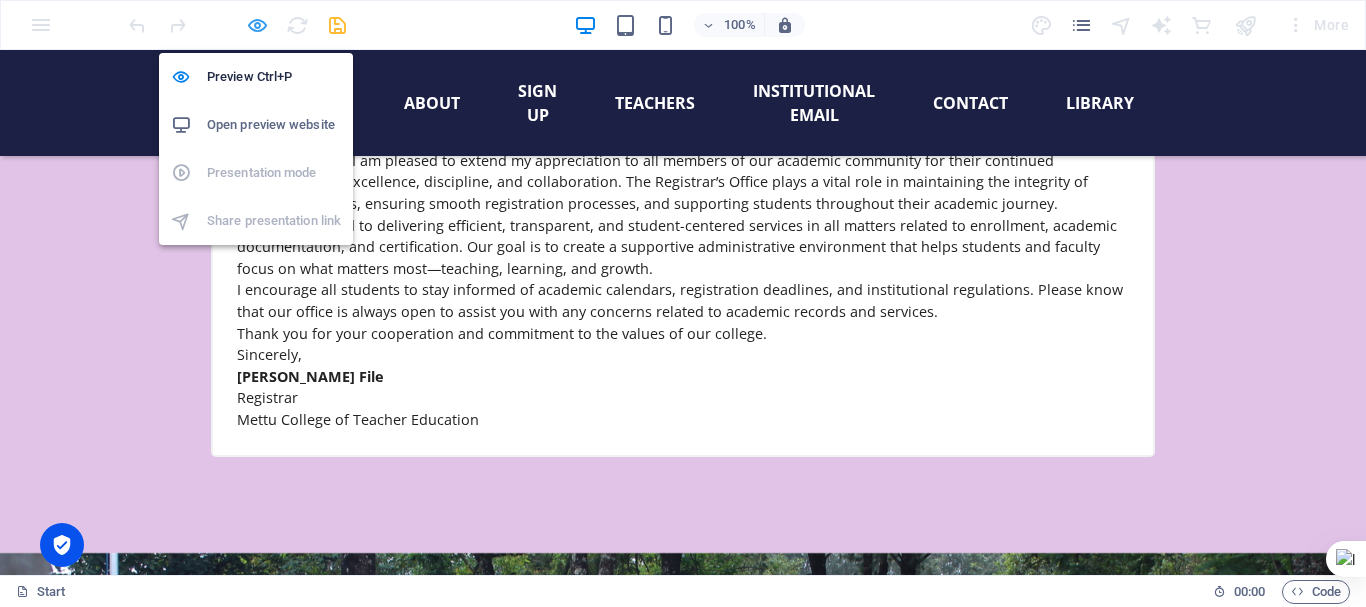 click at bounding box center [257, 25] 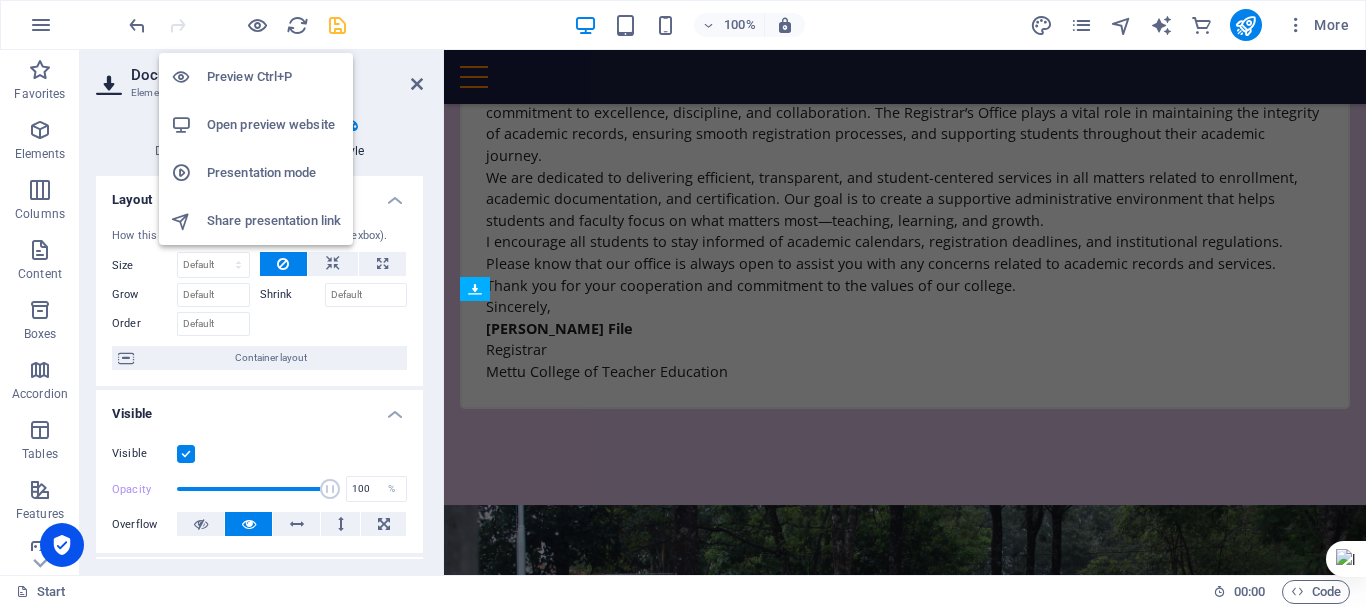 scroll, scrollTop: 18741, scrollLeft: 0, axis: vertical 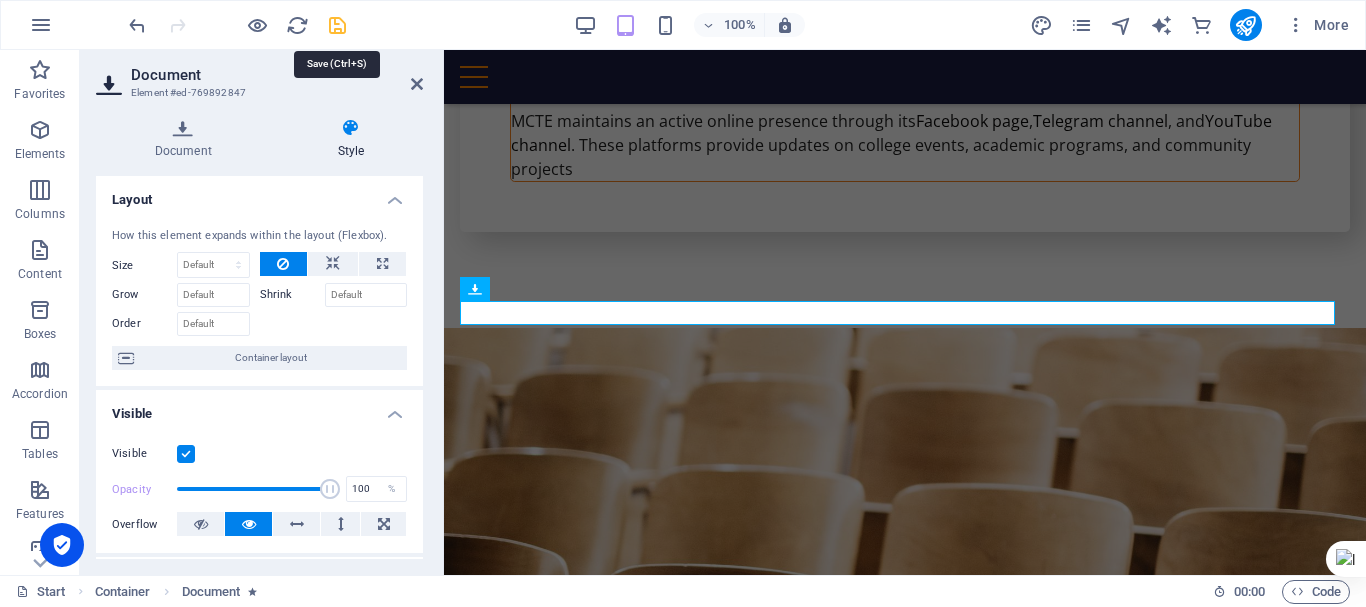 click at bounding box center (337, 25) 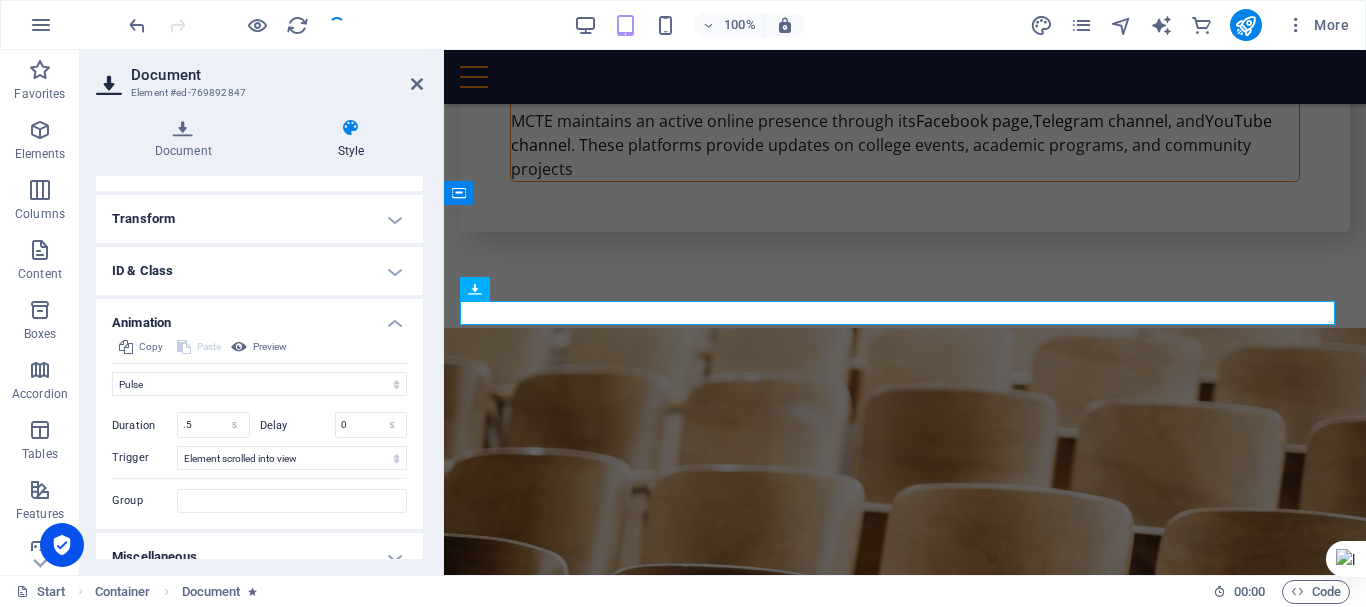 scroll, scrollTop: 644, scrollLeft: 0, axis: vertical 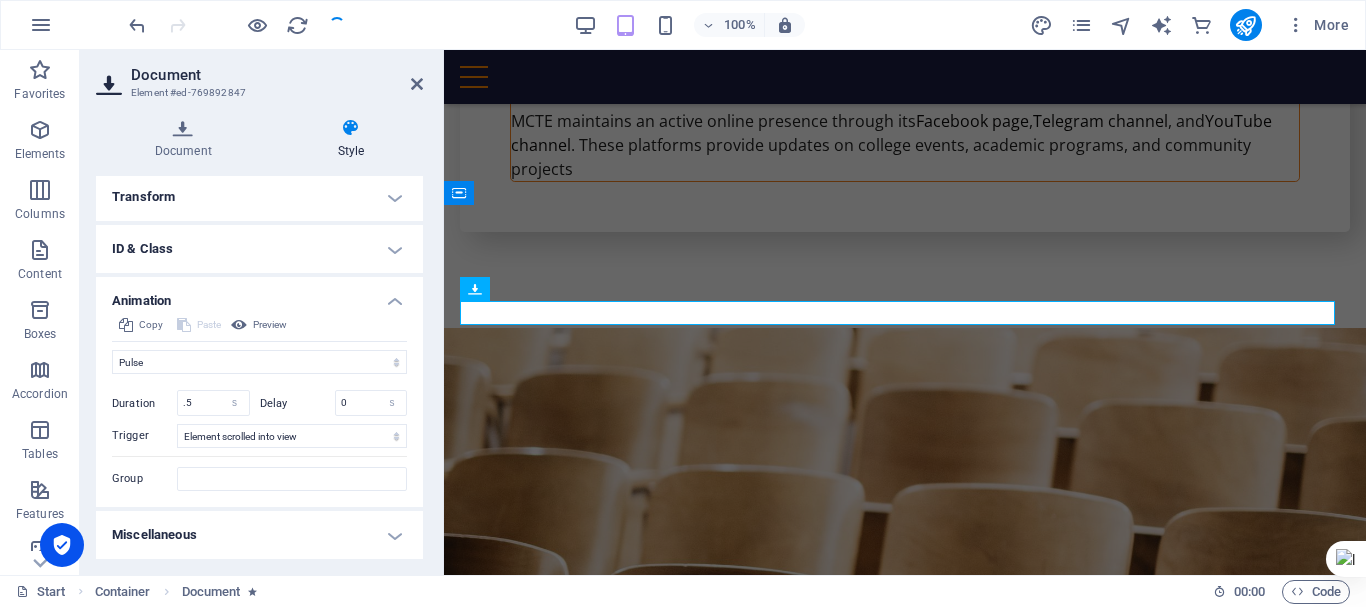 click on "Miscellaneous" at bounding box center [259, 535] 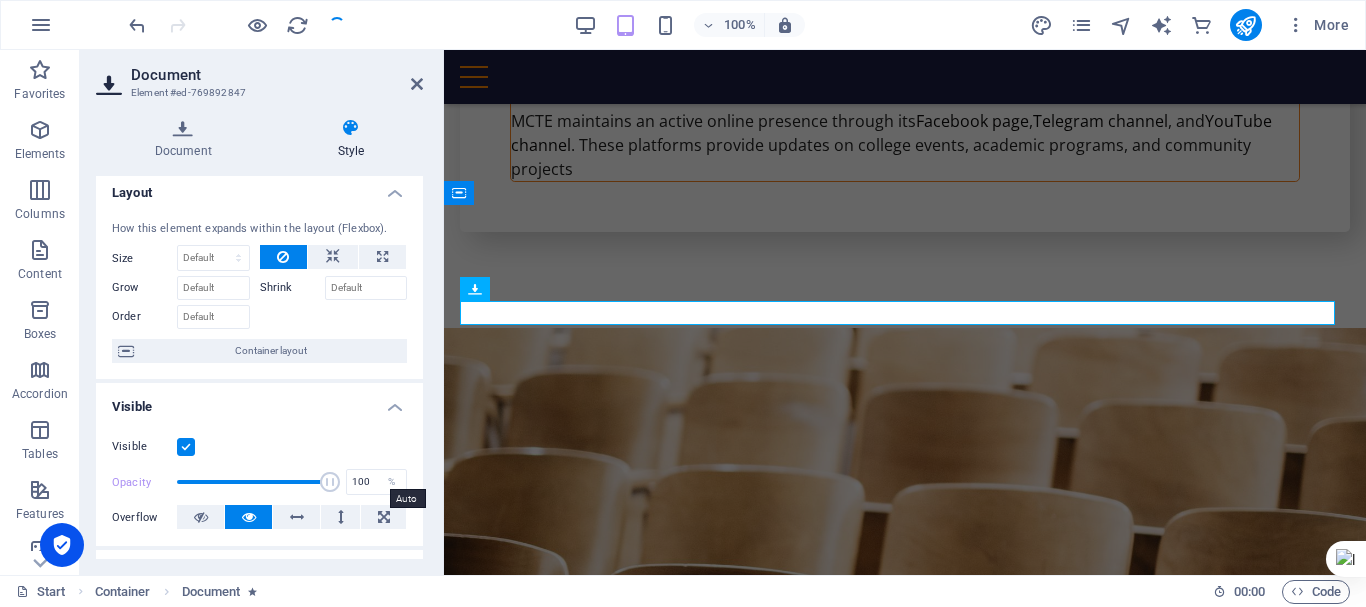 scroll, scrollTop: 0, scrollLeft: 0, axis: both 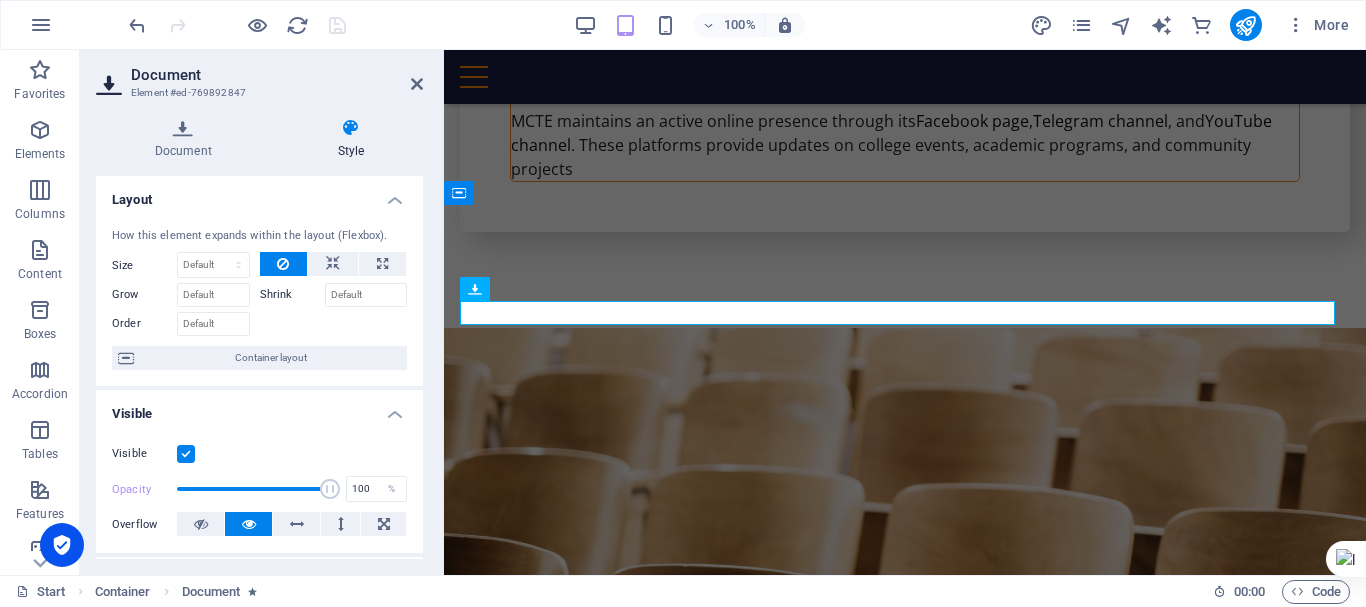 click on "Style" at bounding box center (351, 139) 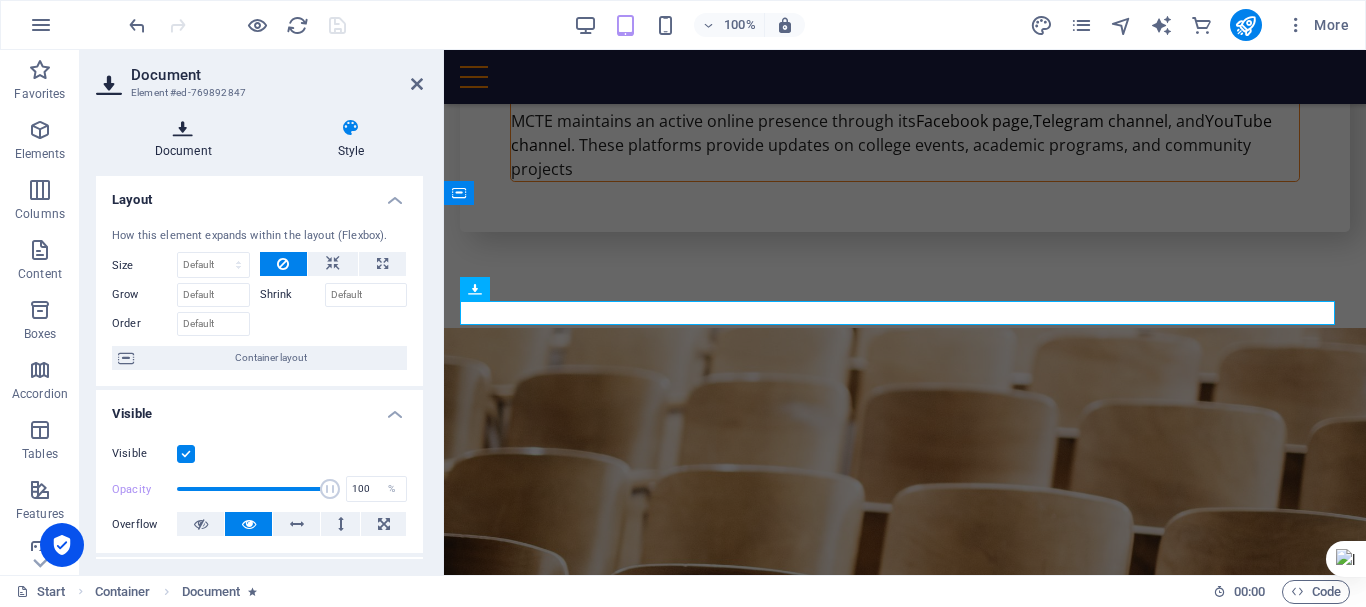 click at bounding box center [183, 128] 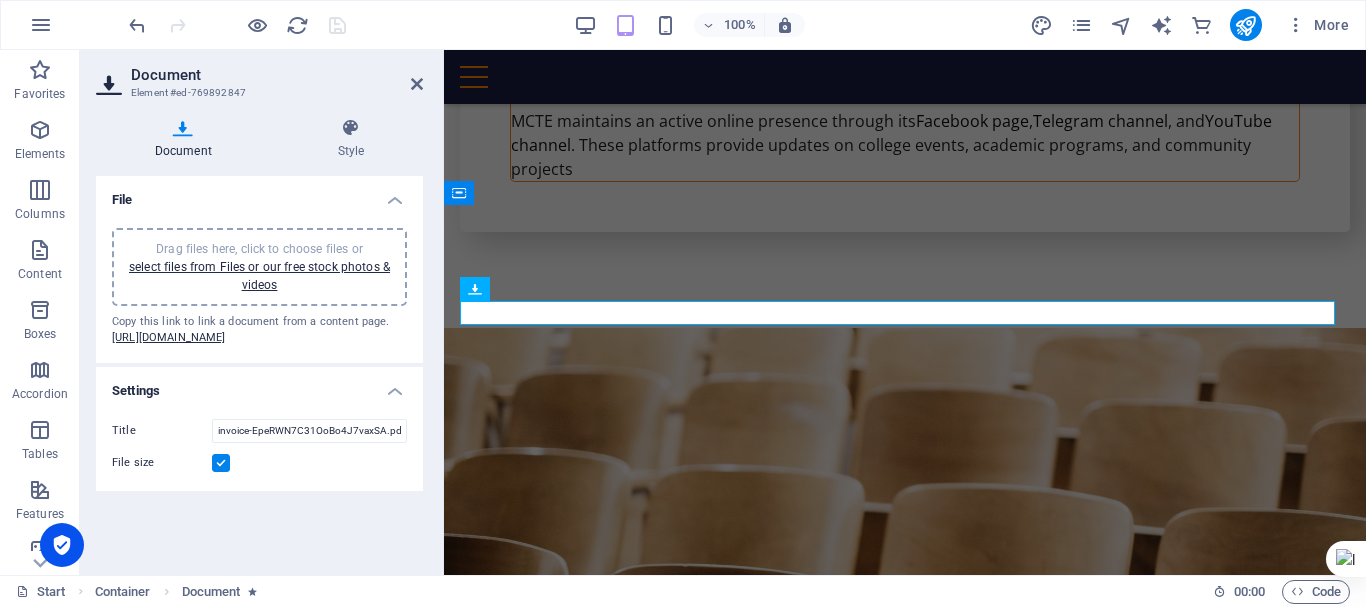 click at bounding box center [221, 463] 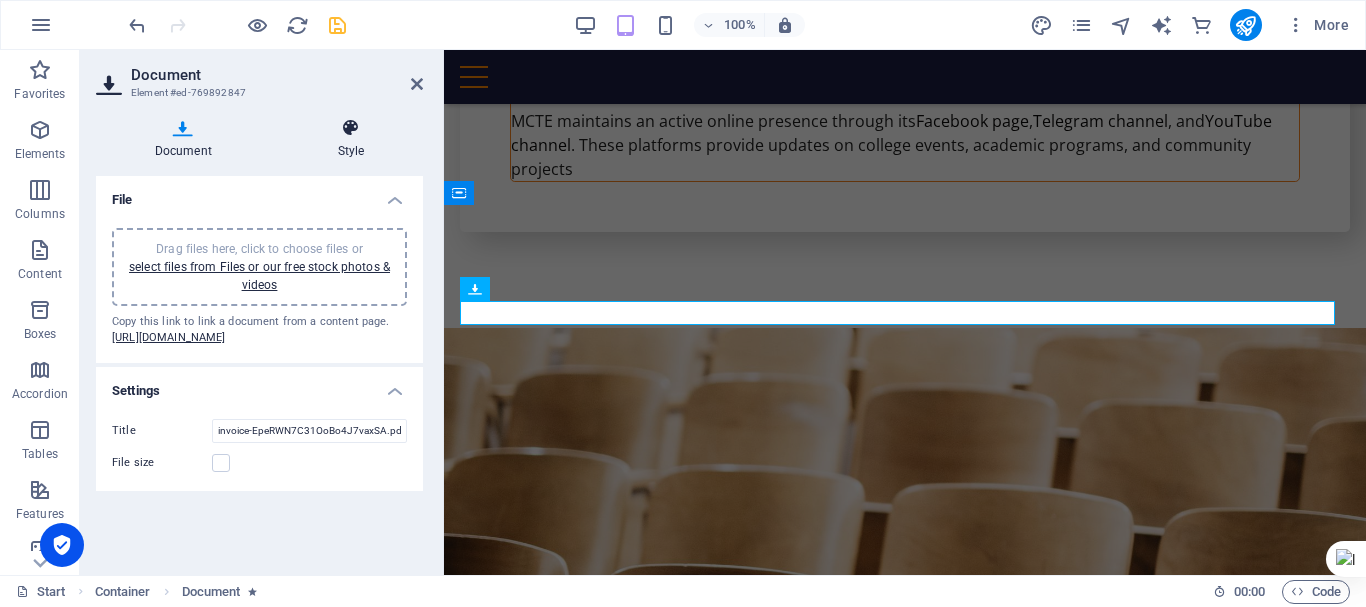 click at bounding box center (351, 128) 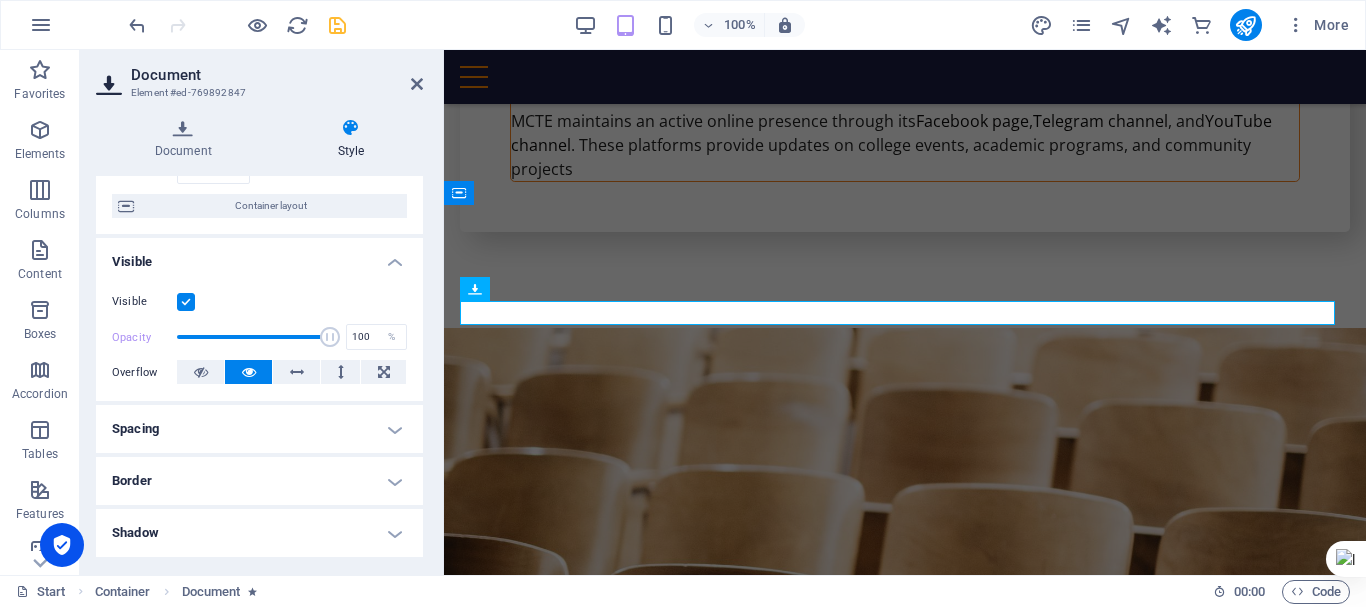 scroll, scrollTop: 151, scrollLeft: 0, axis: vertical 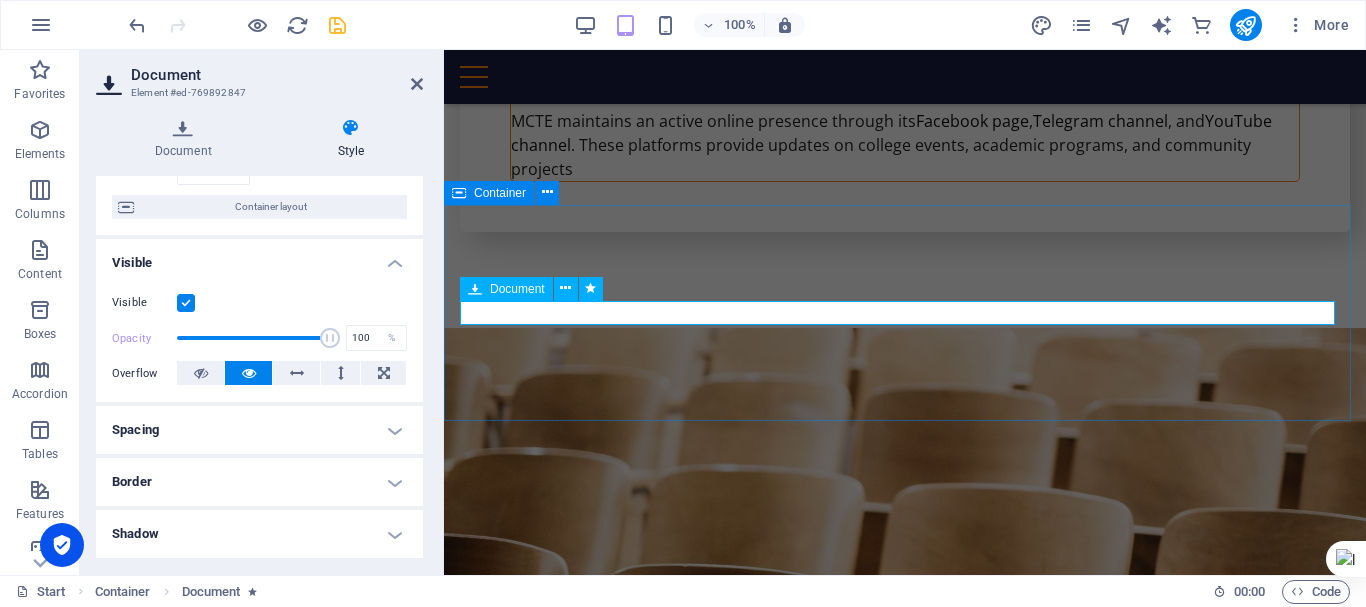 click on "invoice-EpeRWN7C31OoBo4J7vaxSA.pdf 164.57 KB" at bounding box center (905, 12485) 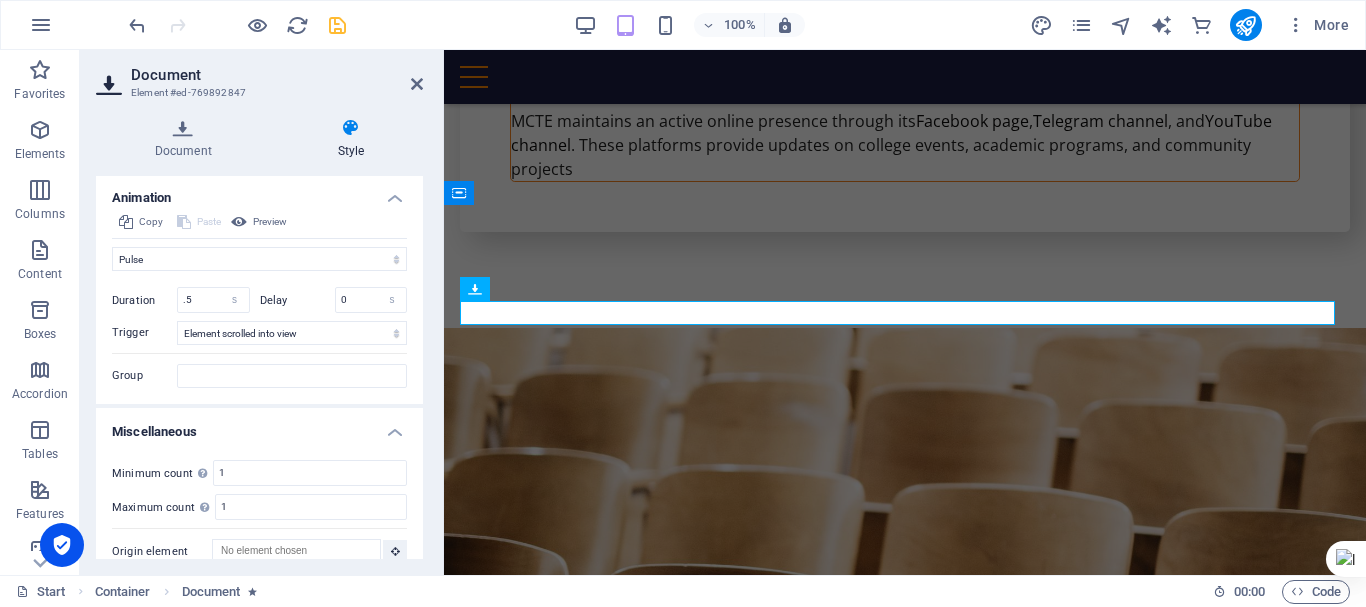 scroll, scrollTop: 744, scrollLeft: 0, axis: vertical 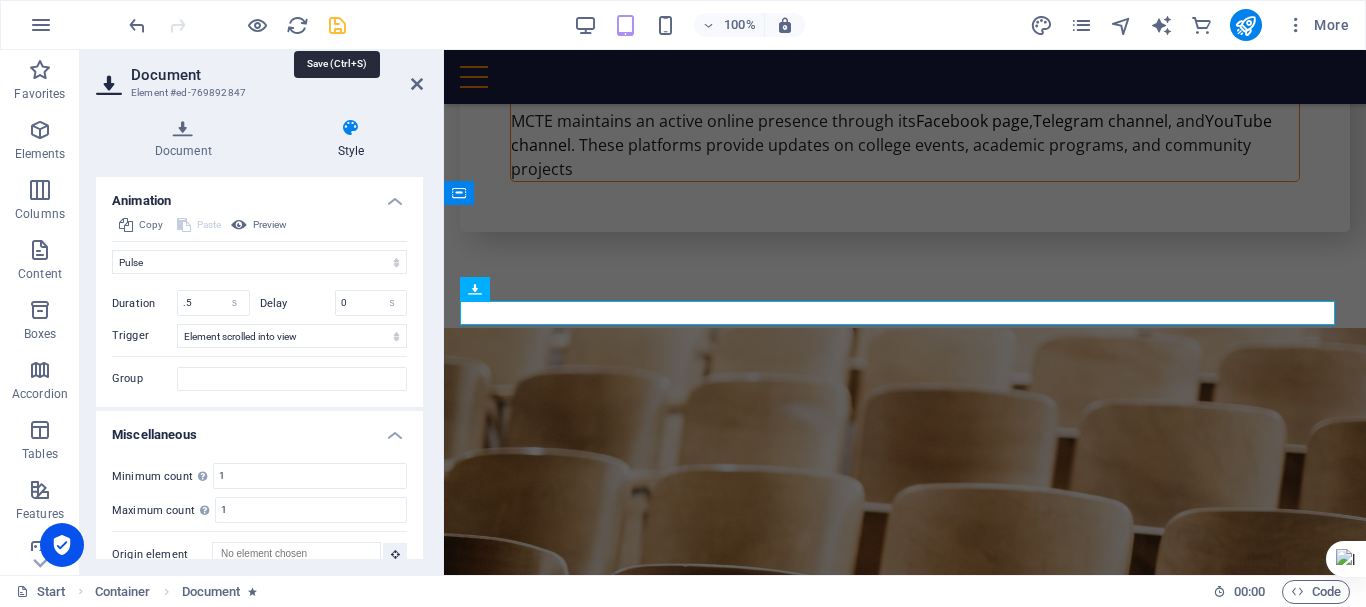 click at bounding box center (337, 25) 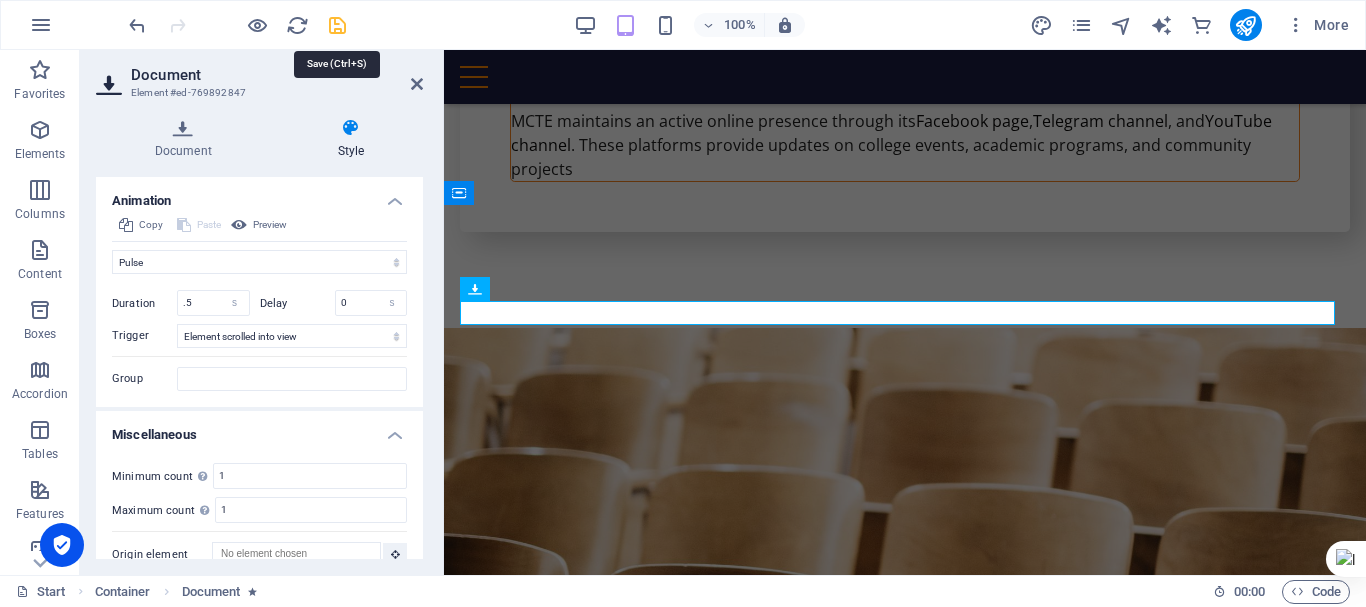 select on "pulse" 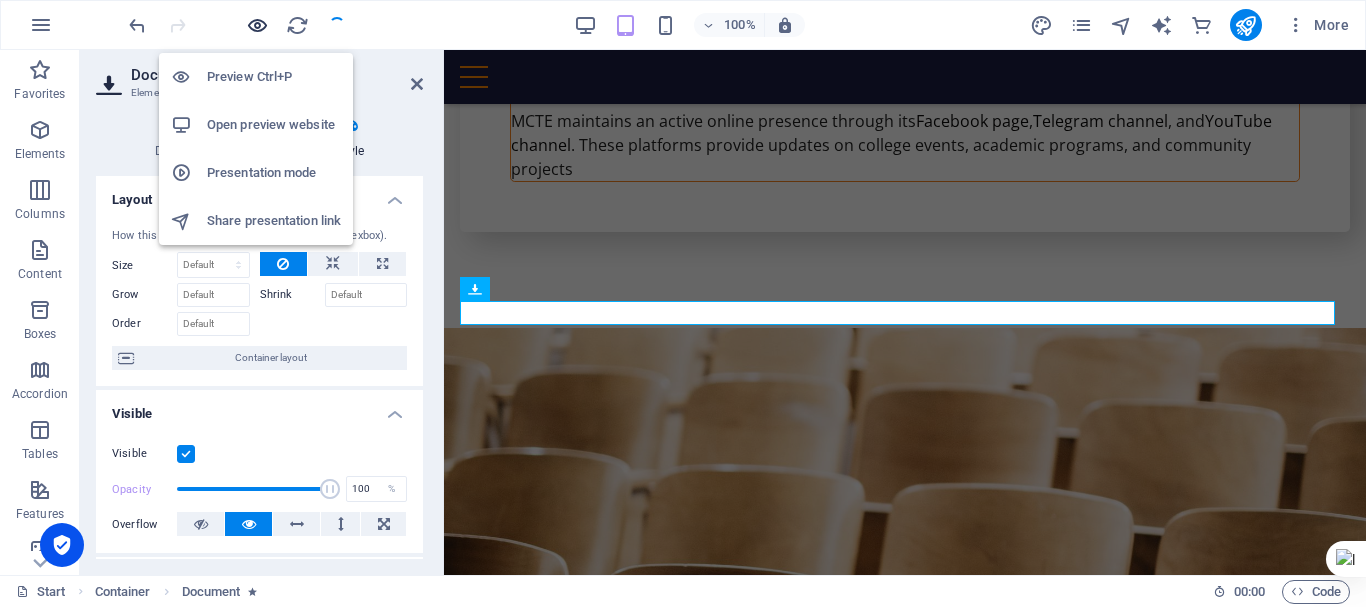 click at bounding box center [257, 25] 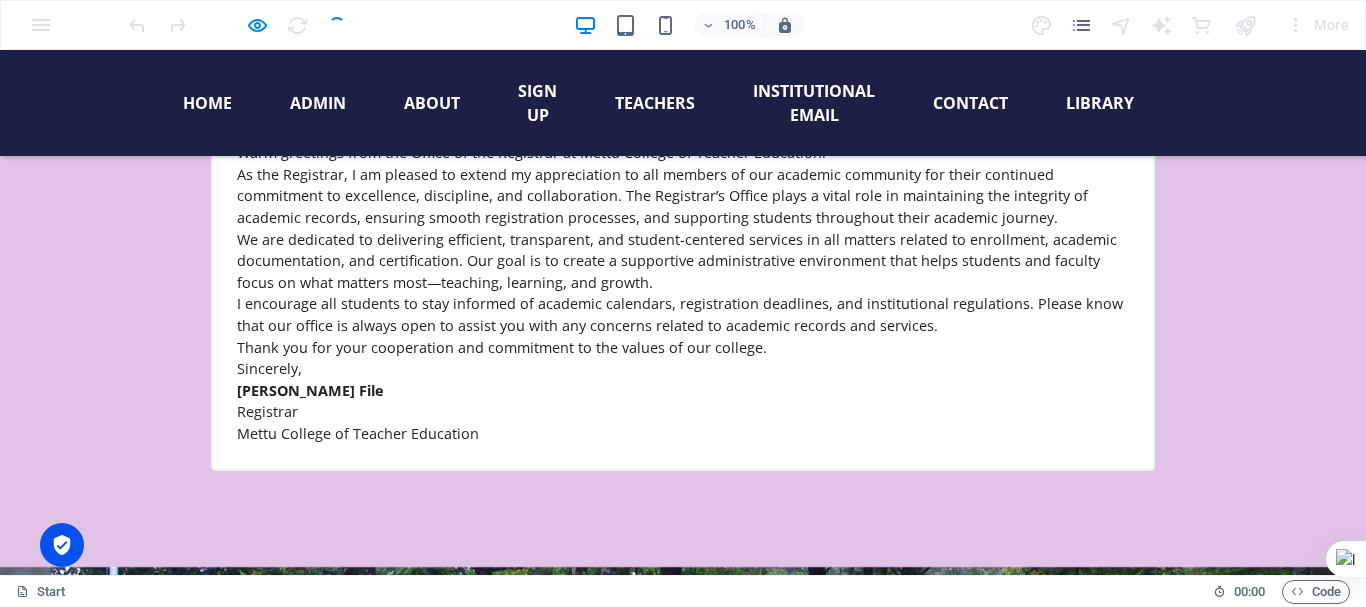 scroll, scrollTop: 17124, scrollLeft: 0, axis: vertical 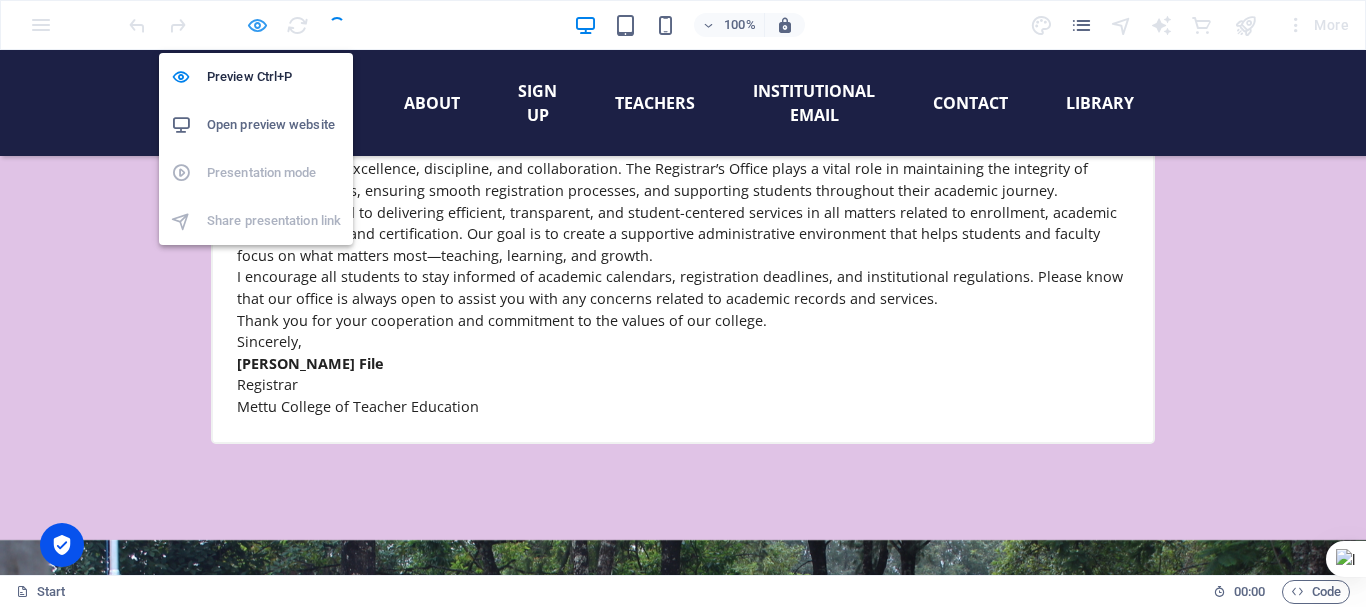 click at bounding box center [257, 25] 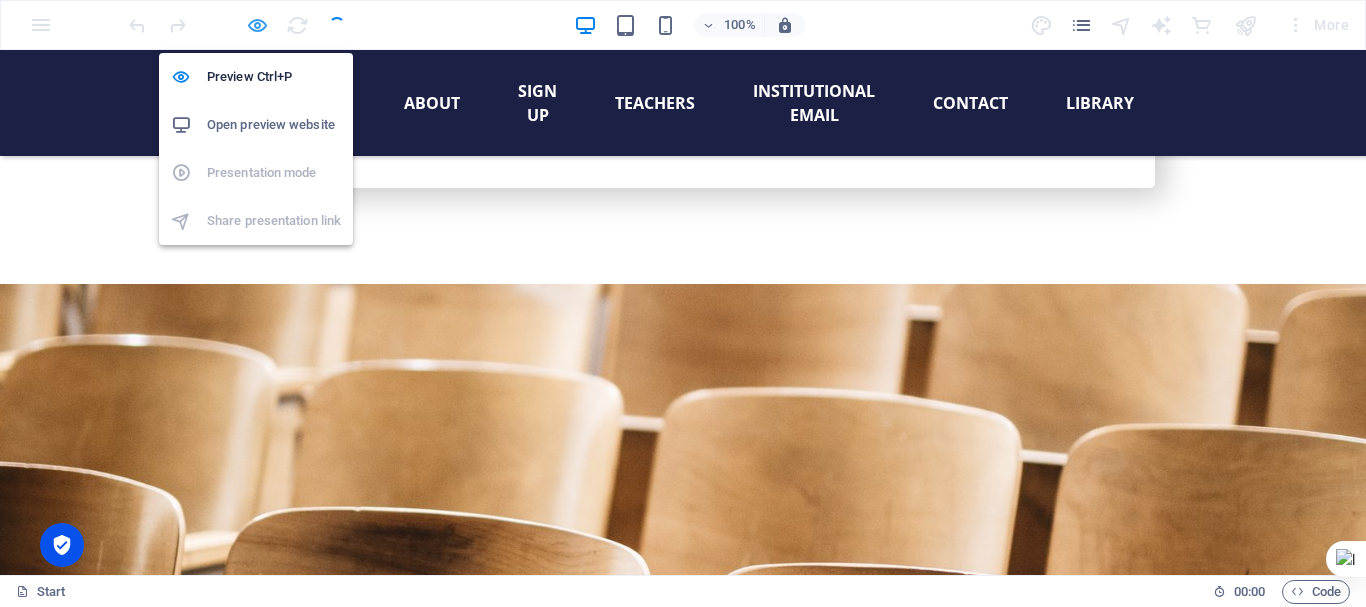 select on "pulse" 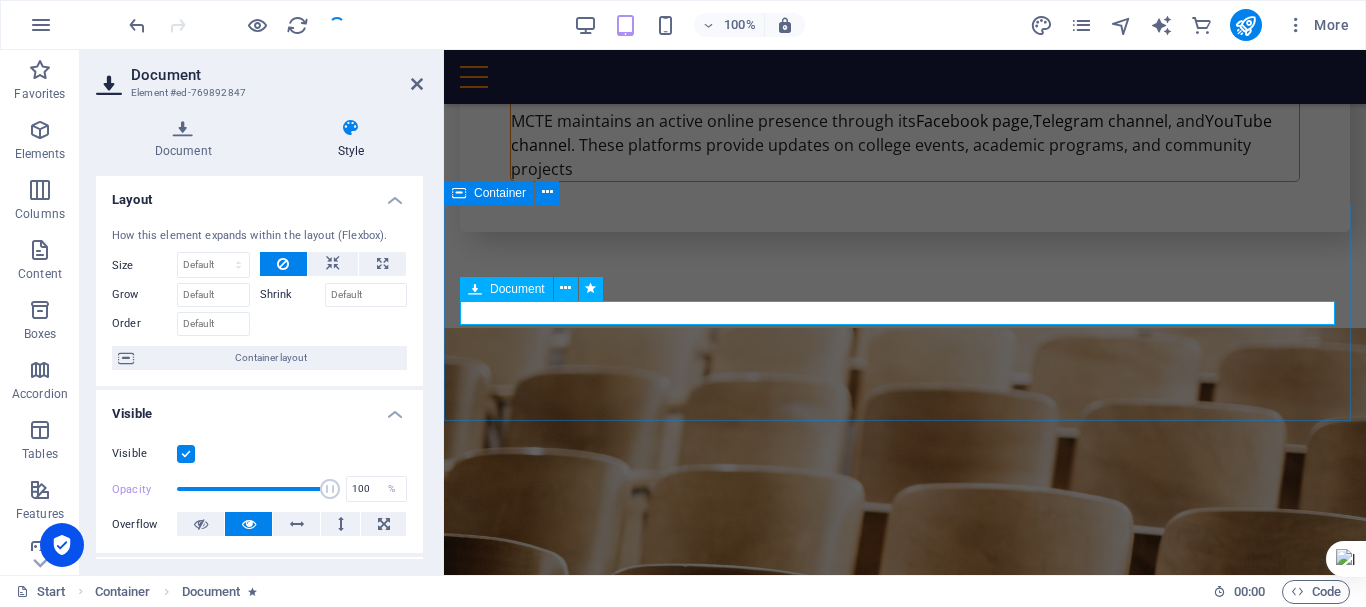 click on "invoice-EpeRWN7C31OoBo4J7vaxSA.pdf 164.57 KB" at bounding box center (905, 12485) 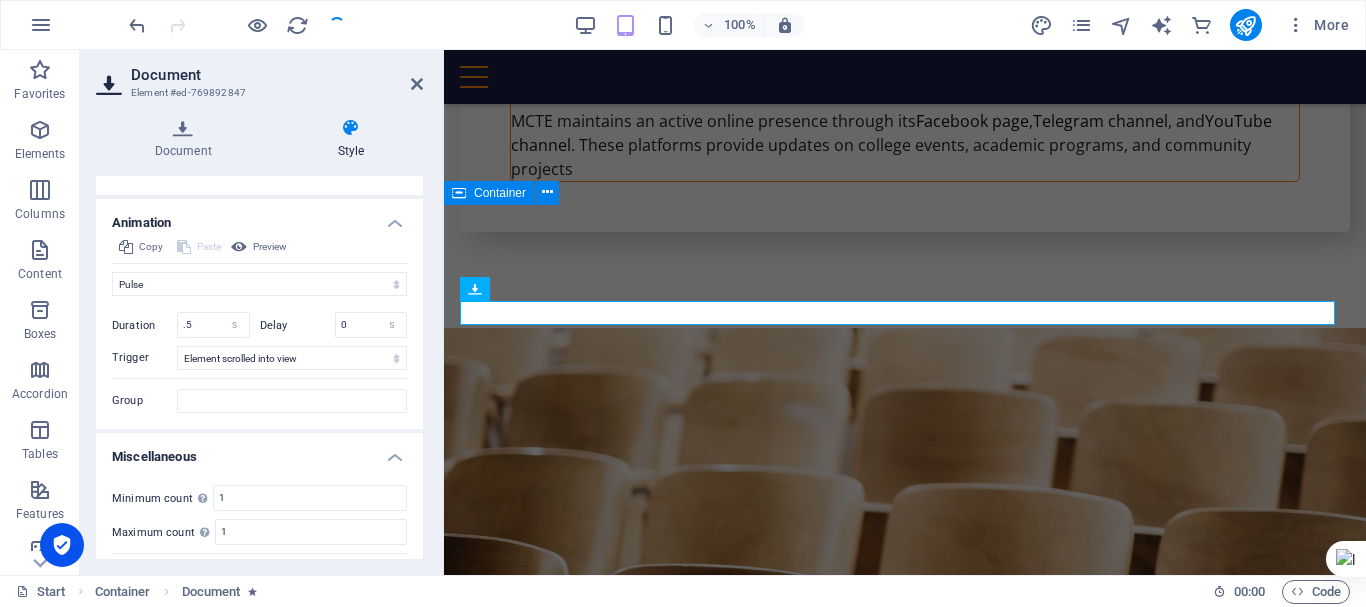 scroll, scrollTop: 721, scrollLeft: 0, axis: vertical 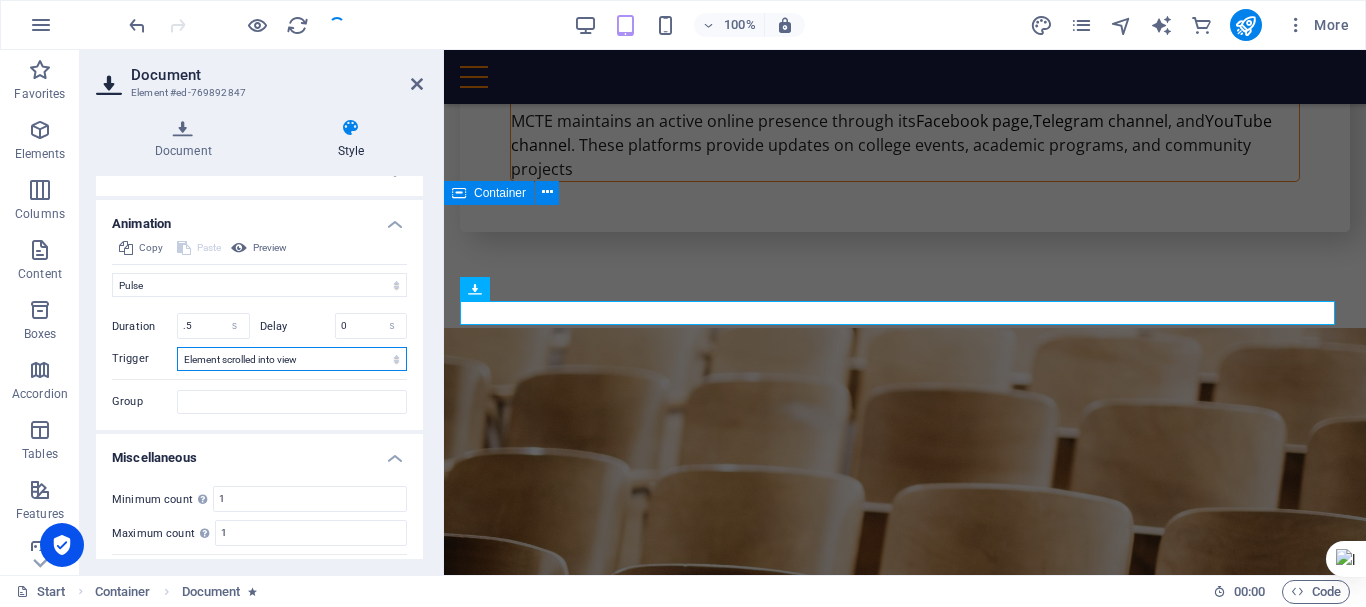 click on "No automatic trigger On page load Element scrolled into view" at bounding box center (292, 359) 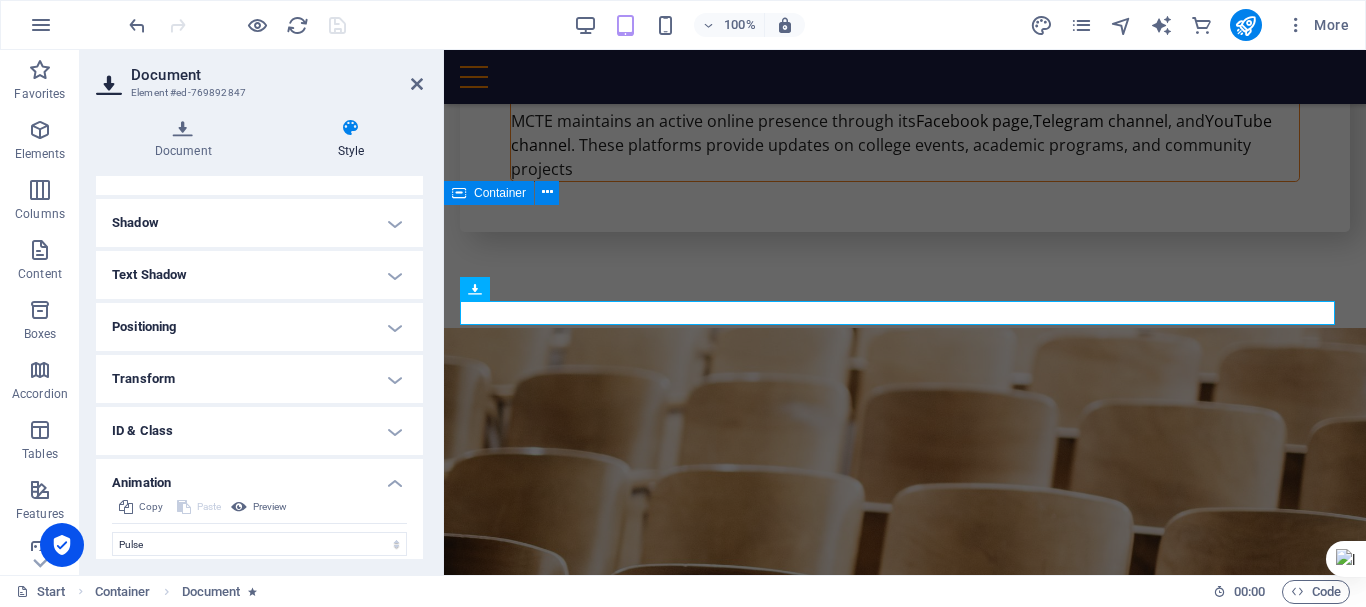 scroll, scrollTop: 463, scrollLeft: 0, axis: vertical 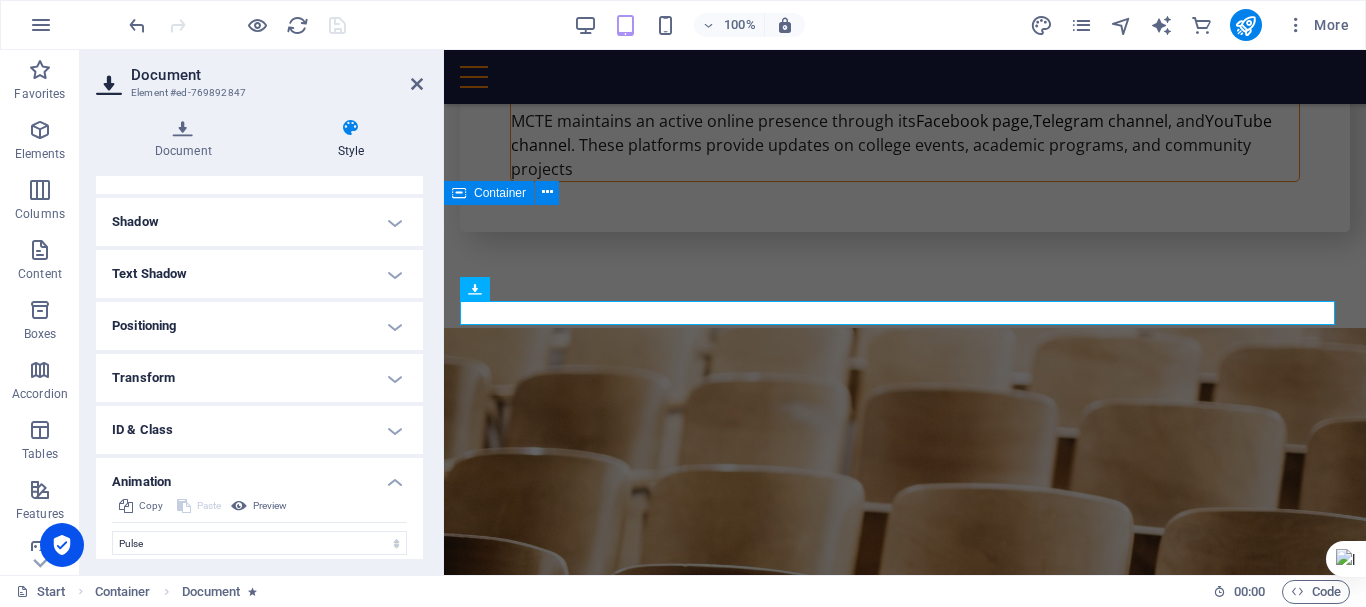 click on "Transform" at bounding box center (259, 378) 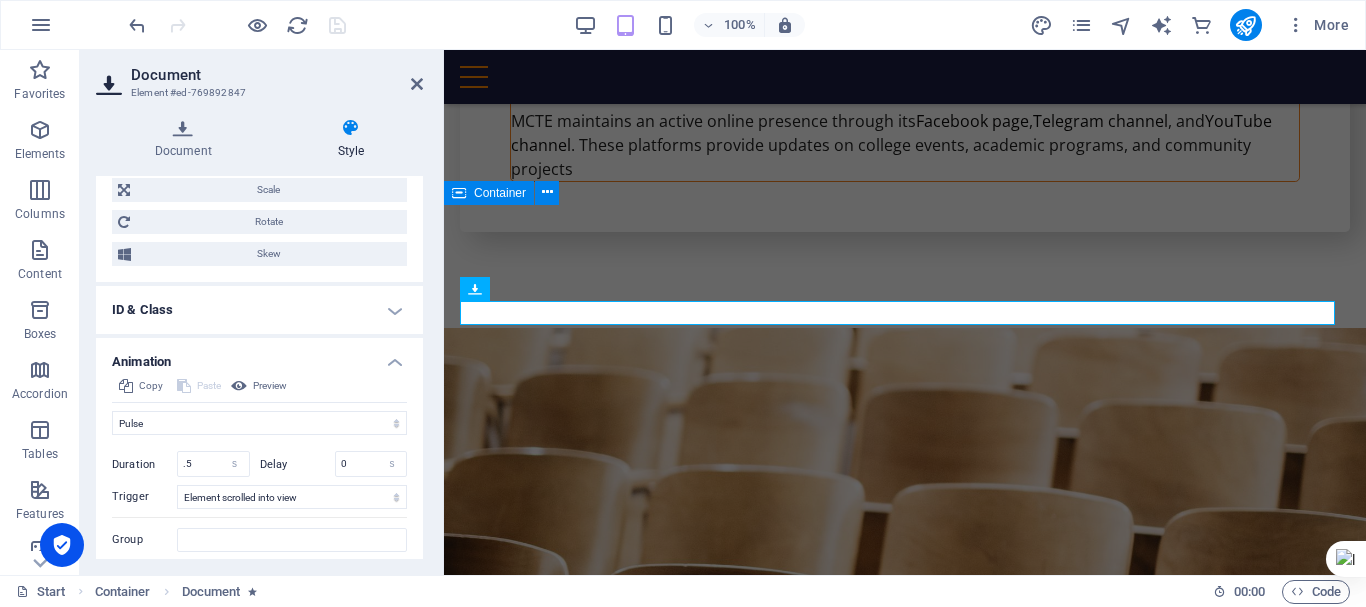 scroll, scrollTop: 724, scrollLeft: 0, axis: vertical 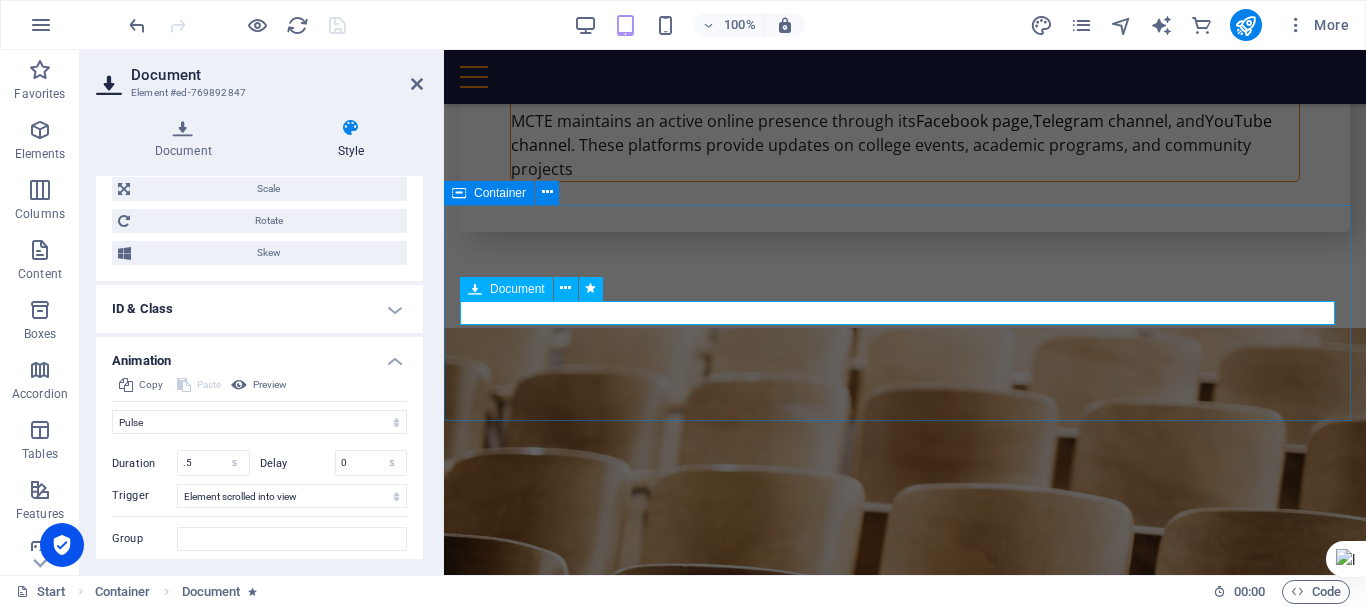 click on "invoice-EpeRWN7C31OoBo4J7vaxSA.pdf 164.57 KB" at bounding box center (905, 12485) 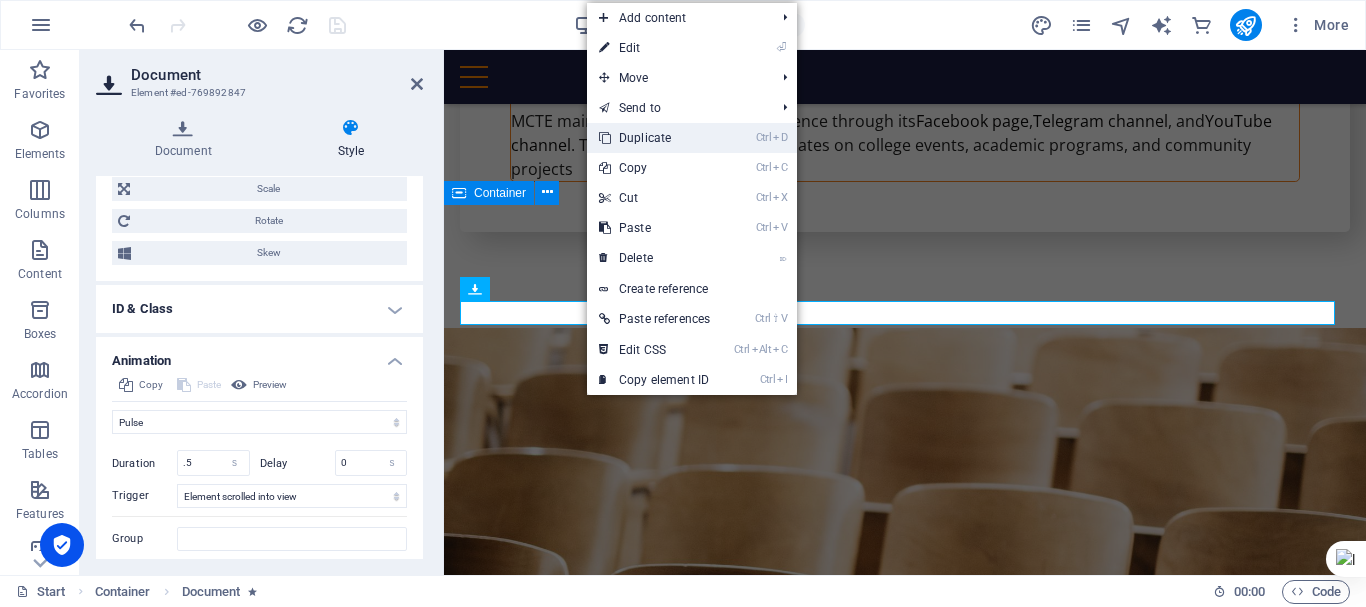 click on "Ctrl D  Duplicate" at bounding box center [654, 138] 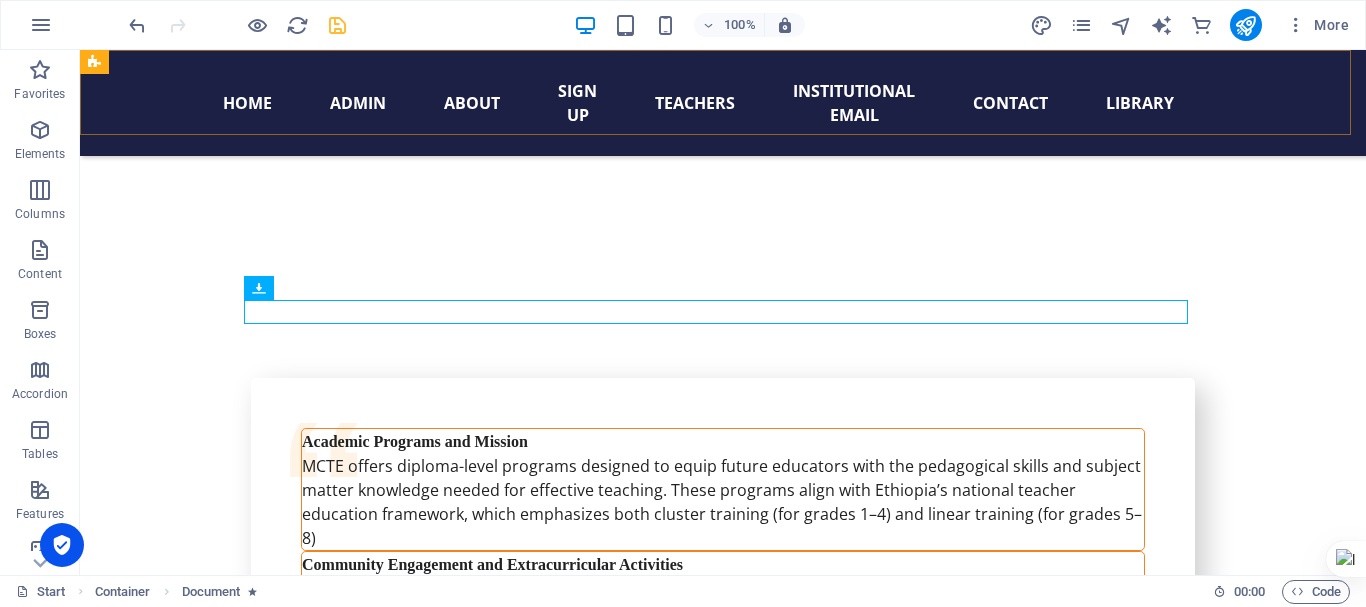 scroll, scrollTop: 17839, scrollLeft: 0, axis: vertical 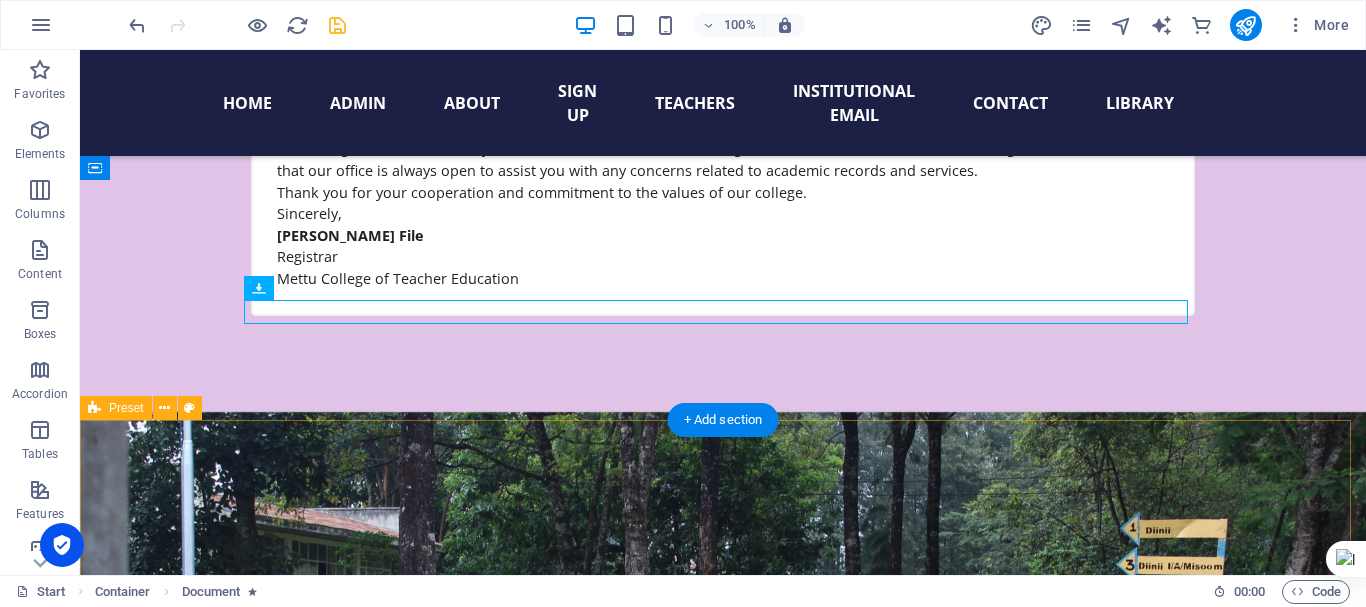 click on "Library The library The Mettu College of Teacher Education Library is an important resource center that supports teaching, learning, and research activities for students and staff.  services It contains a wide range of educational materials including textbooks, reference books, research papers, journals, and digital resources. The library offers quiet reading areas, borrowing services, and access to electronic materials to enhance academic success. It plays a key role in improving the quality of teacher education at the college. opining hours The Mettu College of Teacher Education Library is open from  [DATE] to [DATE] , from  2:00 a.m. to 11:00 a.m. local time  (Ethiopian time), which corresponds to  8:00 a.m. to 5:00 p.m. international time . The library remains closed on weekends and public holidays. online services" at bounding box center (723, 14186) 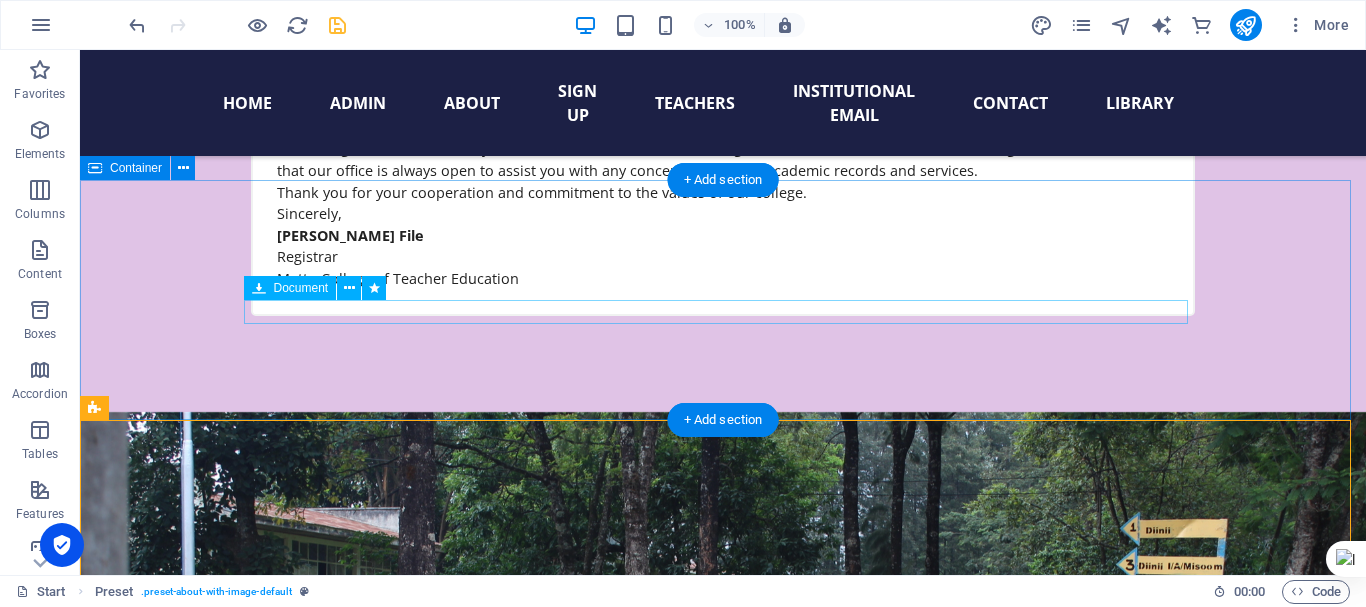 click on "invoice-EpeRWN7C31OoBo4J7vaxSA.pdf 164.57 KB" at bounding box center (723, 13552) 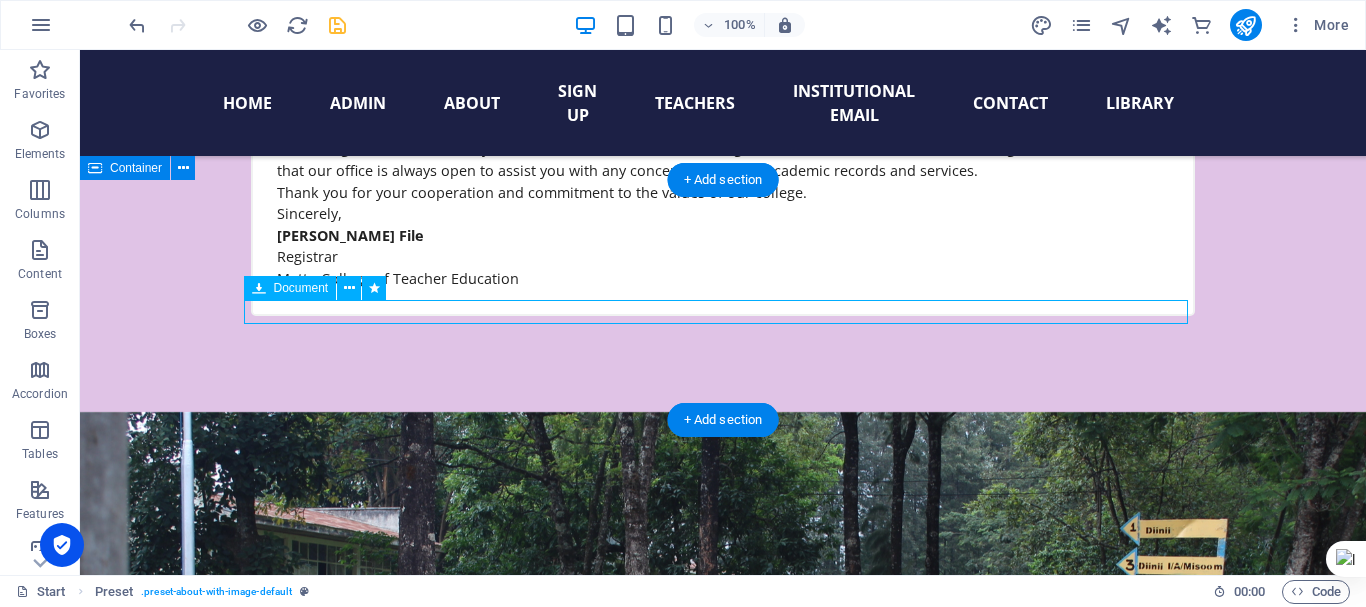 click on "invoice-EpeRWN7C31OoBo4J7vaxSA.pdf 164.57 KB" at bounding box center [723, 13552] 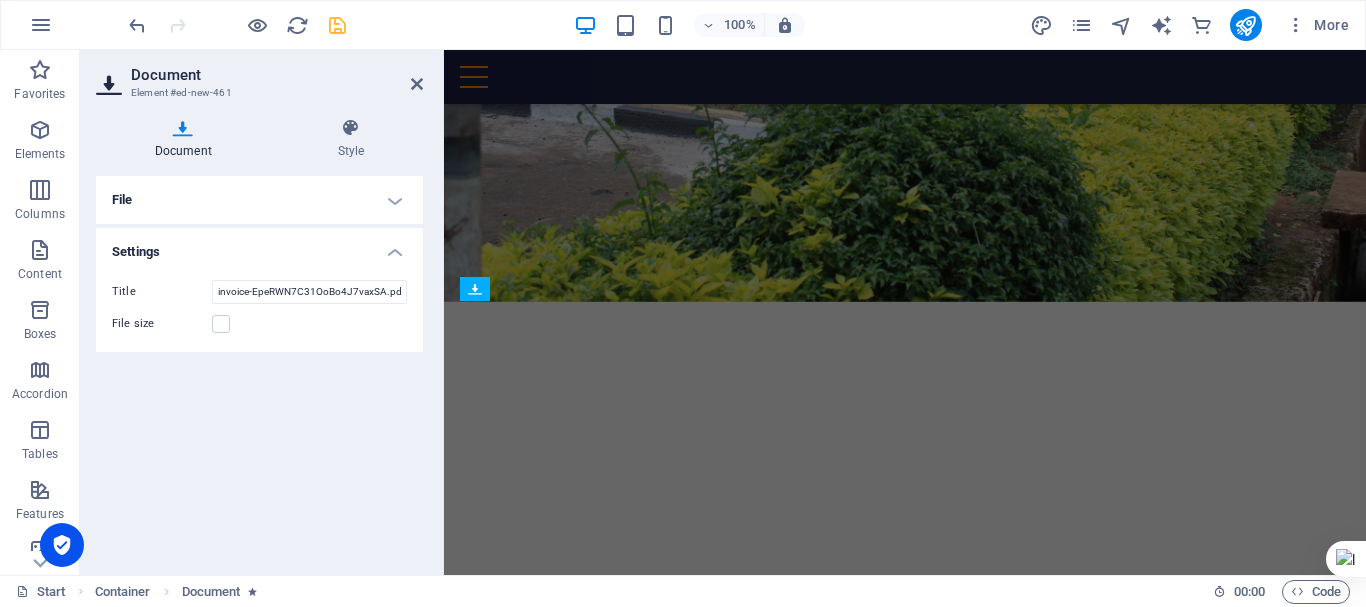 scroll, scrollTop: 18765, scrollLeft: 0, axis: vertical 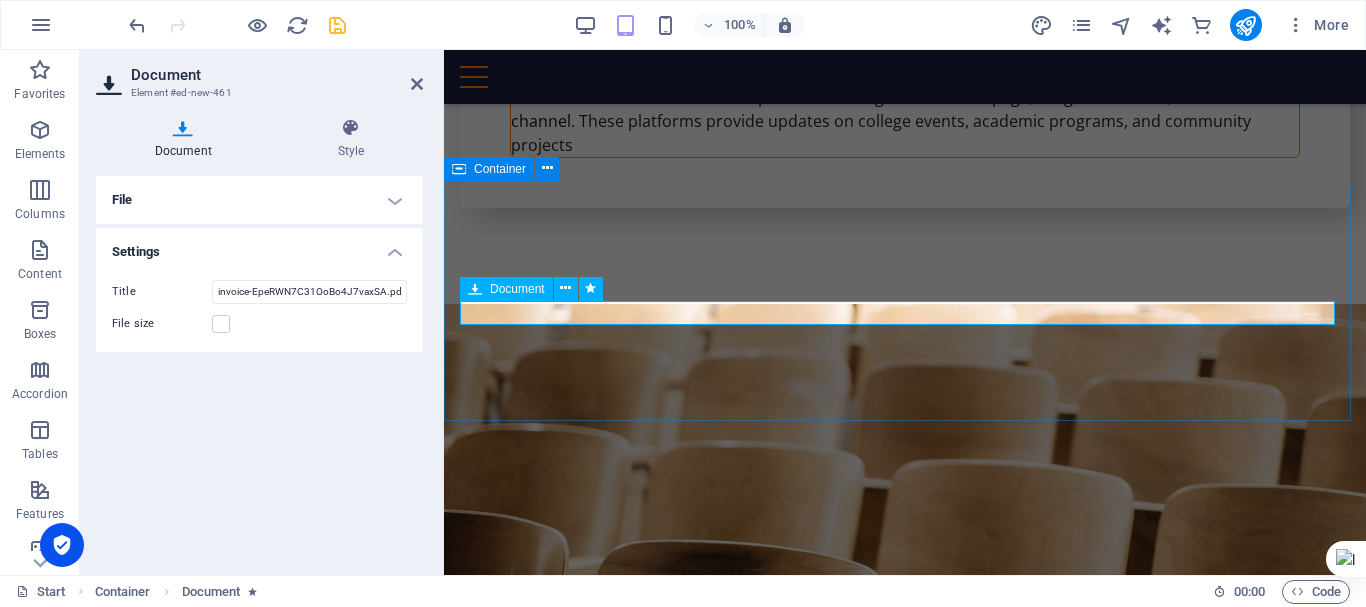click on "invoice-EpeRWN7C31OoBo4J7vaxSA.pdf 164.57 KB" at bounding box center (905, 12485) 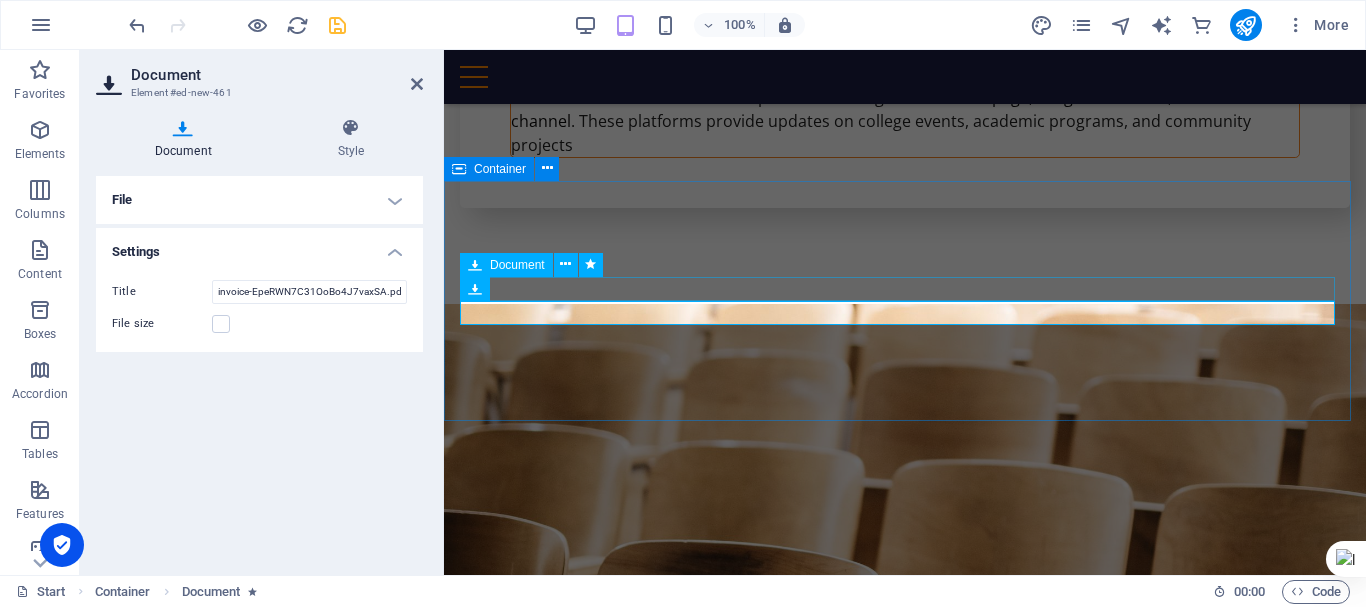 click on "invoice-EpeRWN7C31OoBo4J7vaxSA.pdf 164.57 KB" at bounding box center [905, 12461] 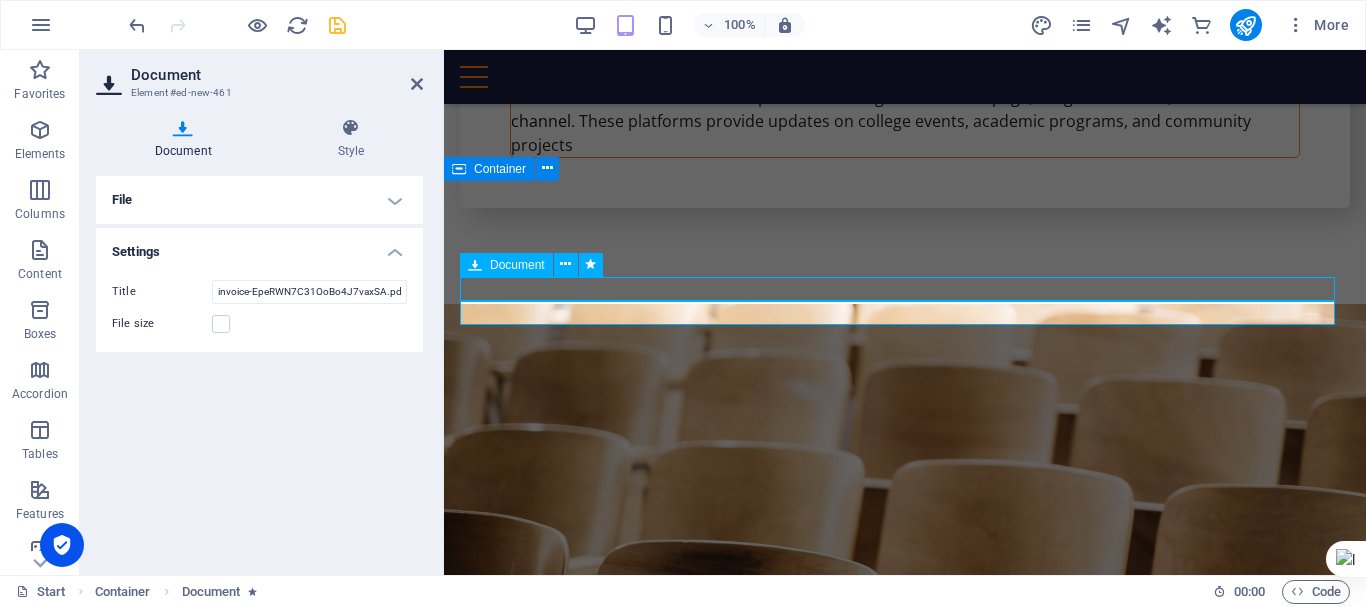 click on "invoice-EpeRWN7C31OoBo4J7vaxSA.pdf 164.57 KB" at bounding box center [905, 12461] 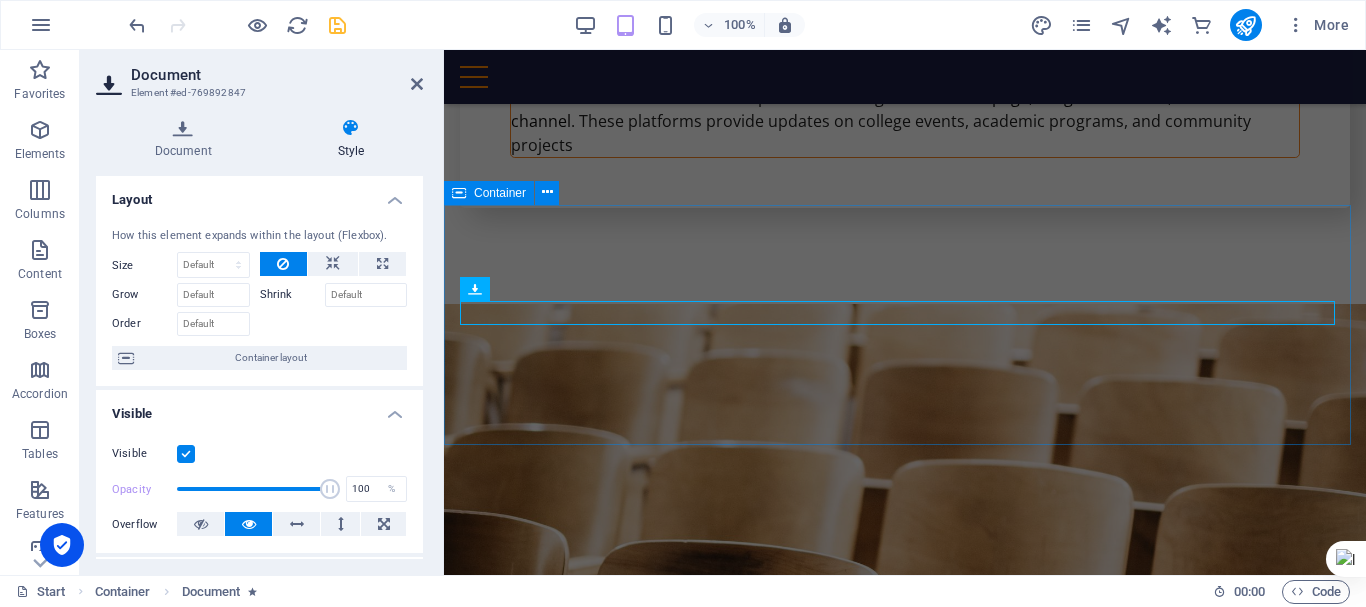 scroll, scrollTop: 18741, scrollLeft: 0, axis: vertical 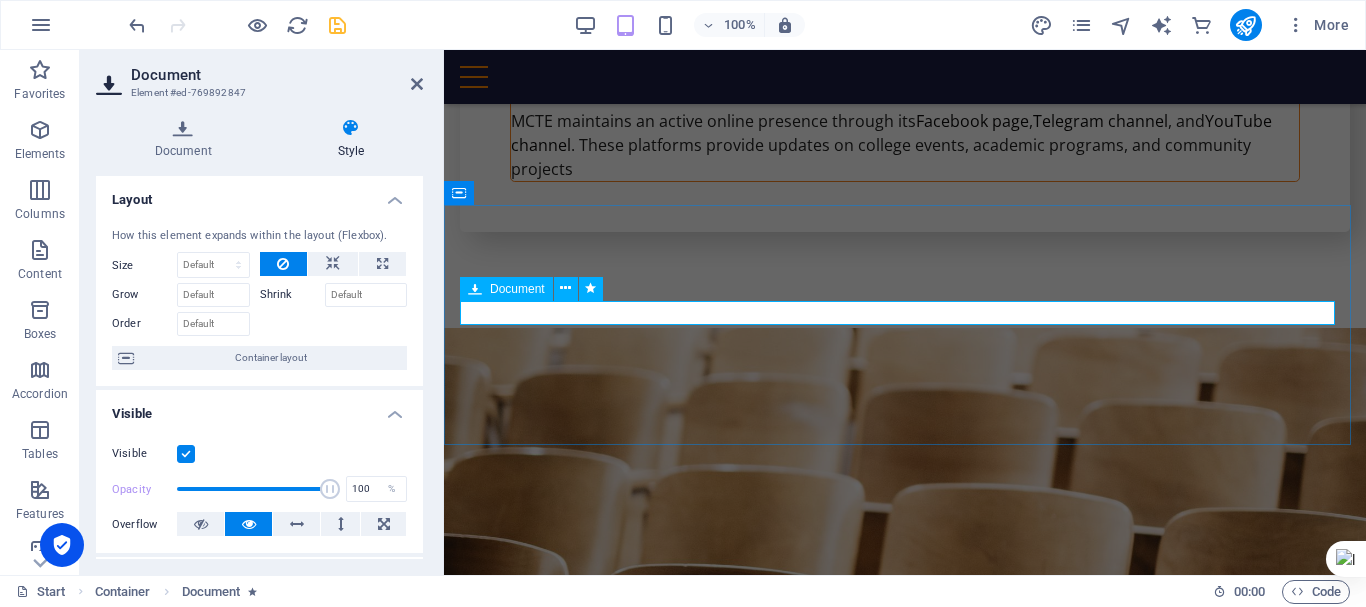 click on "invoice-EpeRWN7C31OoBo4J7vaxSA.pdf 164.57 KB" at bounding box center [905, 12485] 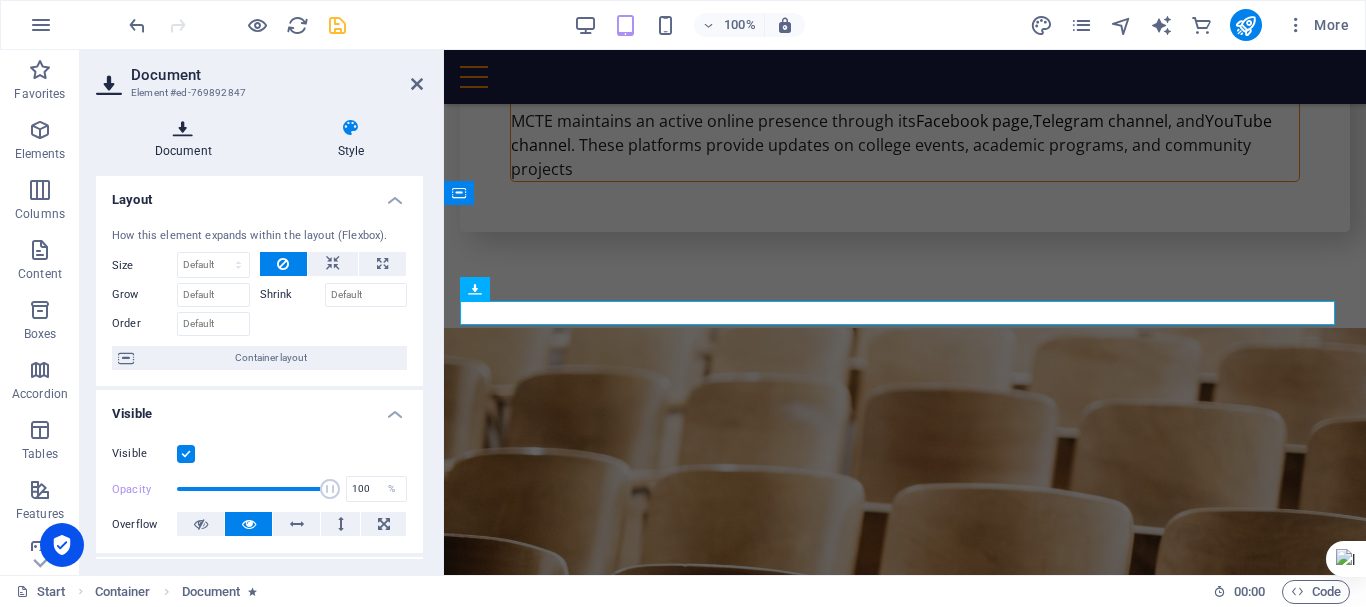 click at bounding box center (183, 128) 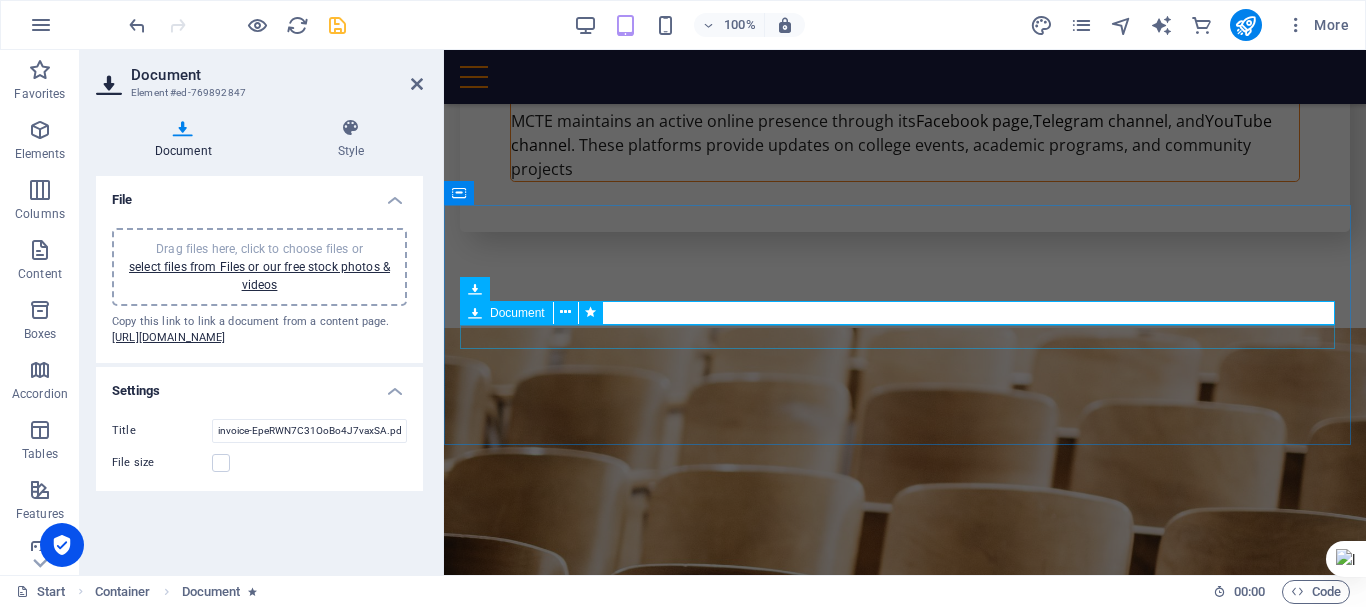 click on "invoice-EpeRWN7C31OoBo4J7vaxSA.pdf 164.57 KB" at bounding box center (905, 12509) 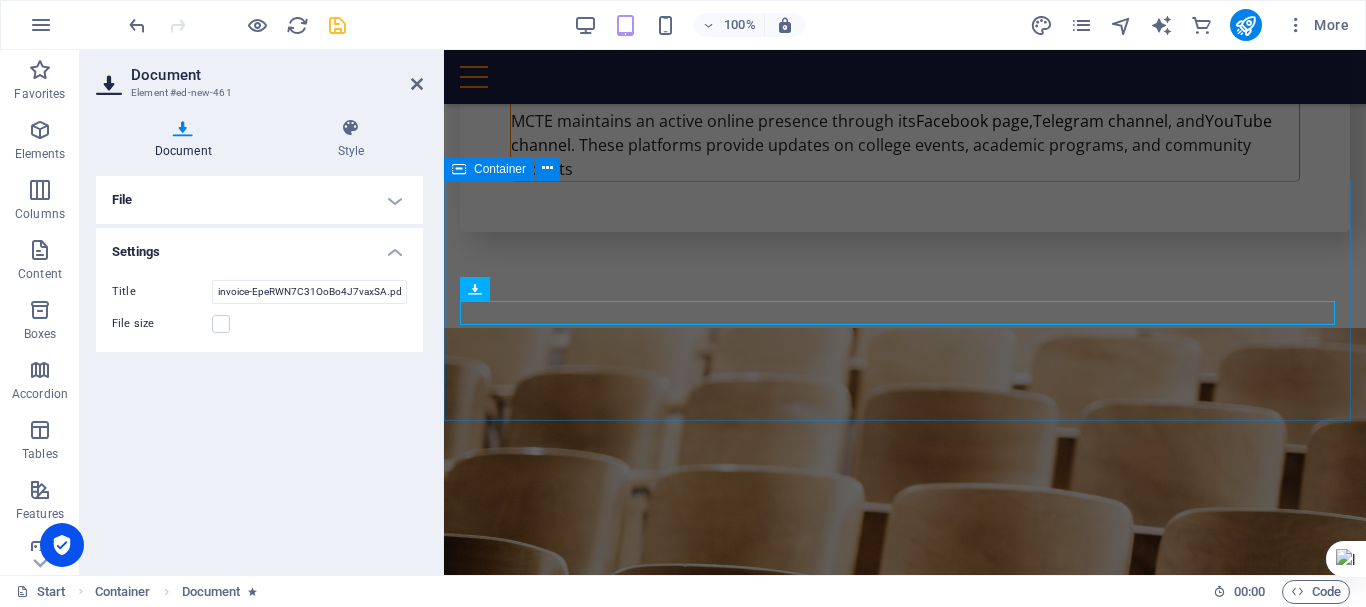 scroll, scrollTop: 18765, scrollLeft: 0, axis: vertical 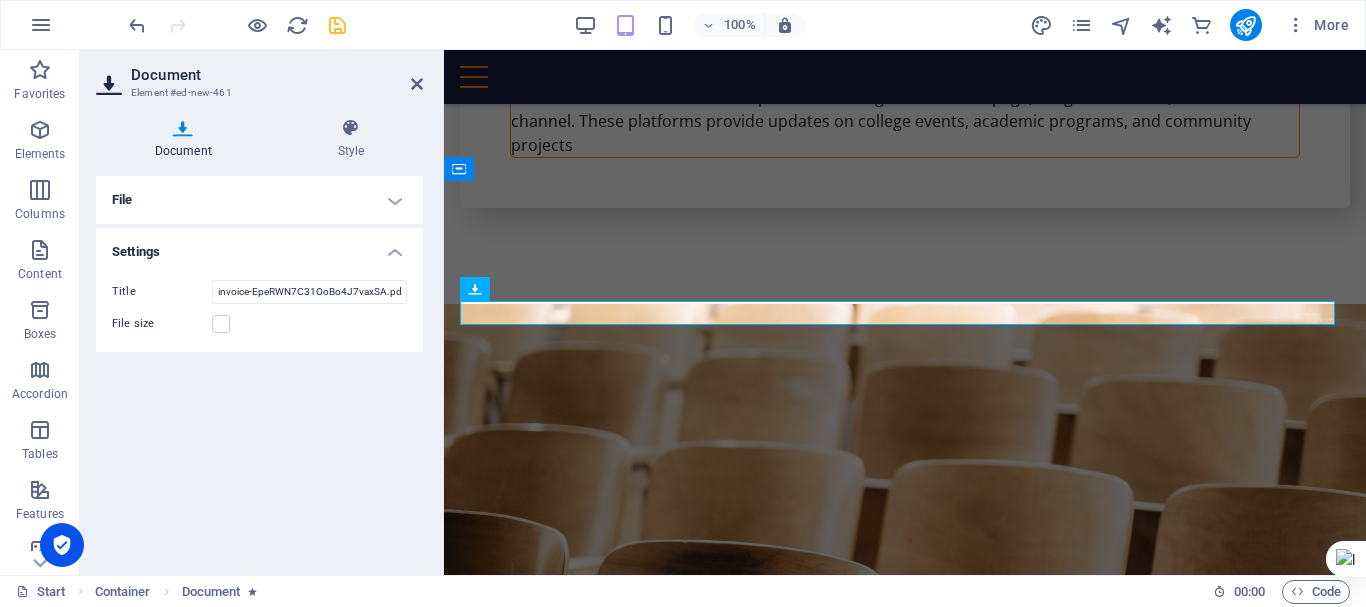 click on "Document" at bounding box center (187, 139) 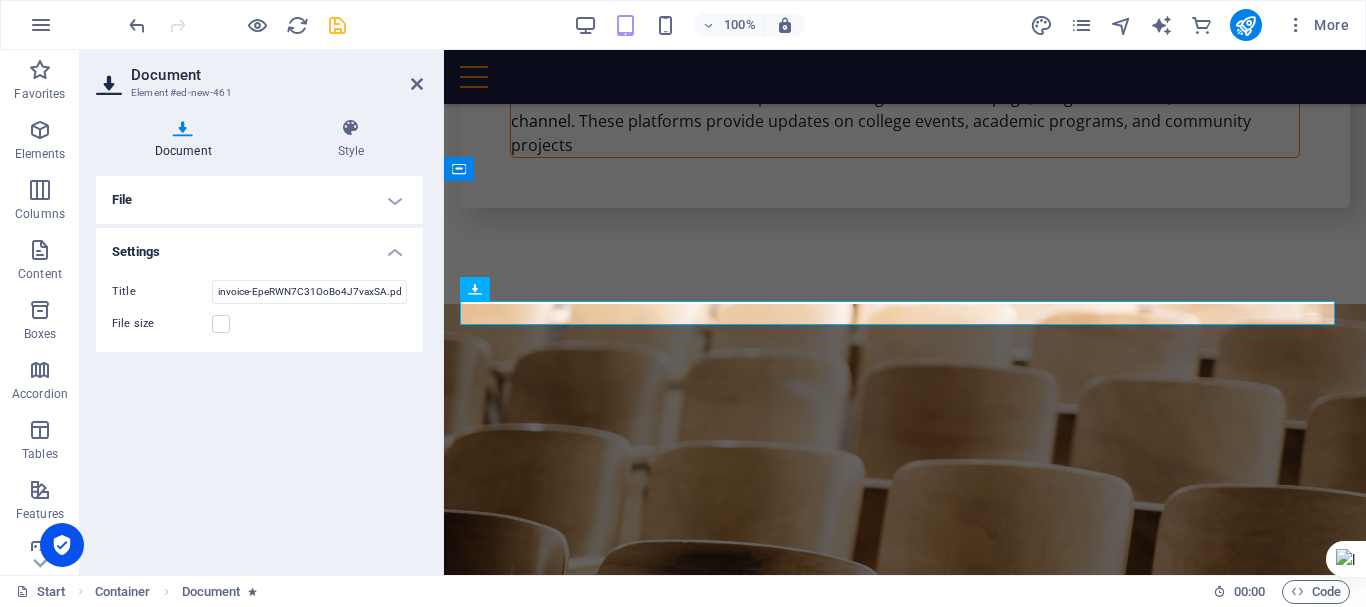 click on "File" at bounding box center (259, 200) 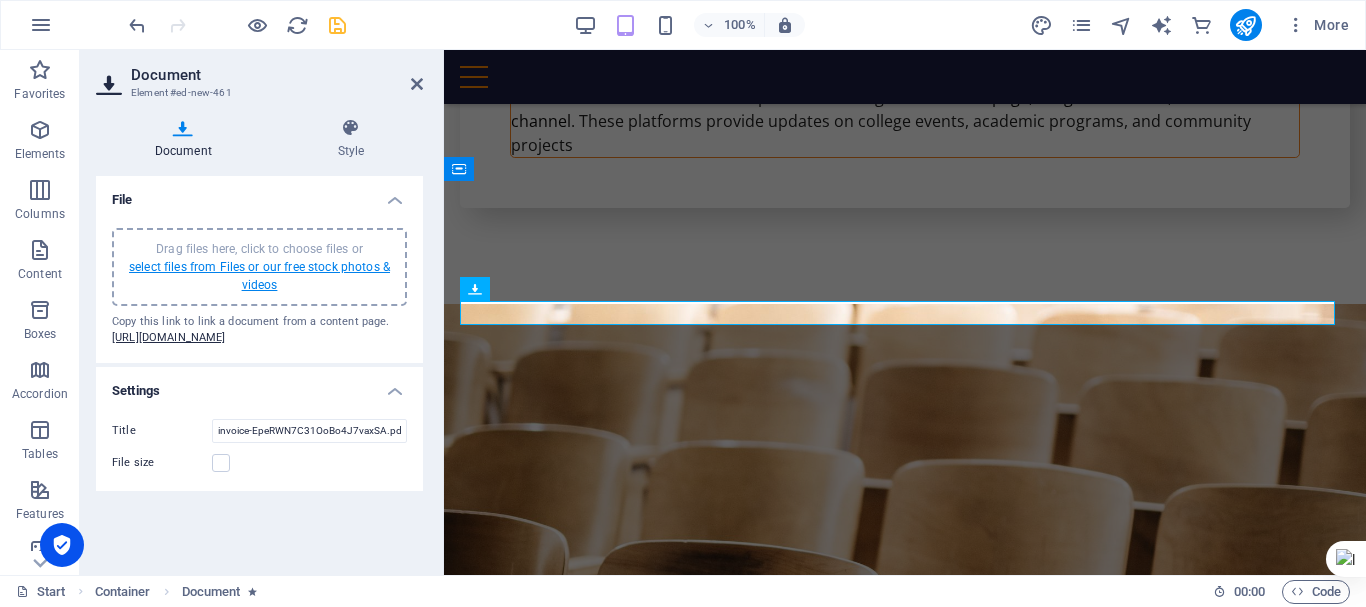 click on "select files from Files or our free stock photos & videos" at bounding box center [259, 276] 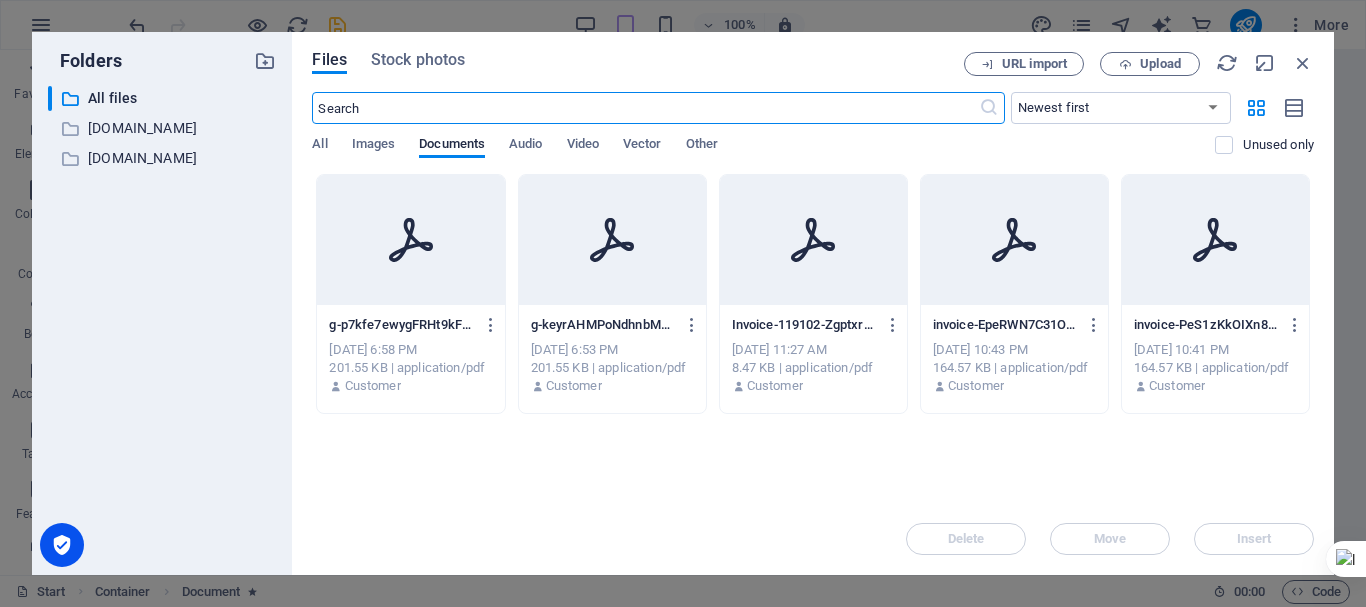 scroll, scrollTop: 24676, scrollLeft: 0, axis: vertical 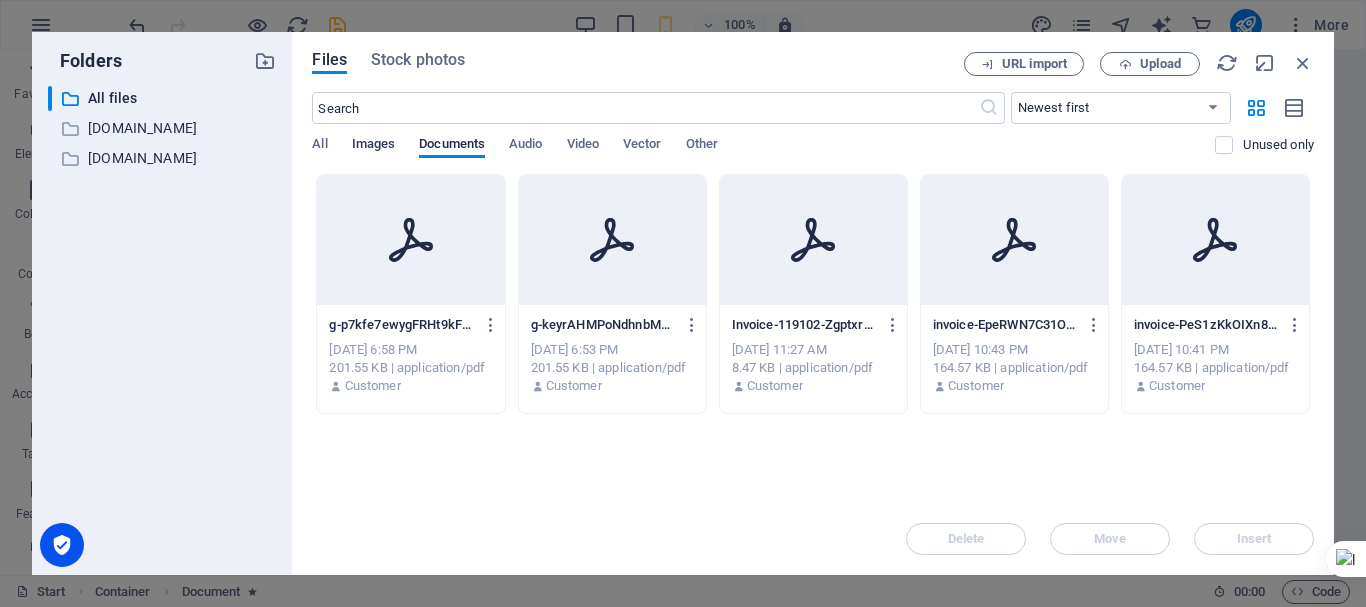 click on "Images" at bounding box center [374, 146] 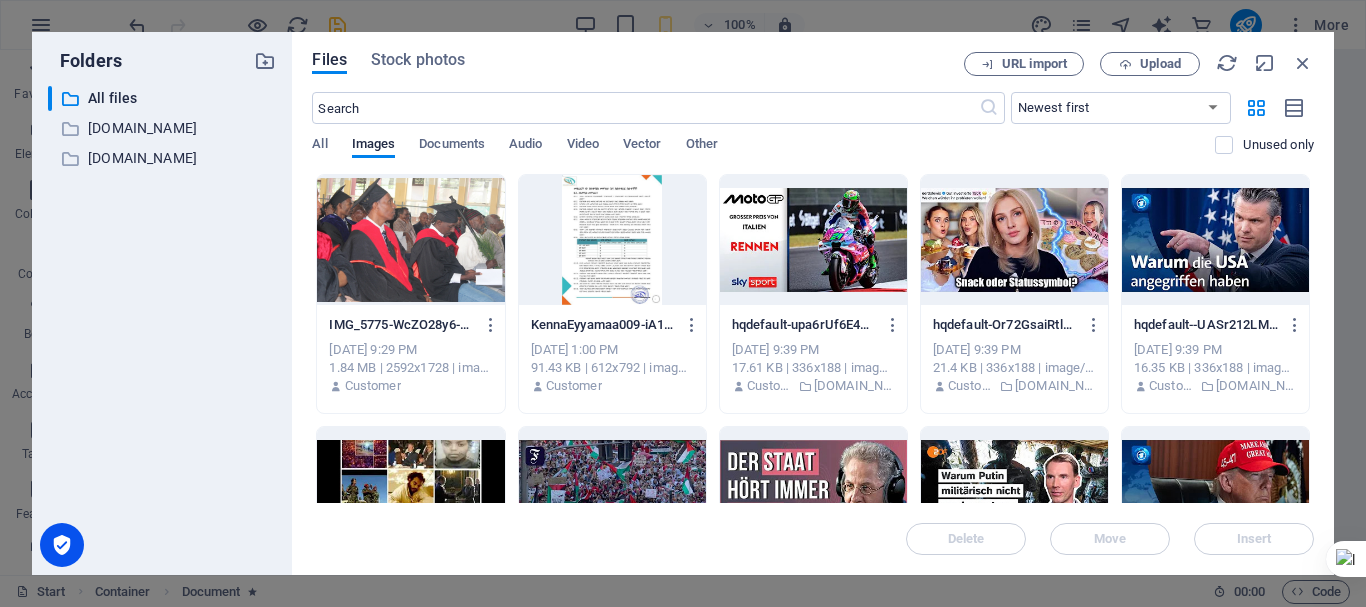 click at bounding box center [612, 240] 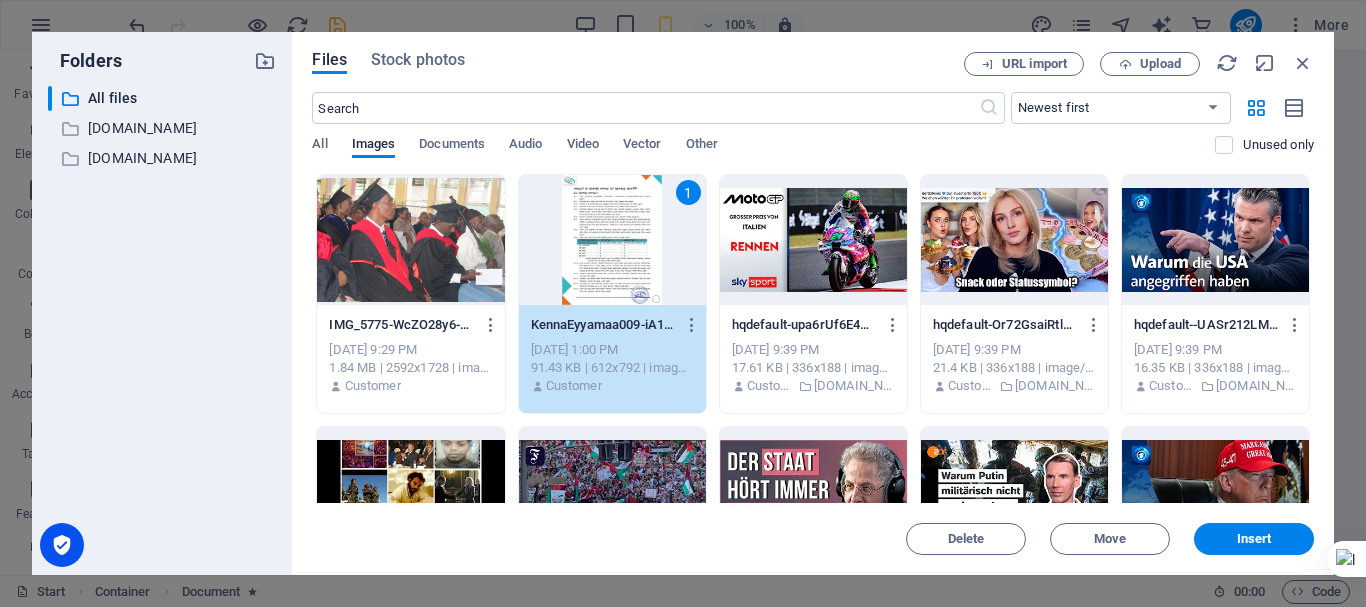 click on "Delete Move Insert" at bounding box center [813, 529] 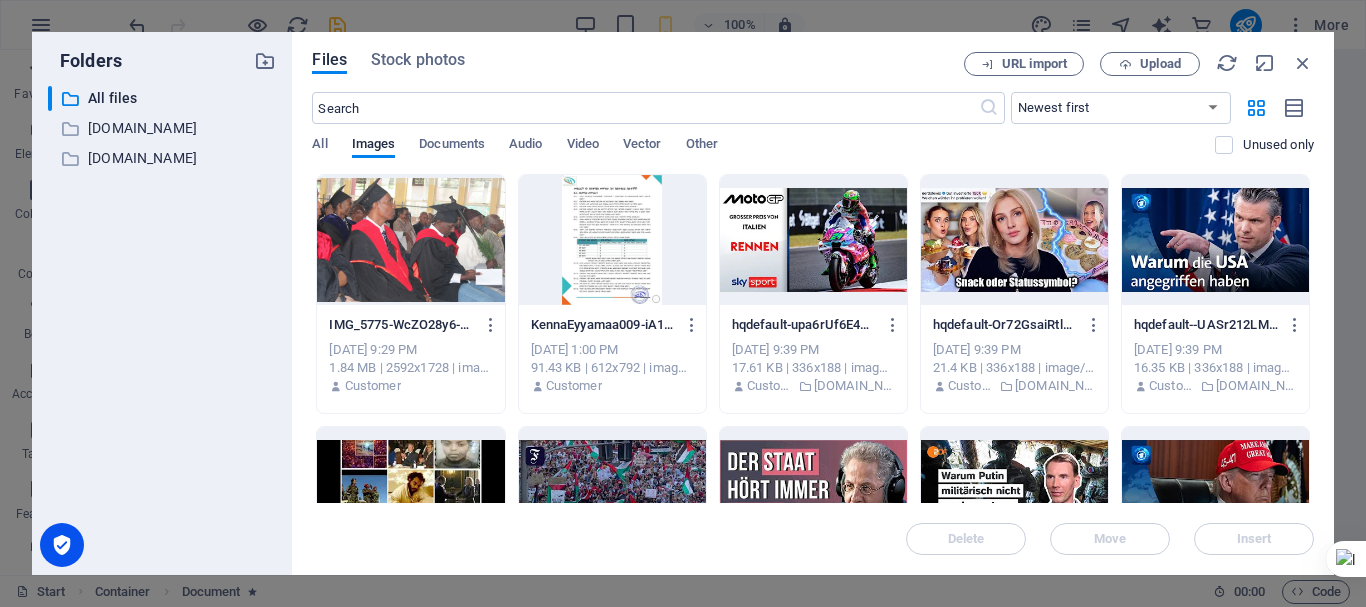 click on "Delete Move Insert" at bounding box center (813, 529) 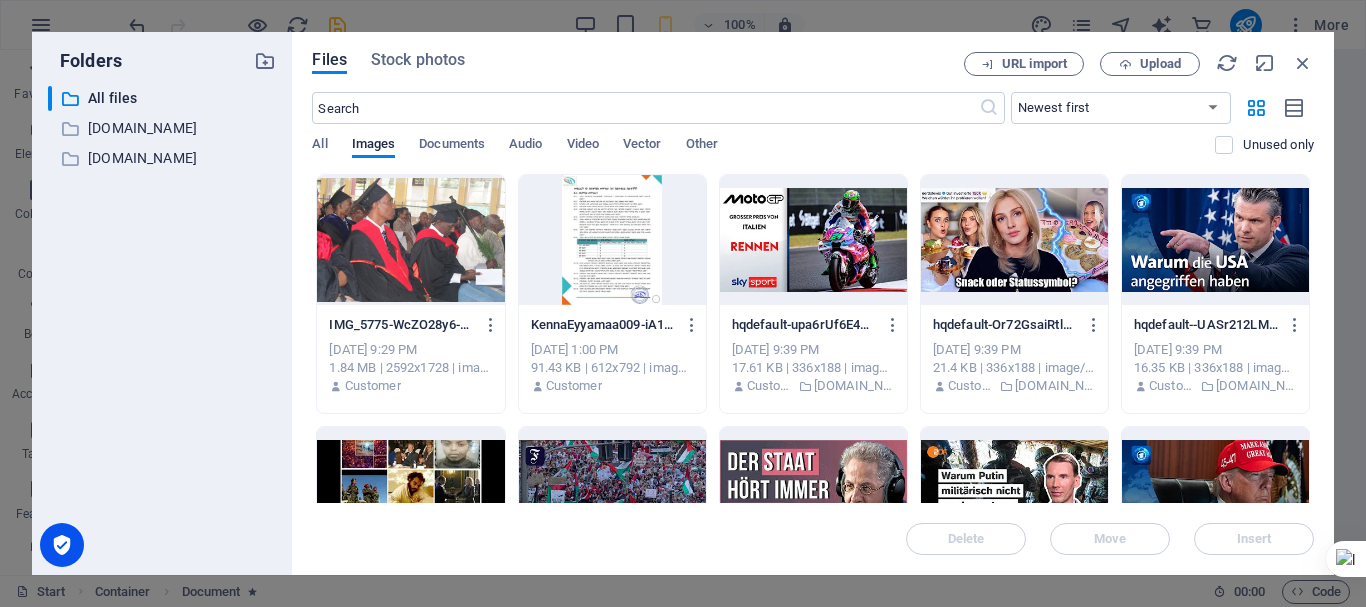 click at bounding box center [612, 240] 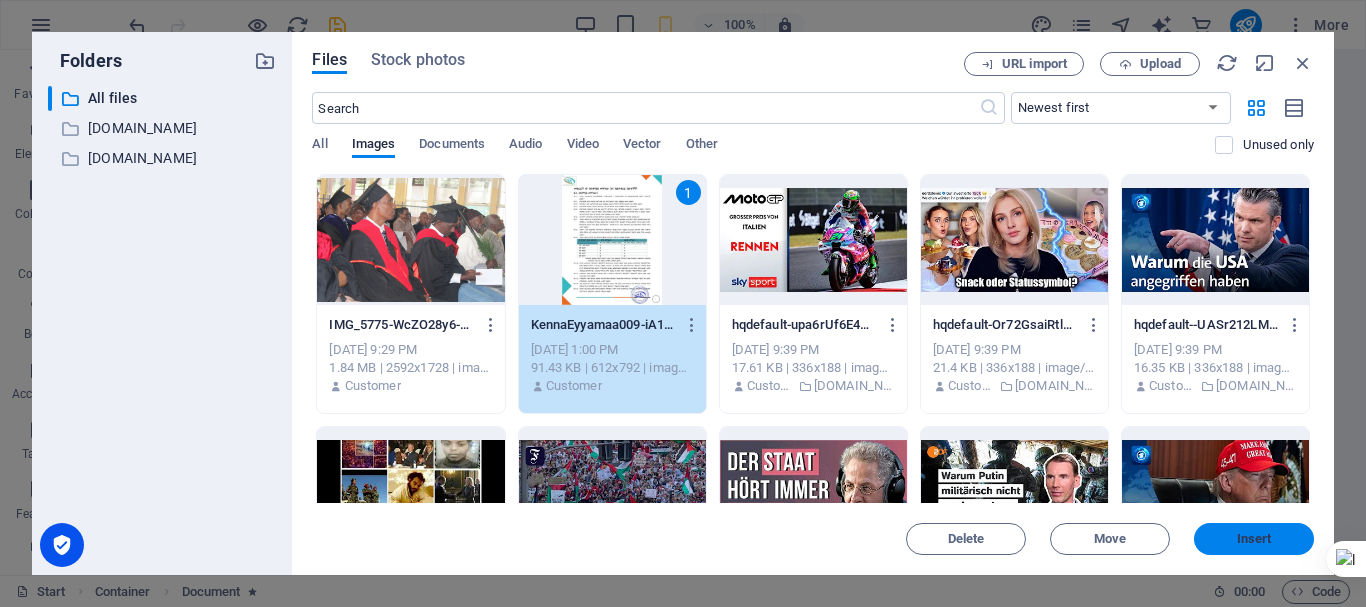 click on "Insert" at bounding box center (1254, 539) 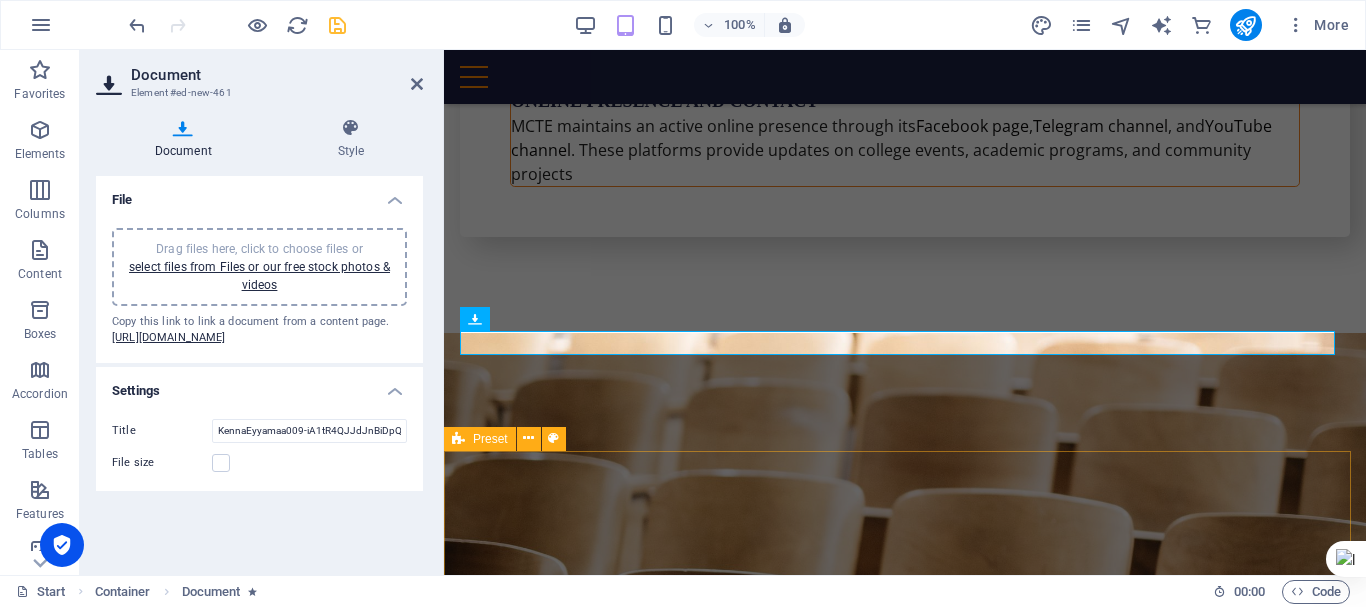 scroll, scrollTop: 18737, scrollLeft: 0, axis: vertical 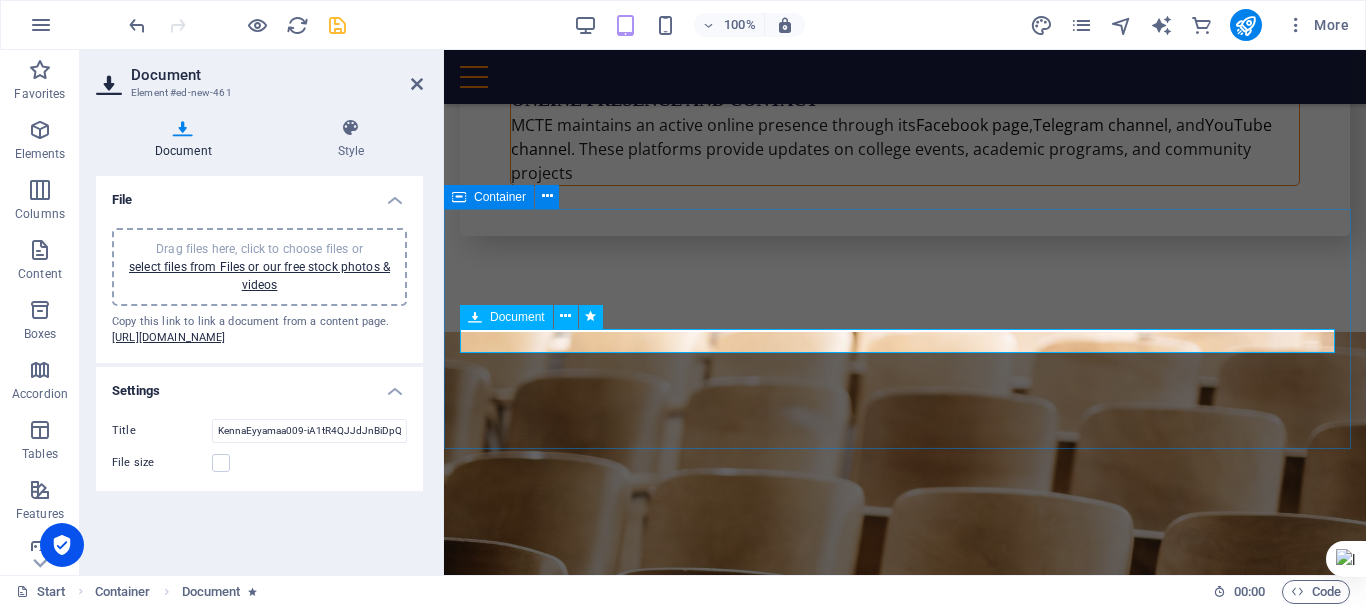 click on "KennaEyyamaa009-iA1tR4QJJdJnBiDpQQzhSQ.jpg 91.43 KB" at bounding box center [905, 12513] 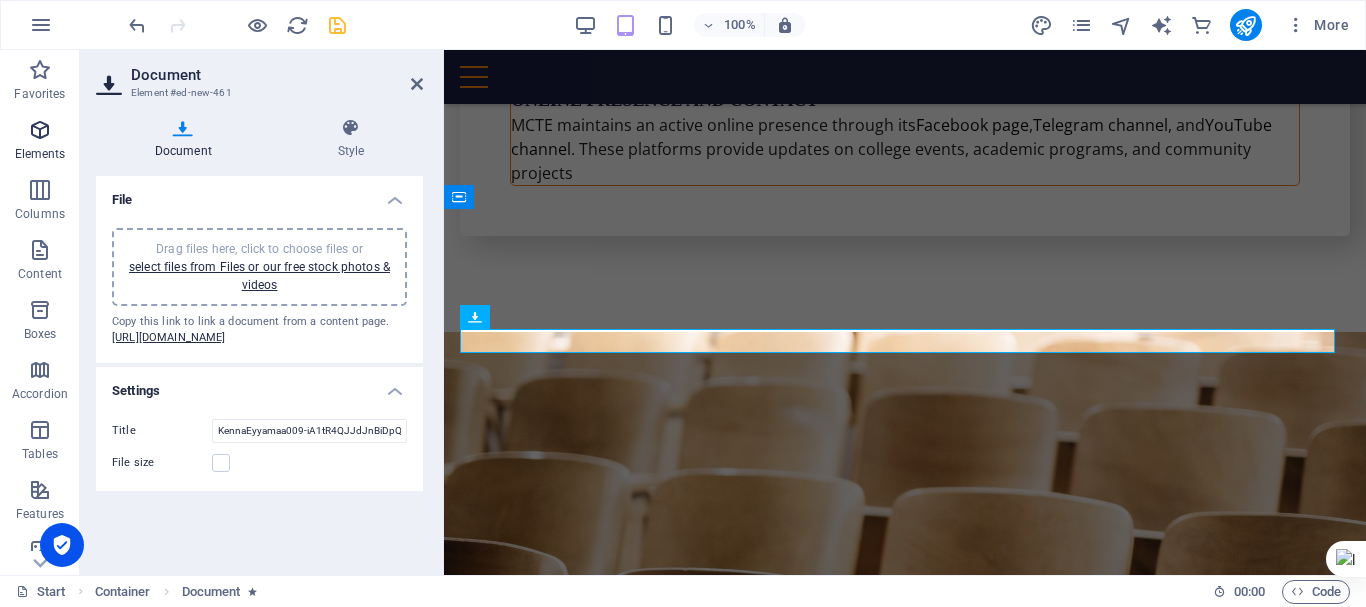 click at bounding box center (40, 130) 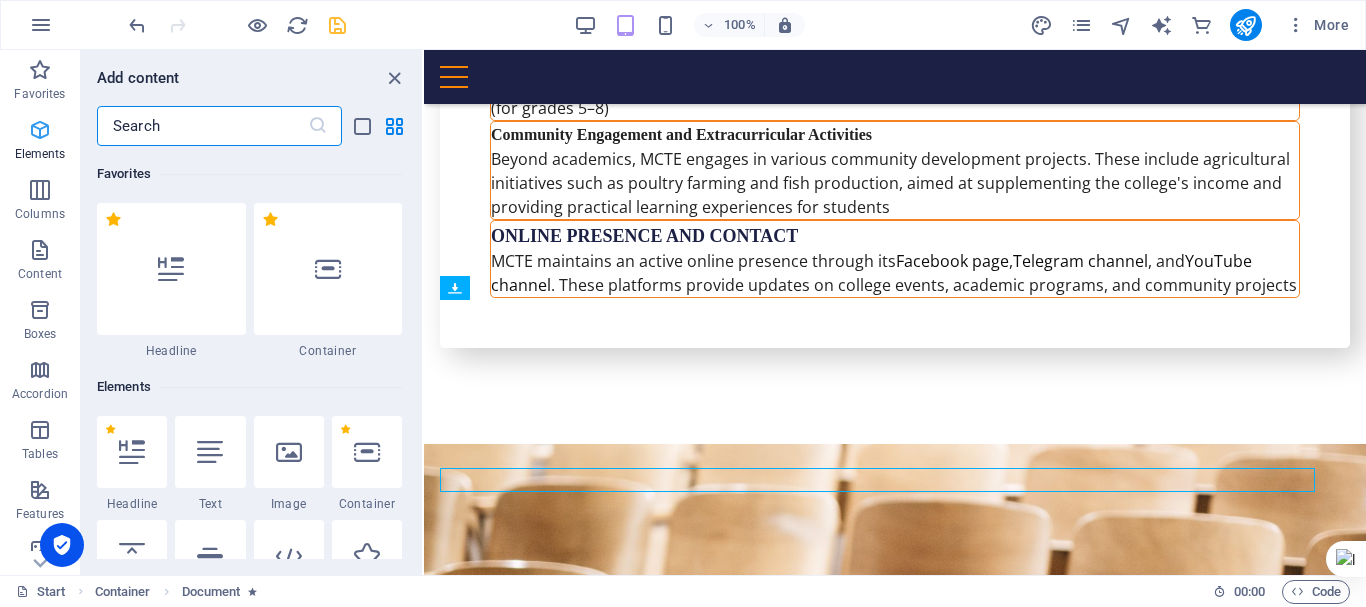 scroll, scrollTop: 18598, scrollLeft: 0, axis: vertical 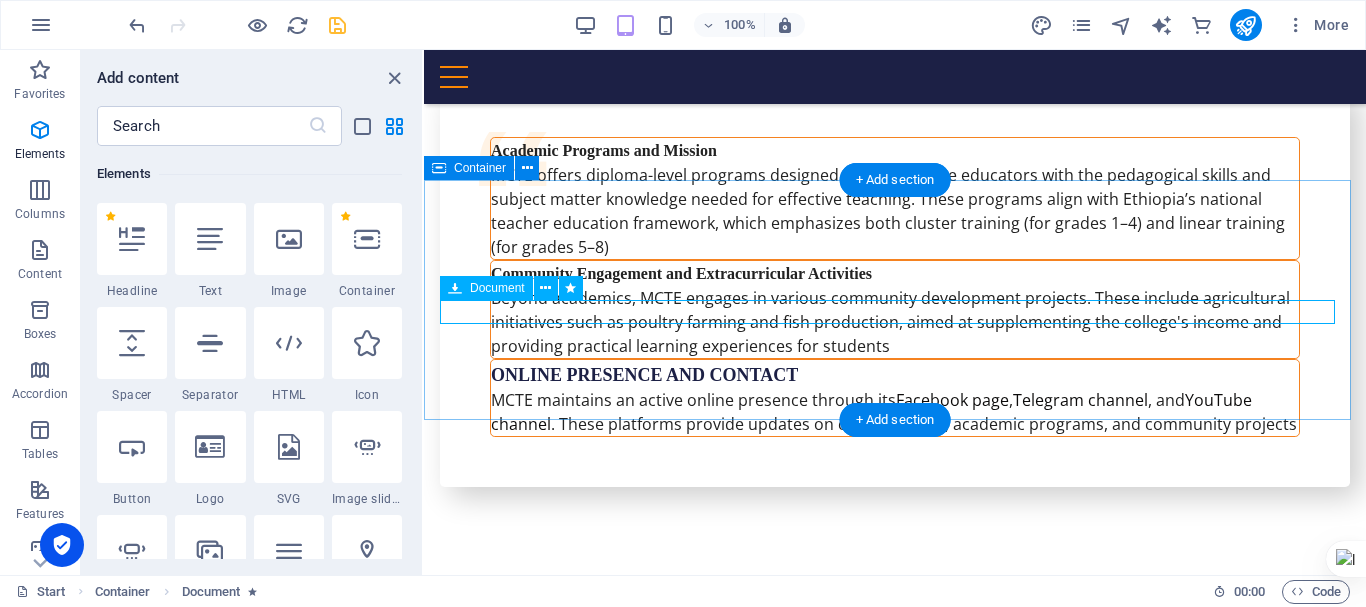 click on "KennaEyyamaa009-iA1tR4QJJdJnBiDpQQzhSQ.jpg 91.43 KB" at bounding box center [895, 12801] 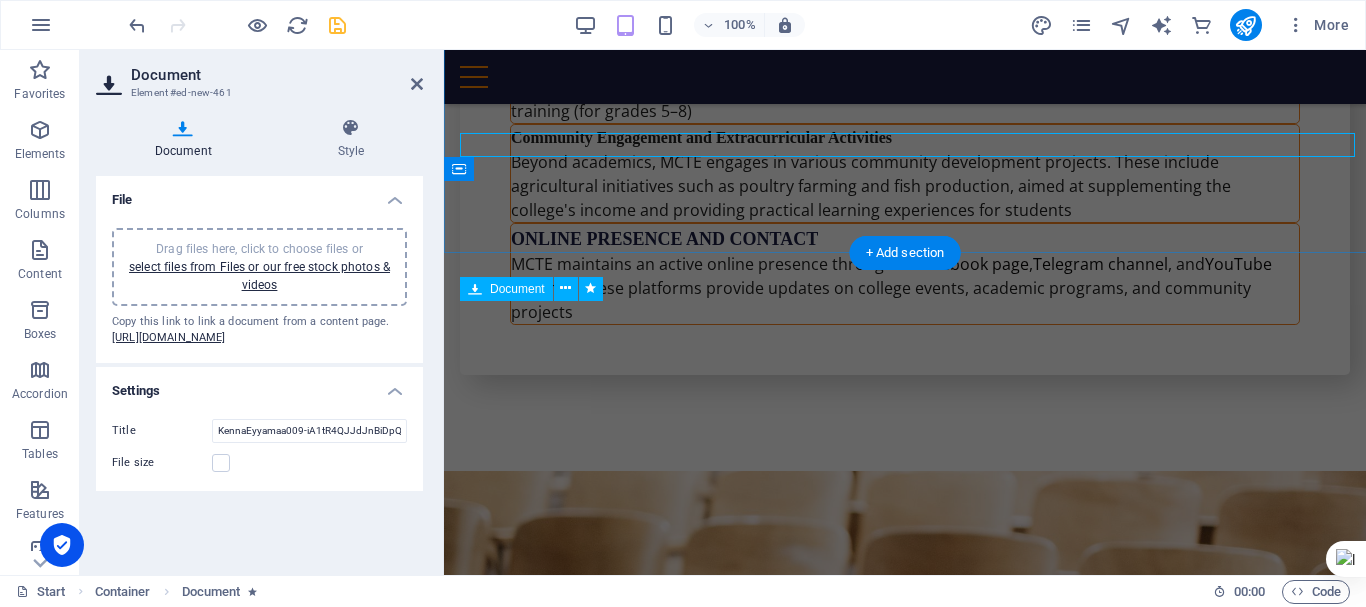 scroll, scrollTop: 18765, scrollLeft: 0, axis: vertical 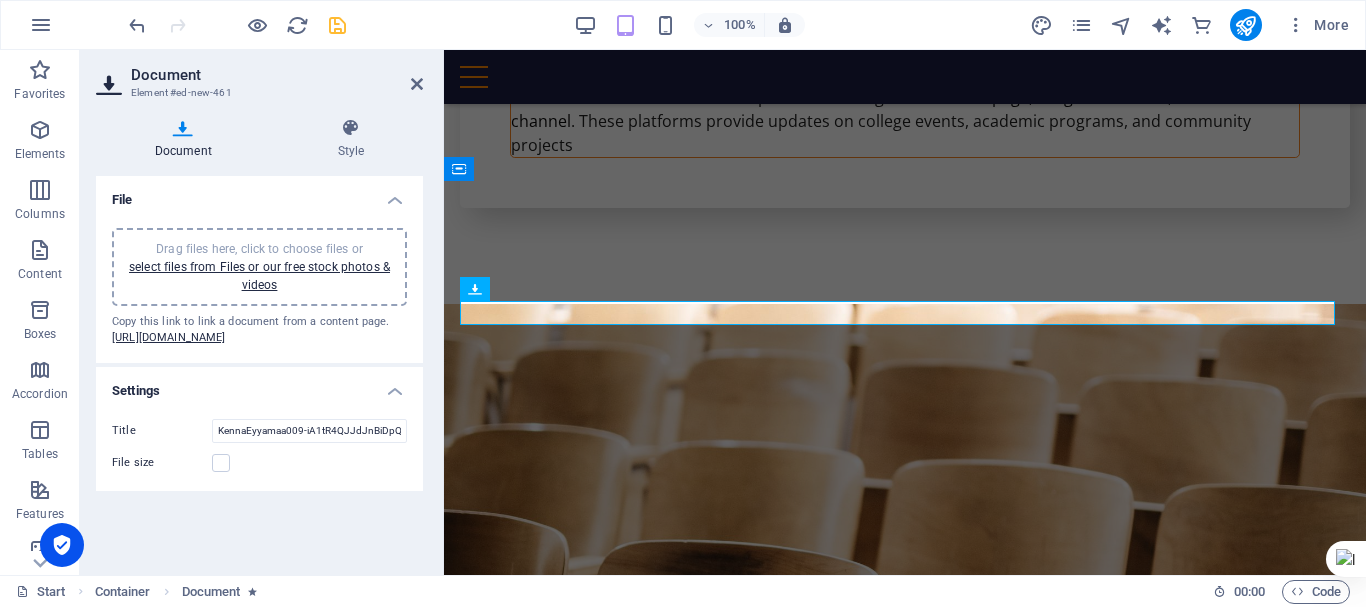 click on "File" at bounding box center (259, 194) 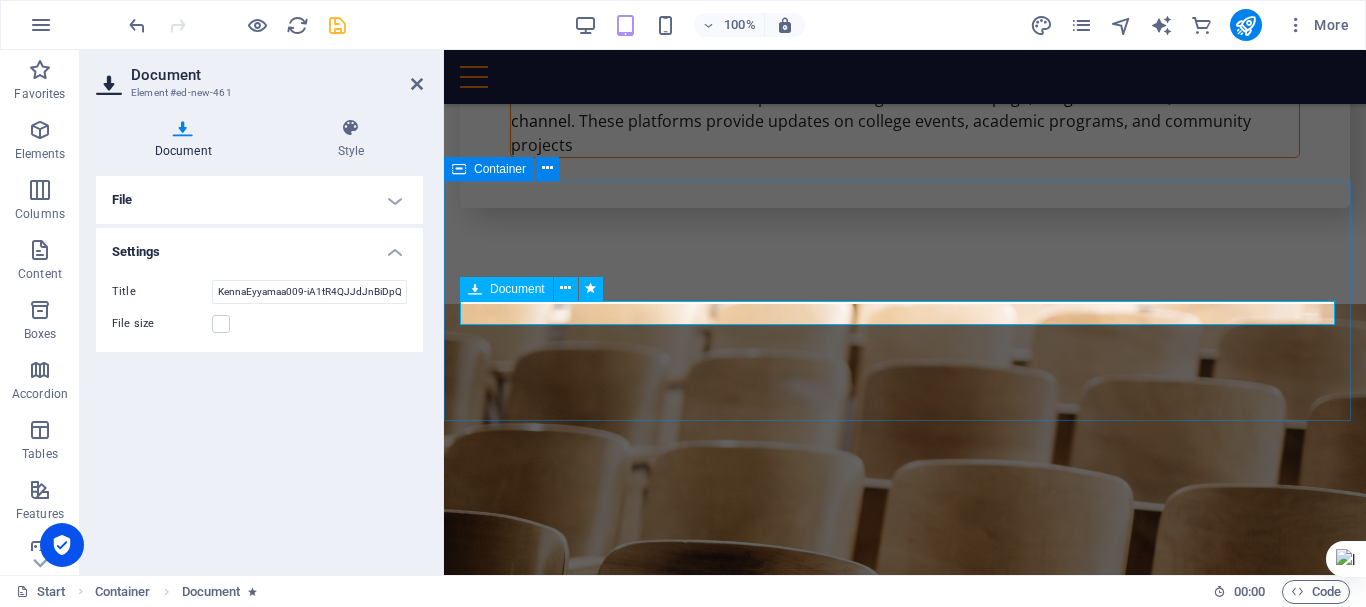 click on "KennaEyyamaa009-iA1tR4QJJdJnBiDpQQzhSQ.jpg 91.43 KB" at bounding box center (905, 12485) 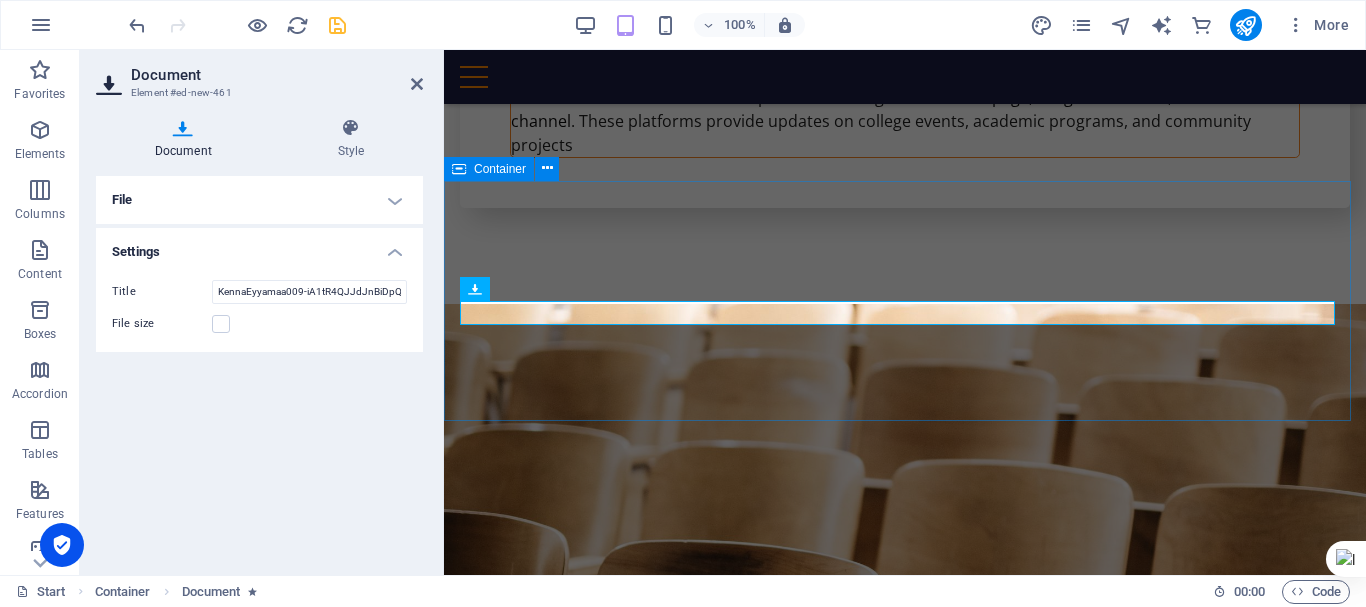 click on "invoice-EpeRWN7C31OoBo4J7vaxSA.pdf 164.57 KB KennaEyyamaa009-iA1tR4QJJdJnBiDpQQzhSQ.jpg 91.43 KB" at bounding box center (905, 12473) 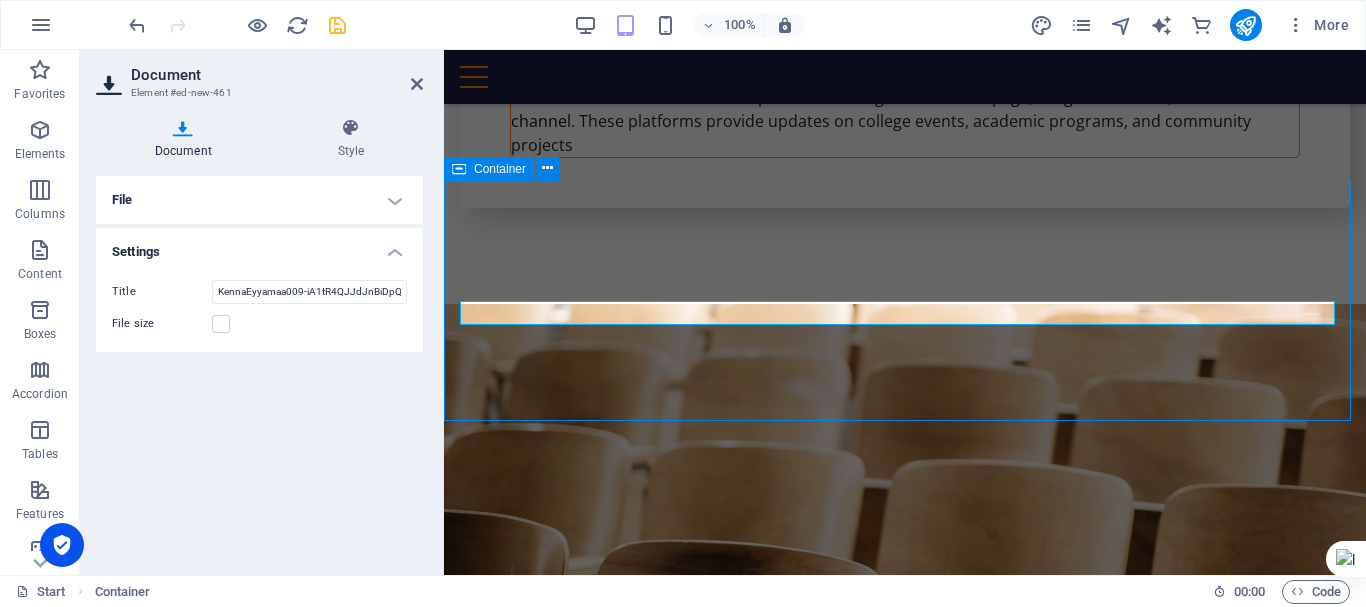 click on "invoice-EpeRWN7C31OoBo4J7vaxSA.pdf 164.57 KB KennaEyyamaa009-iA1tR4QJJdJnBiDpQQzhSQ.jpg 91.43 KB" at bounding box center (905, 12473) 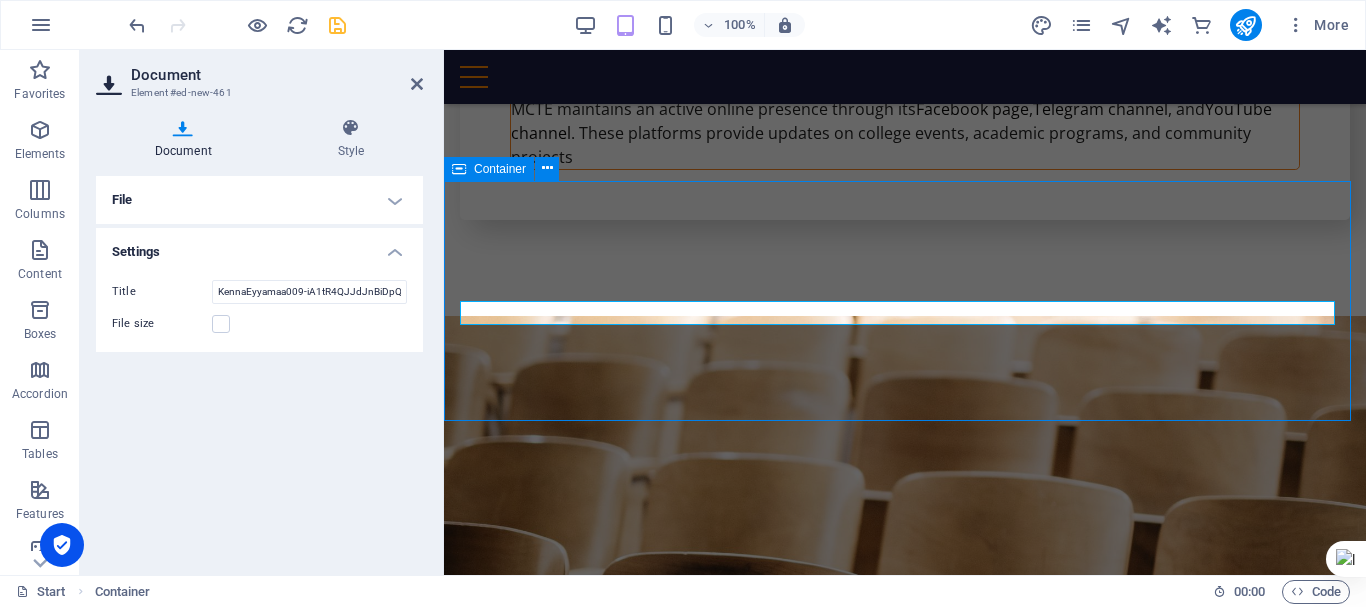 click on "invoice-EpeRWN7C31OoBo4J7vaxSA.pdf 164.57 KB KennaEyyamaa009-iA1tR4QJJdJnBiDpQQzhSQ.jpg 91.43 KB" at bounding box center [905, 12485] 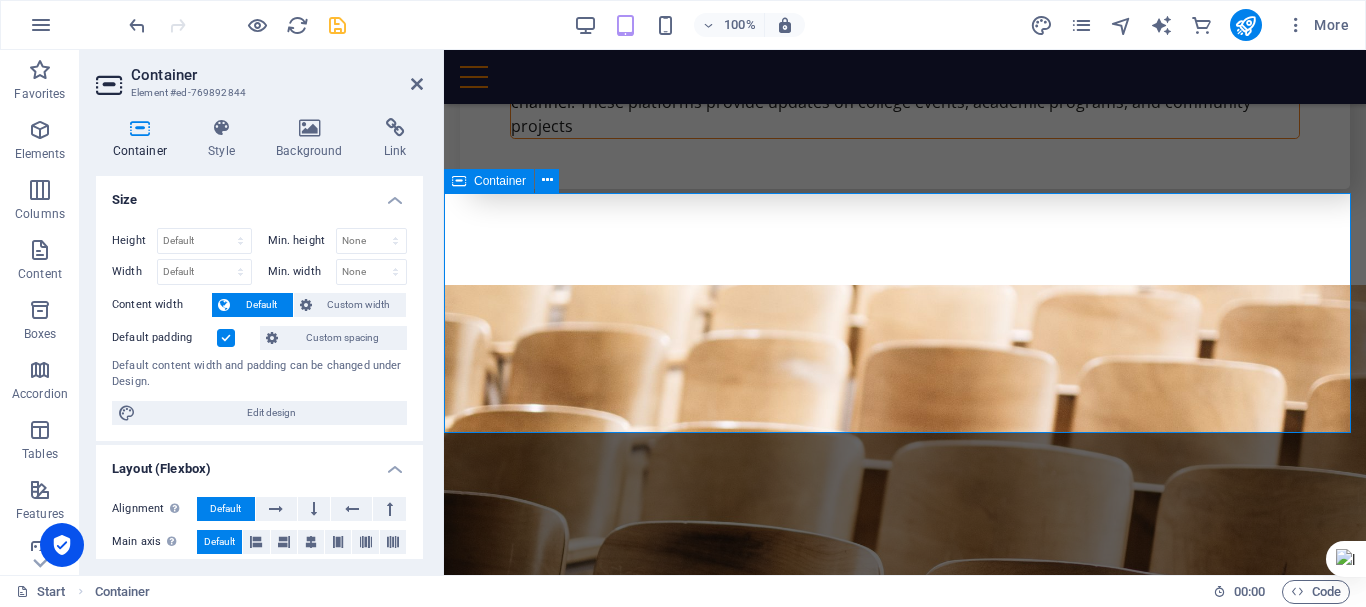 click on "invoice-EpeRWN7C31OoBo4J7vaxSA.pdf 164.57 KB KennaEyyamaa009-iA1tR4QJJdJnBiDpQQzhSQ.jpg 91.43 KB" at bounding box center (905, 12478) 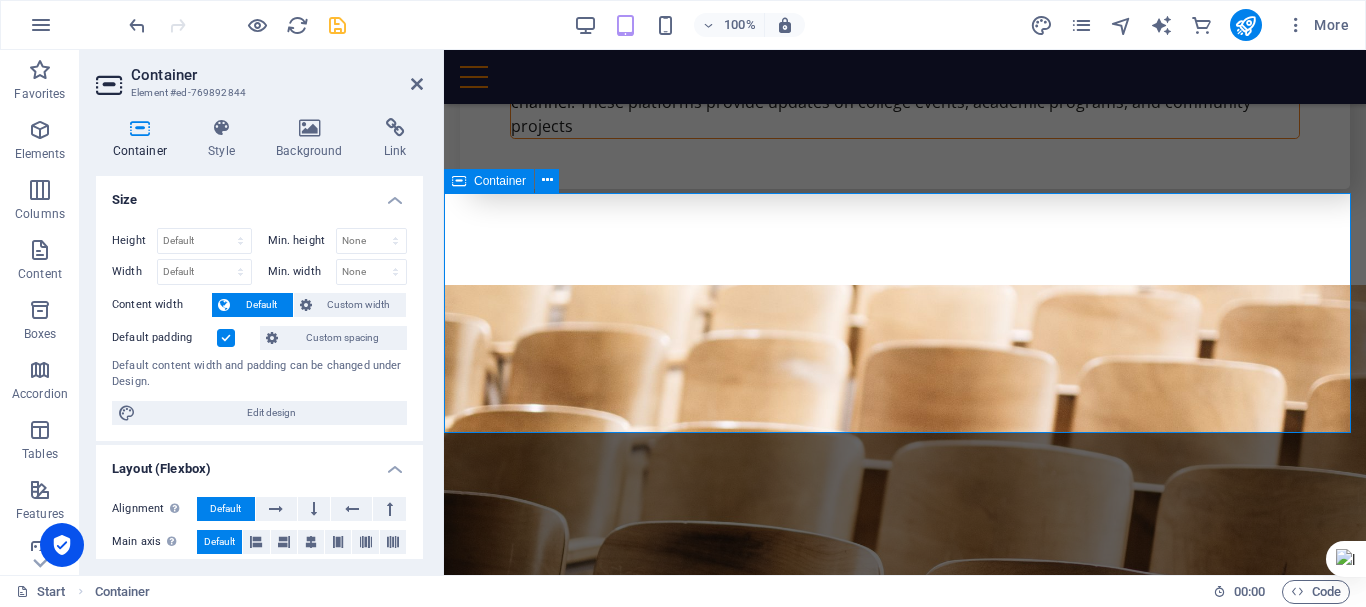click on "invoice-EpeRWN7C31OoBo4J7vaxSA.pdf 164.57 KB KennaEyyamaa009-iA1tR4QJJdJnBiDpQQzhSQ.jpg 91.43 KB" at bounding box center [905, 12478] 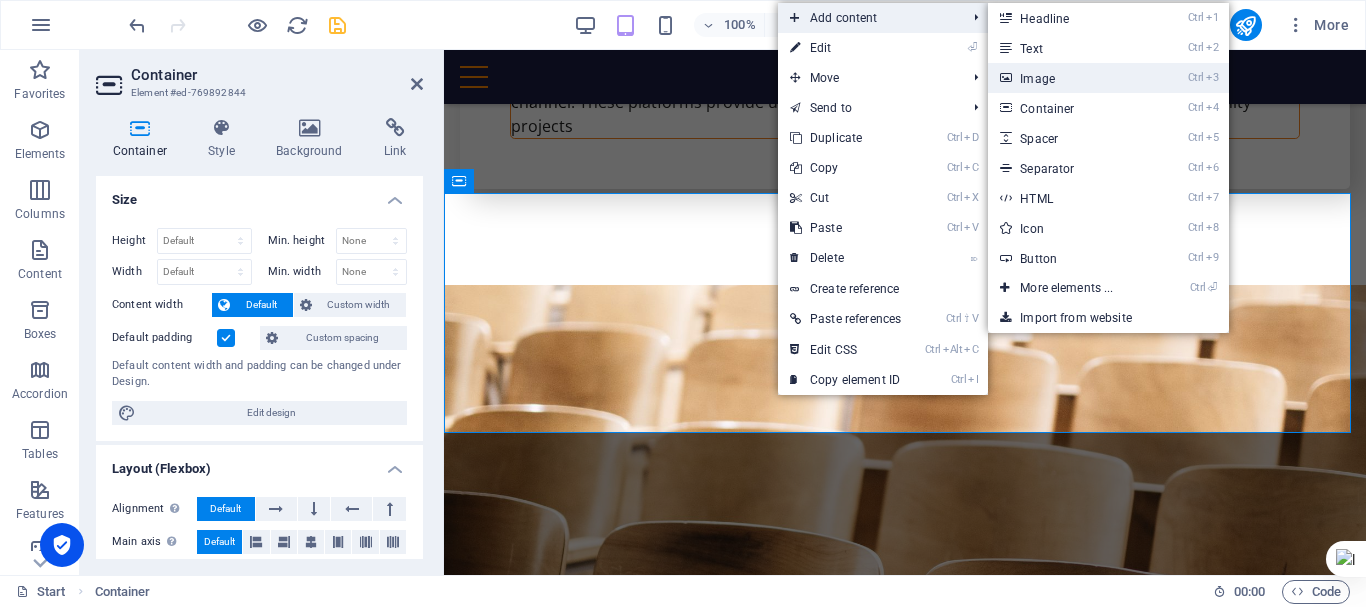click on "Ctrl 3  Image" at bounding box center [1070, 78] 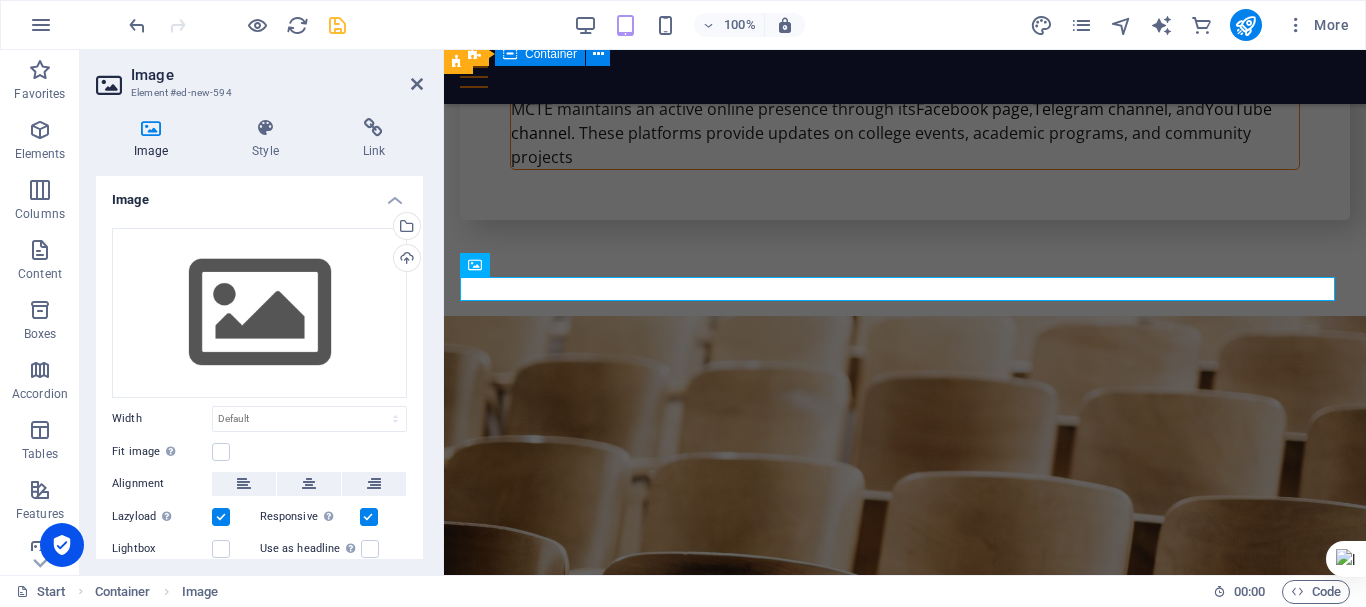 scroll, scrollTop: 18765, scrollLeft: 0, axis: vertical 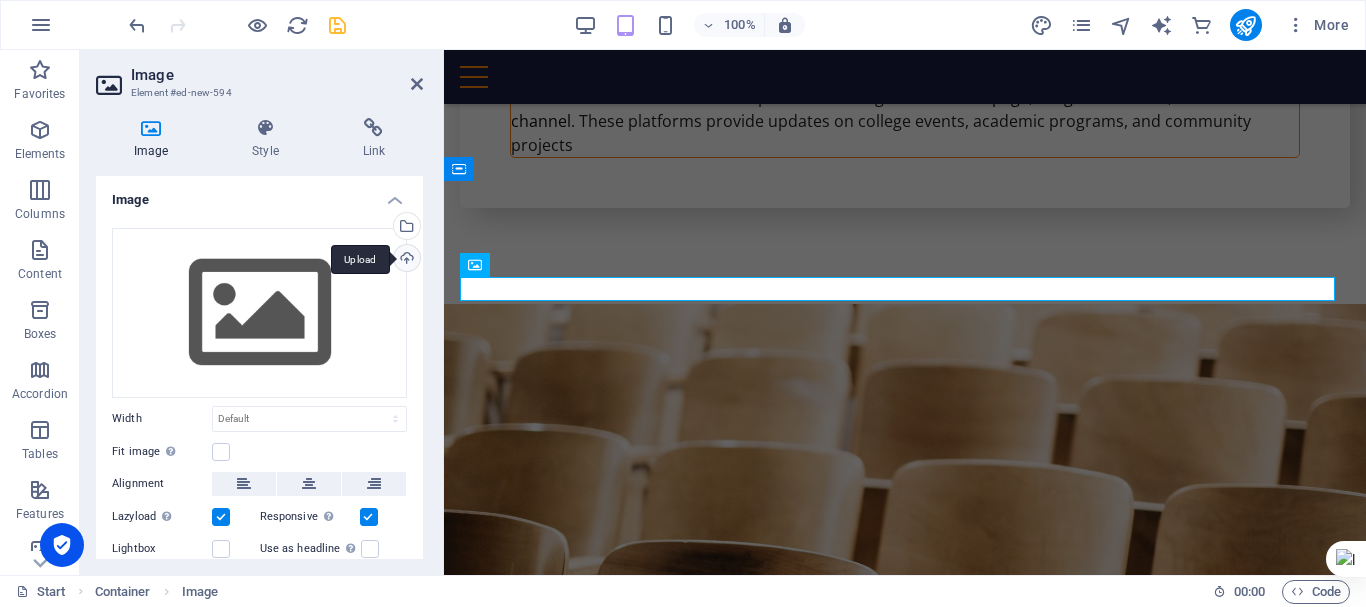 click on "Upload" at bounding box center (405, 260) 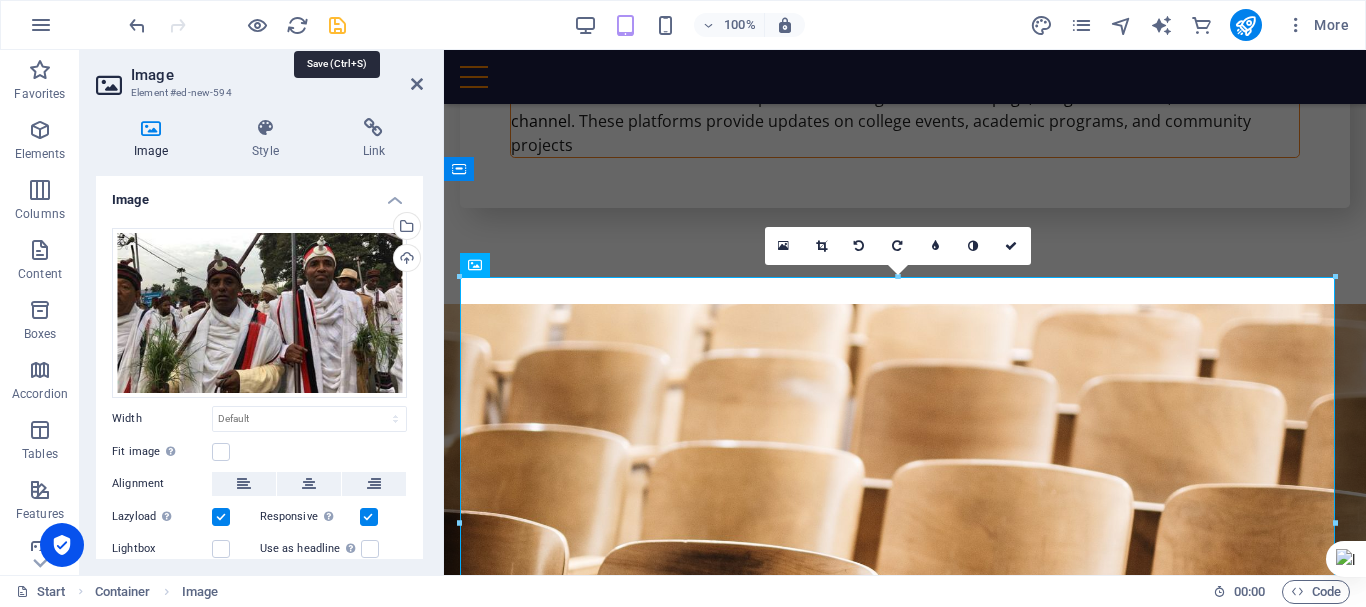 click at bounding box center (337, 25) 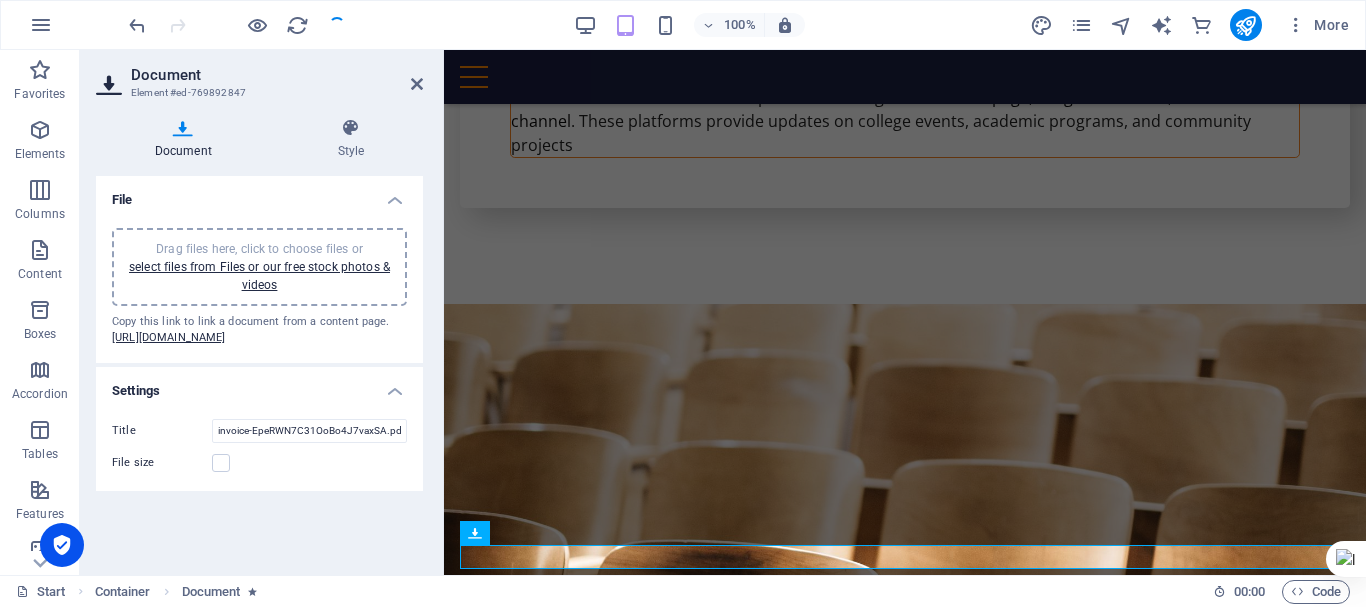 scroll, scrollTop: 18989, scrollLeft: 0, axis: vertical 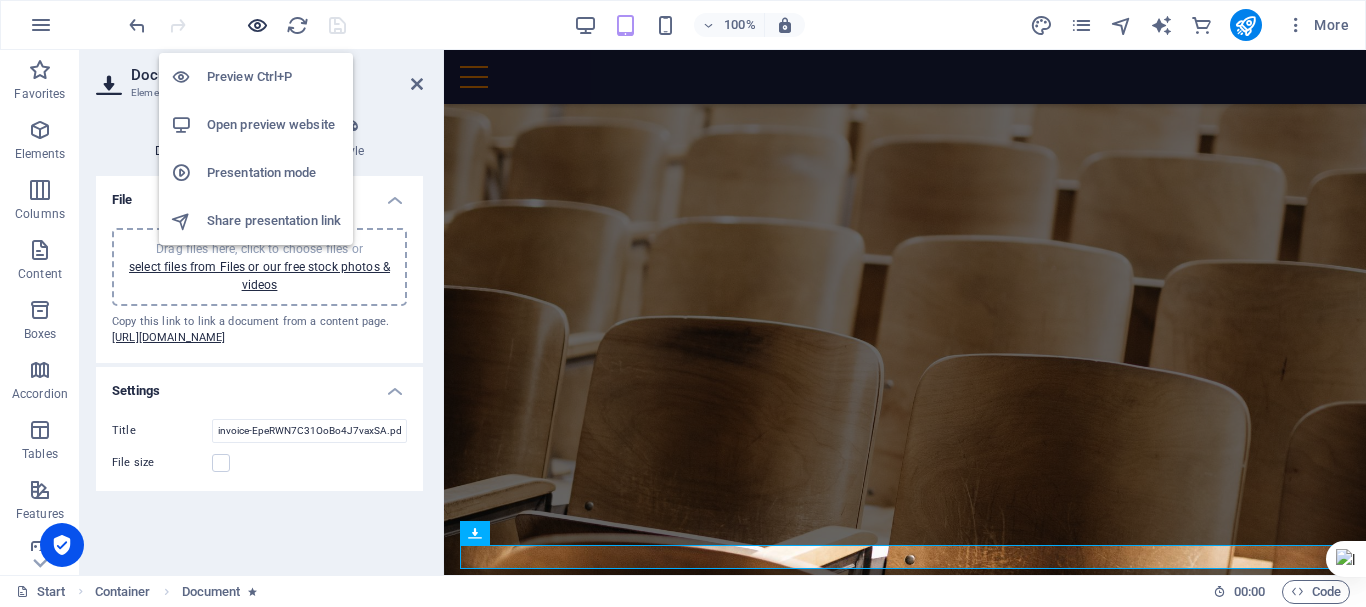 click at bounding box center (257, 25) 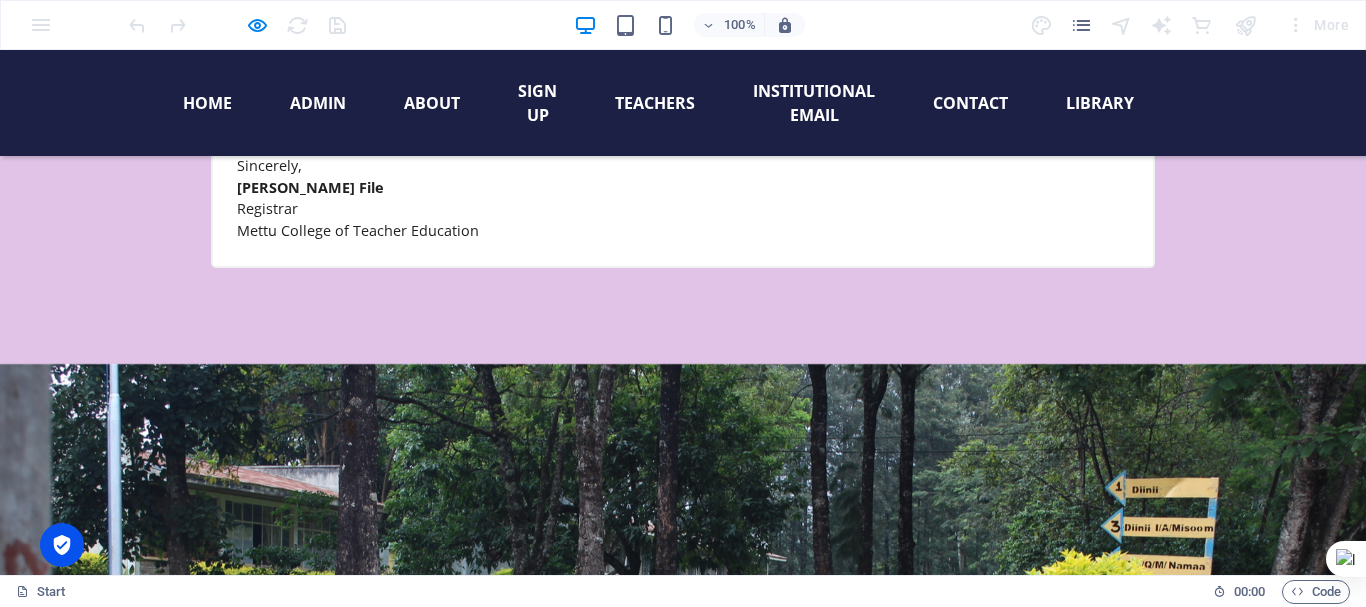 scroll, scrollTop: 17302, scrollLeft: 0, axis: vertical 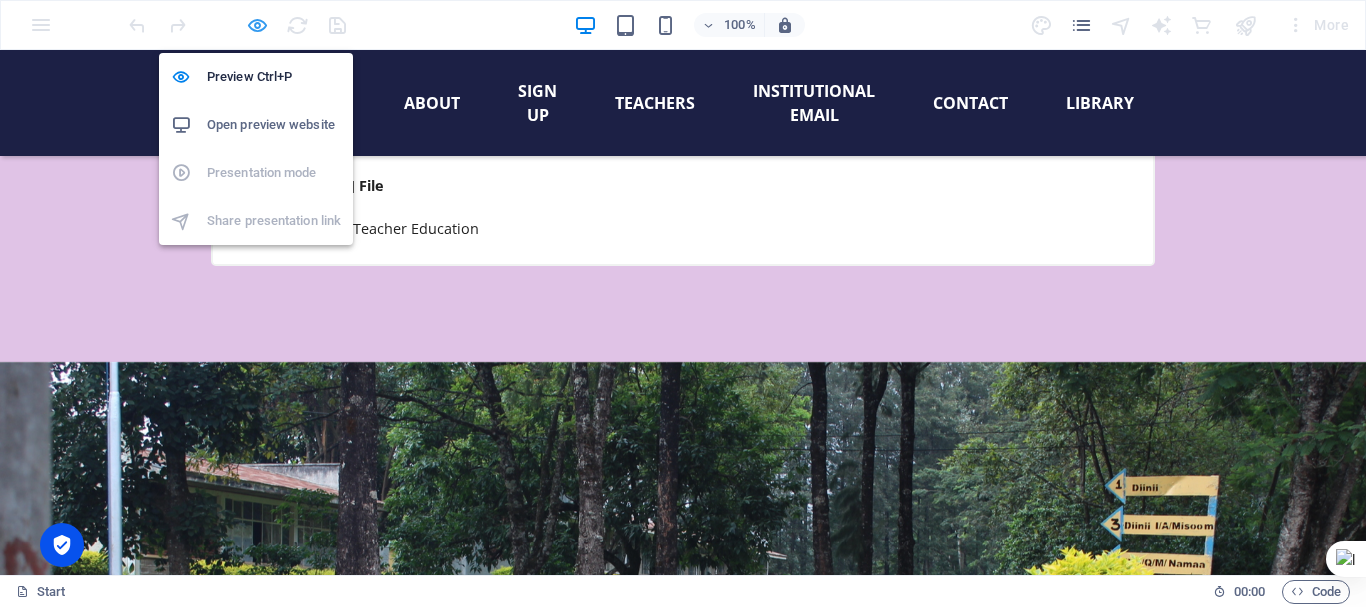 click at bounding box center (257, 25) 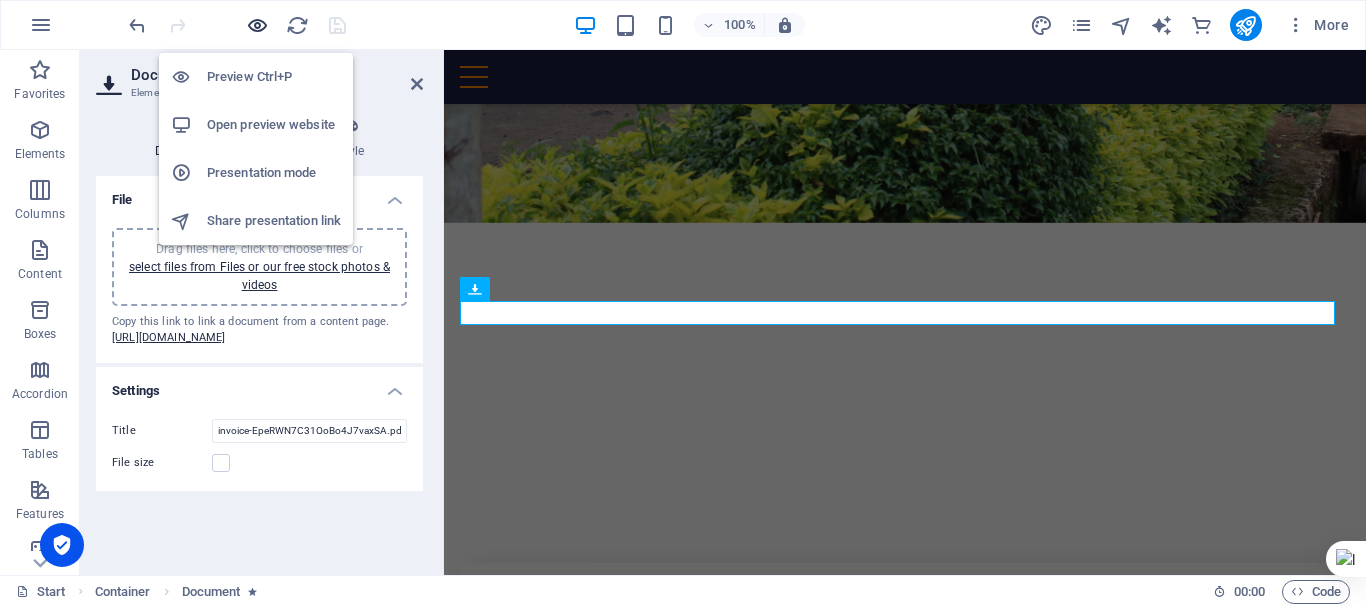 scroll, scrollTop: 19233, scrollLeft: 0, axis: vertical 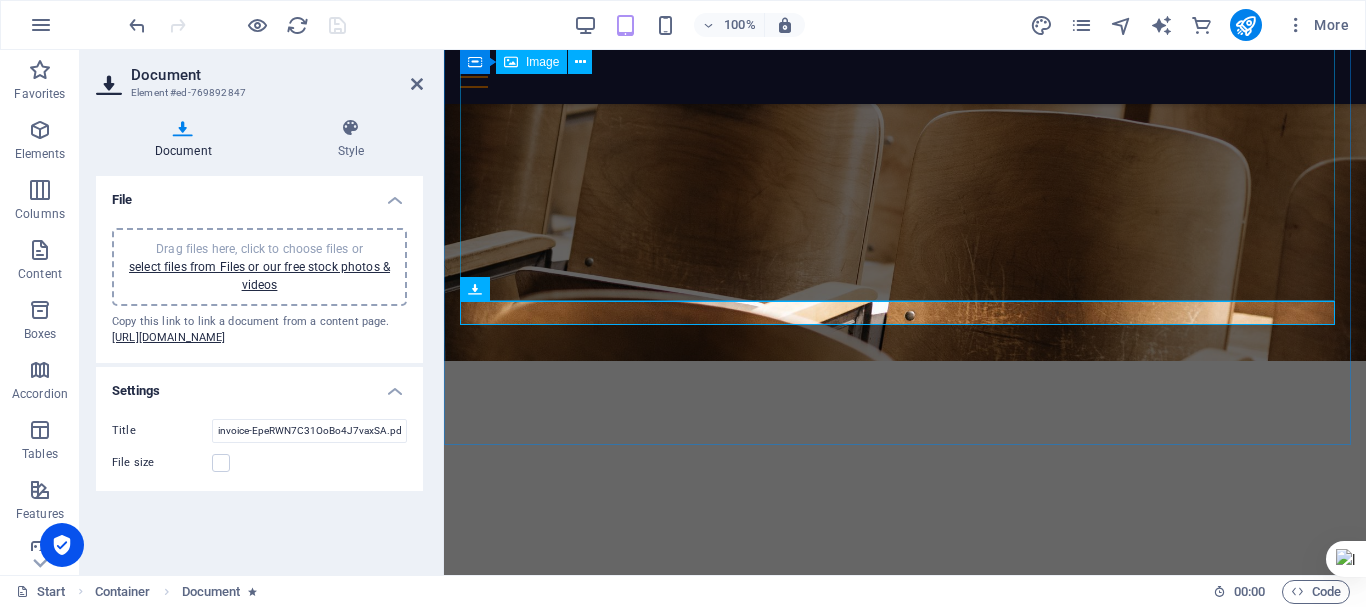 click at bounding box center [905, 12240] 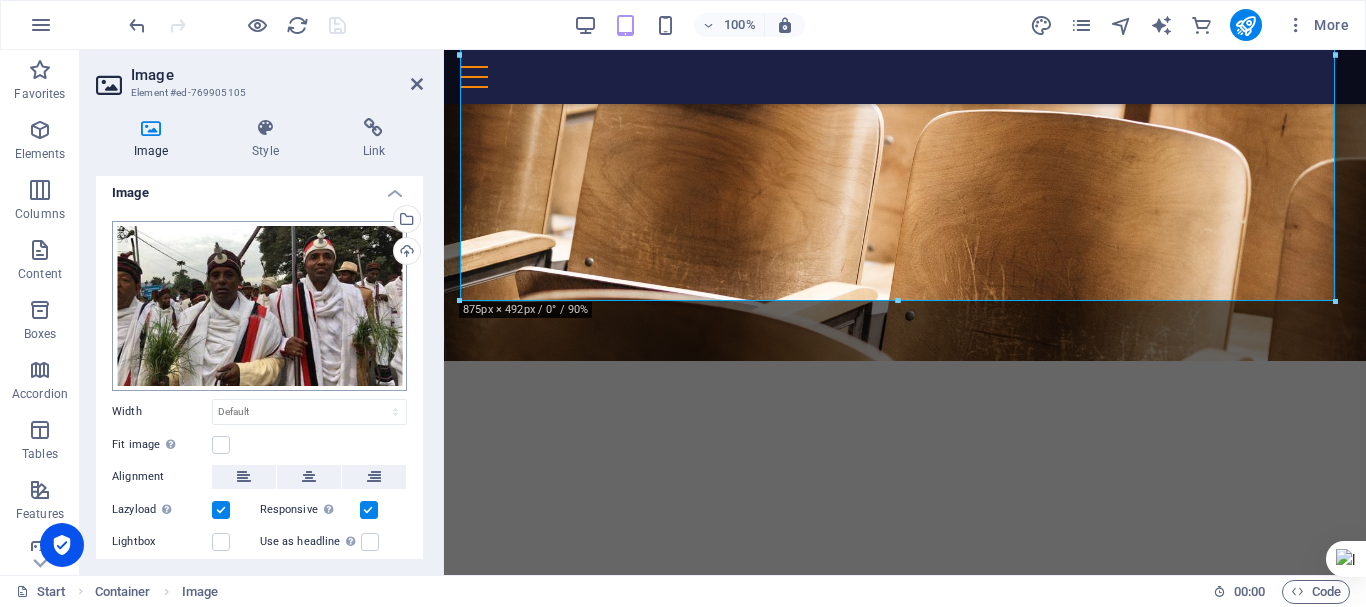 scroll, scrollTop: 0, scrollLeft: 0, axis: both 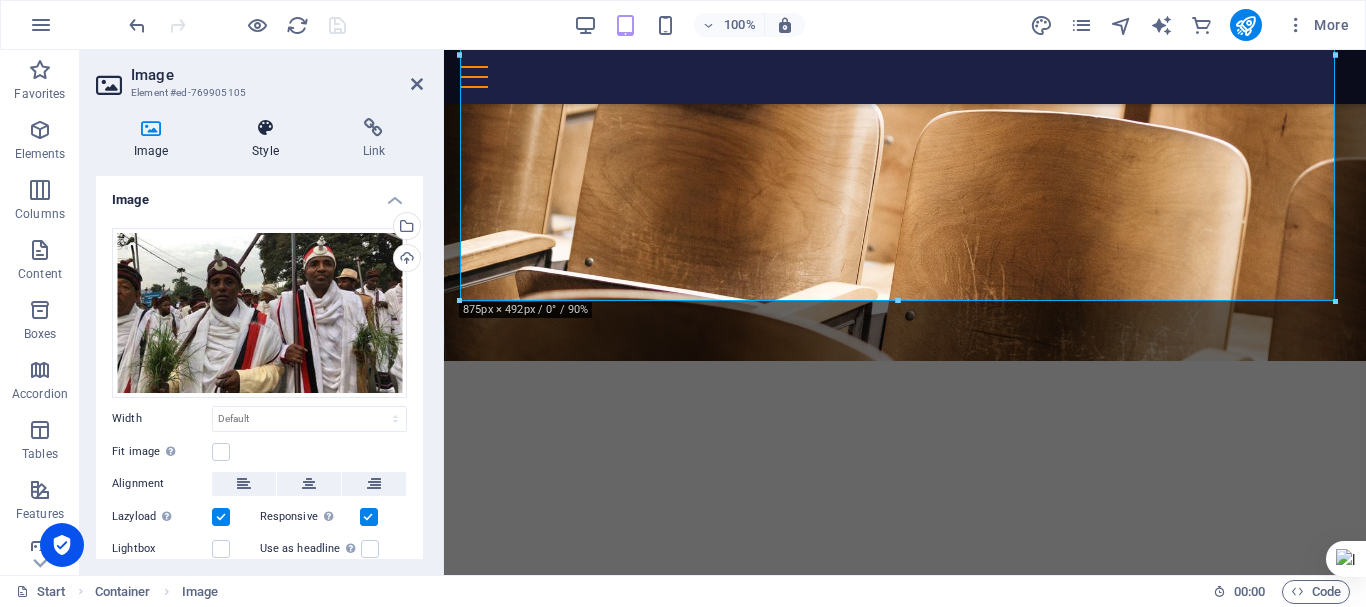 click on "Style" at bounding box center (269, 139) 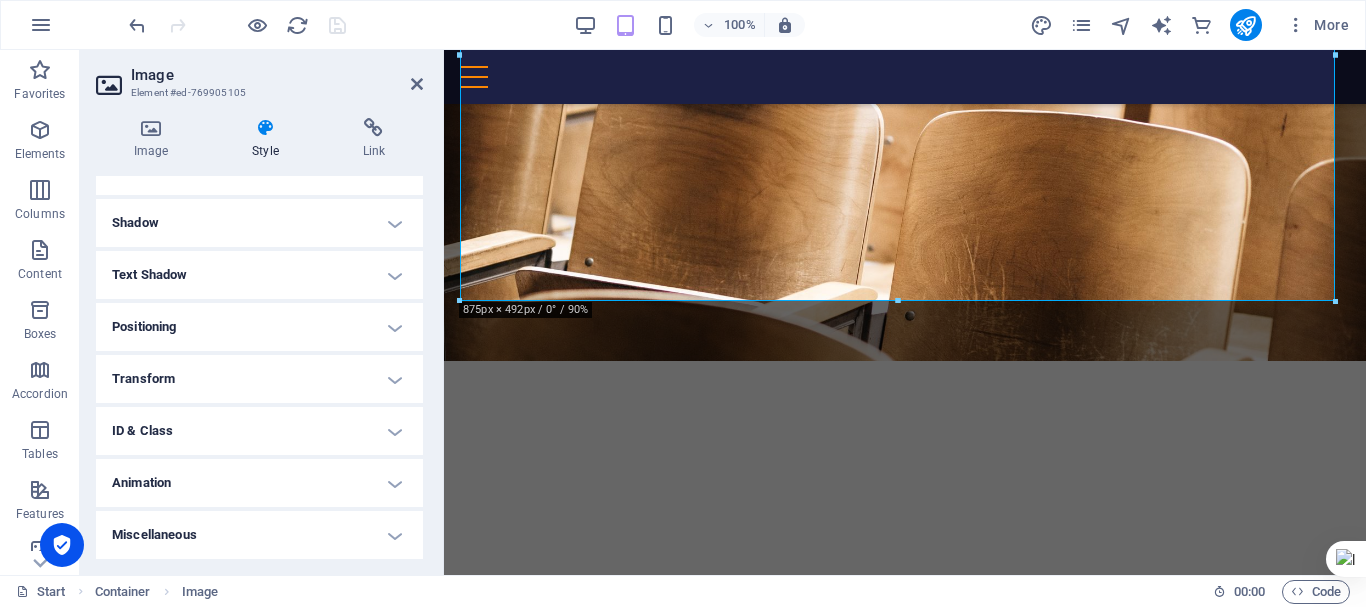 scroll, scrollTop: 100, scrollLeft: 0, axis: vertical 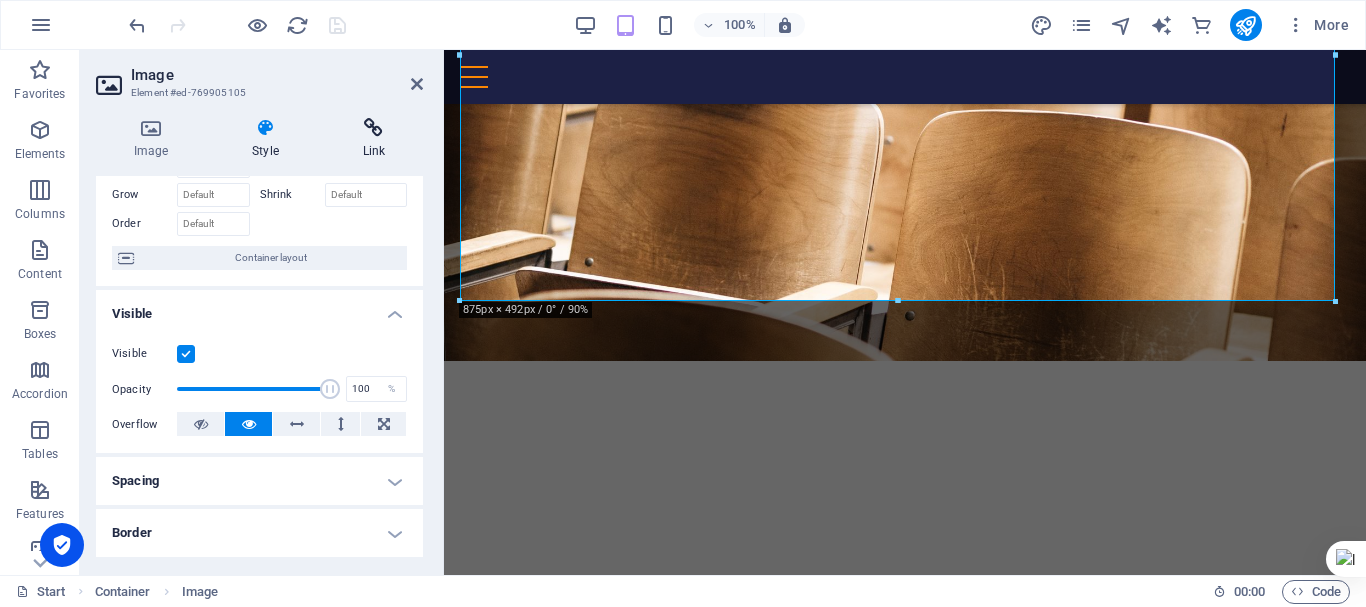 click on "Link" at bounding box center [374, 139] 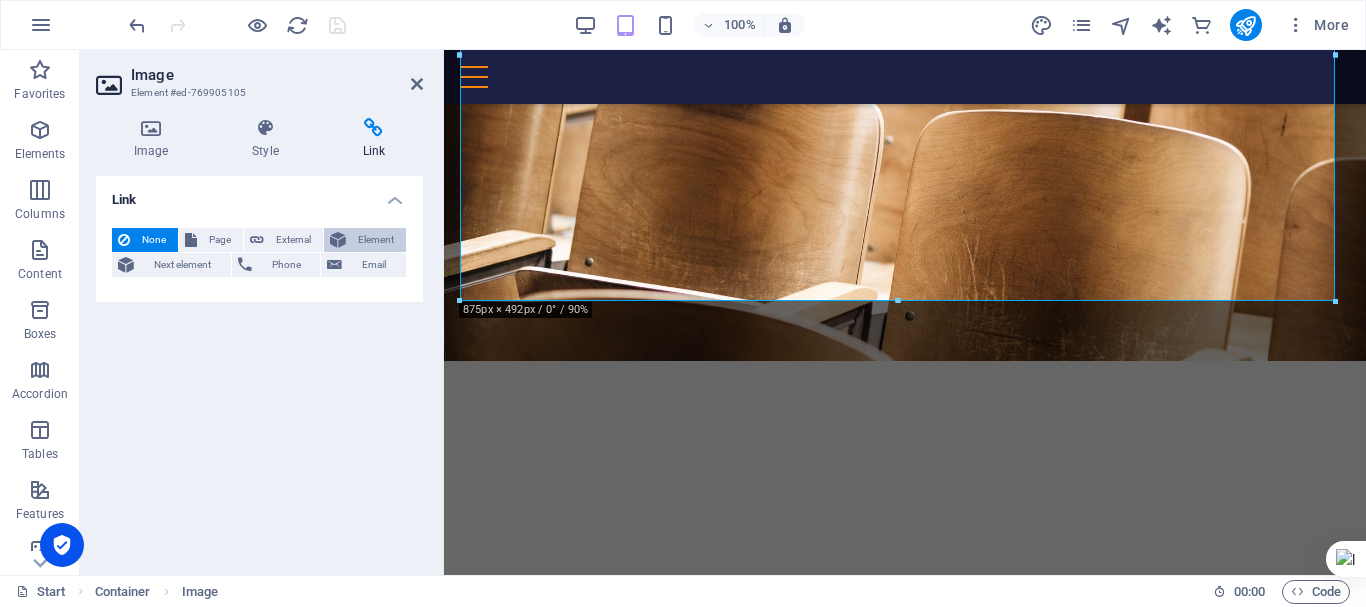 click on "Element" at bounding box center (376, 240) 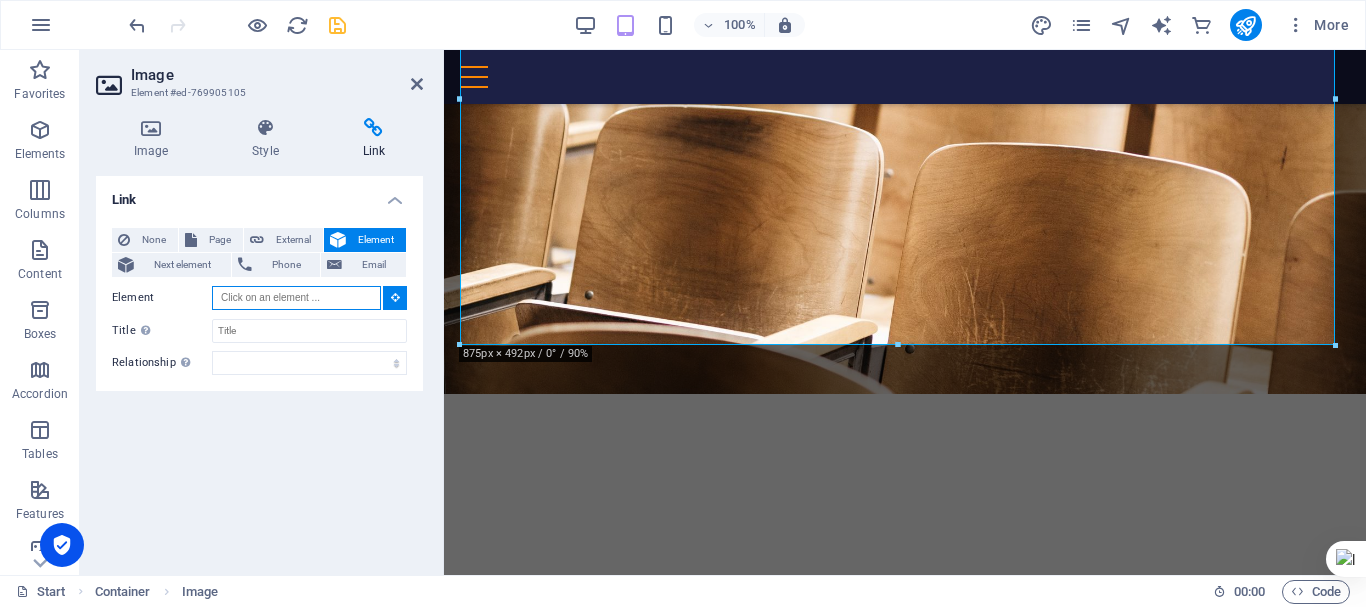 scroll, scrollTop: 19179, scrollLeft: 0, axis: vertical 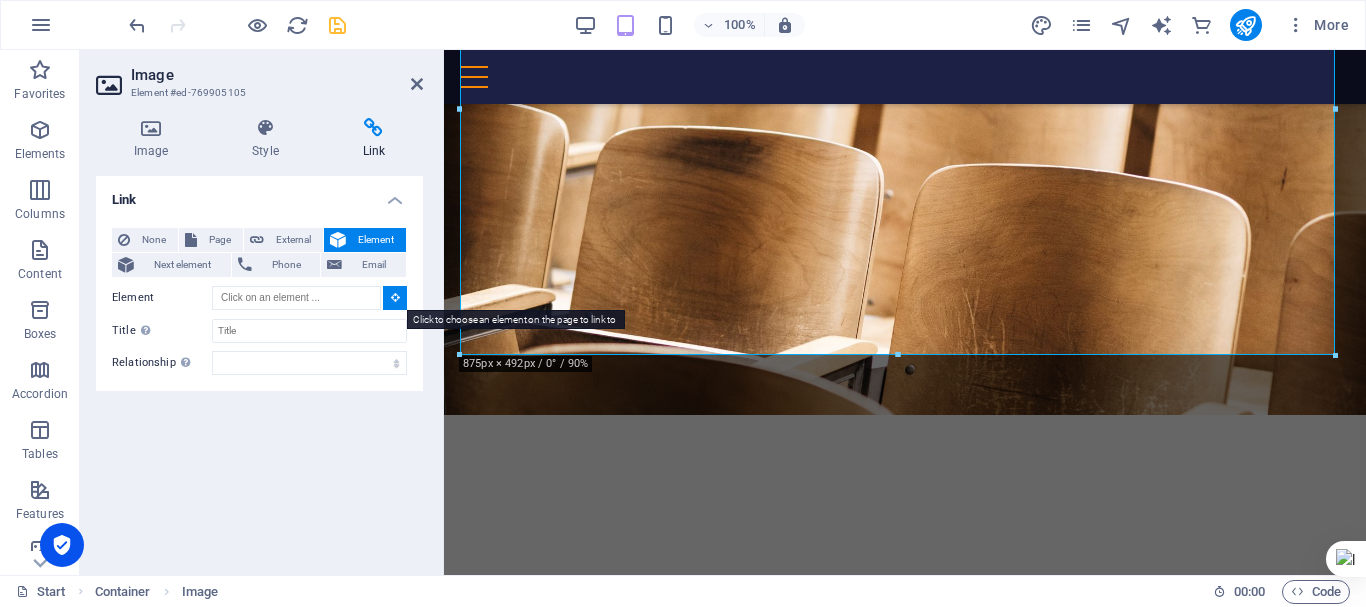 click at bounding box center (395, 297) 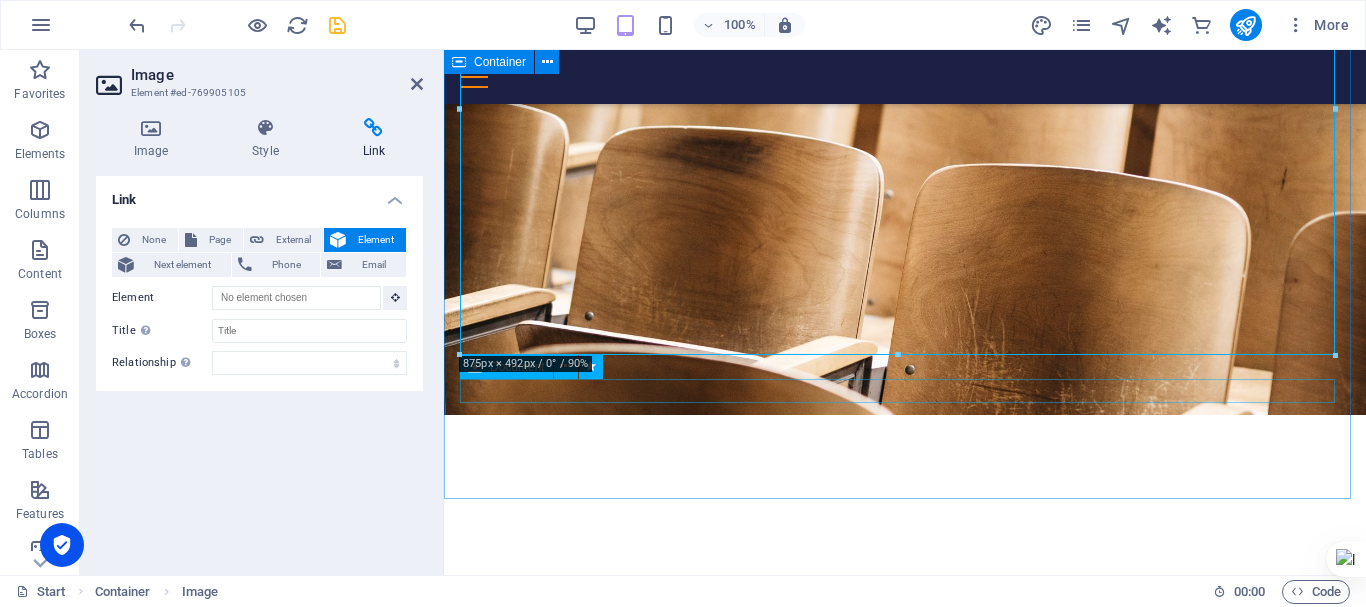 click on "KennaEyyamaa009-iA1tR4QJJdJnBiDpQQzhSQ.jpg 91.43 KB" at bounding box center [905, 12589] 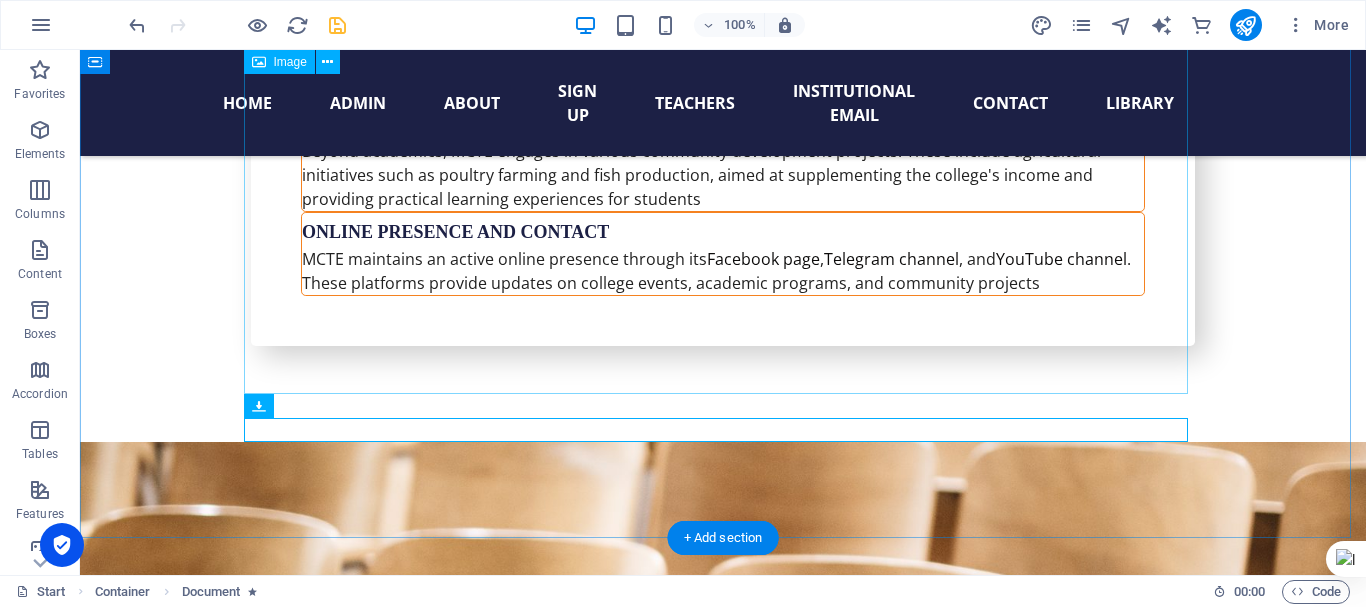 scroll, scrollTop: 18252, scrollLeft: 0, axis: vertical 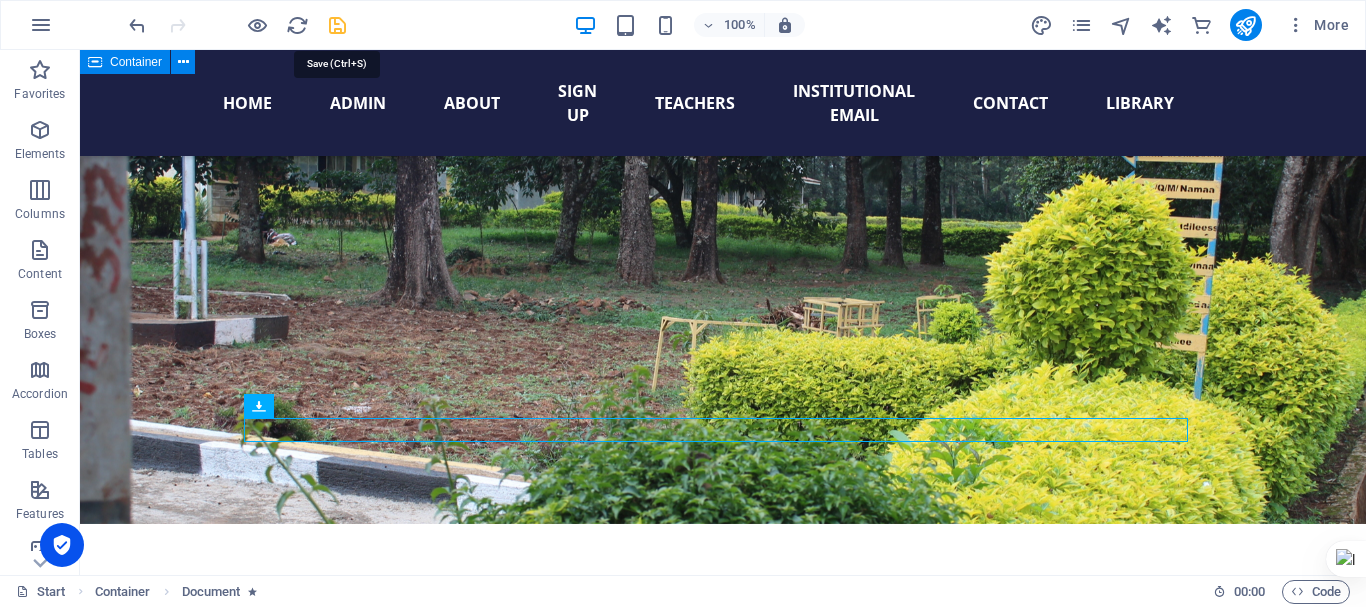 click at bounding box center (337, 25) 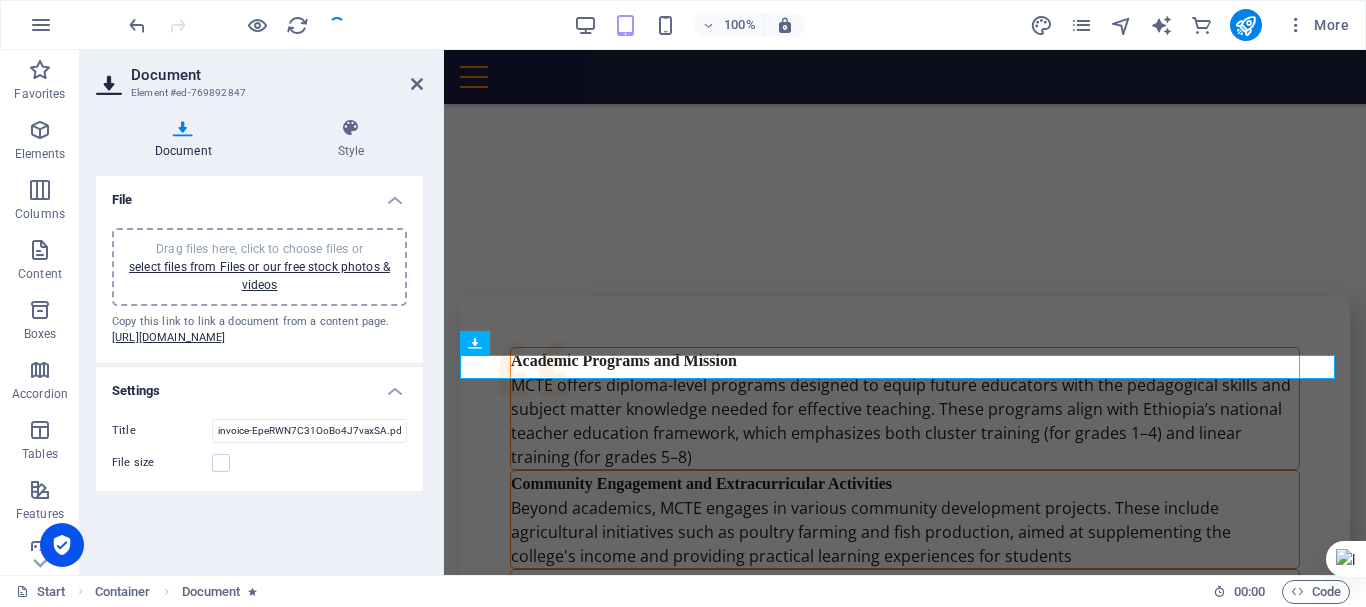 scroll, scrollTop: 19179, scrollLeft: 0, axis: vertical 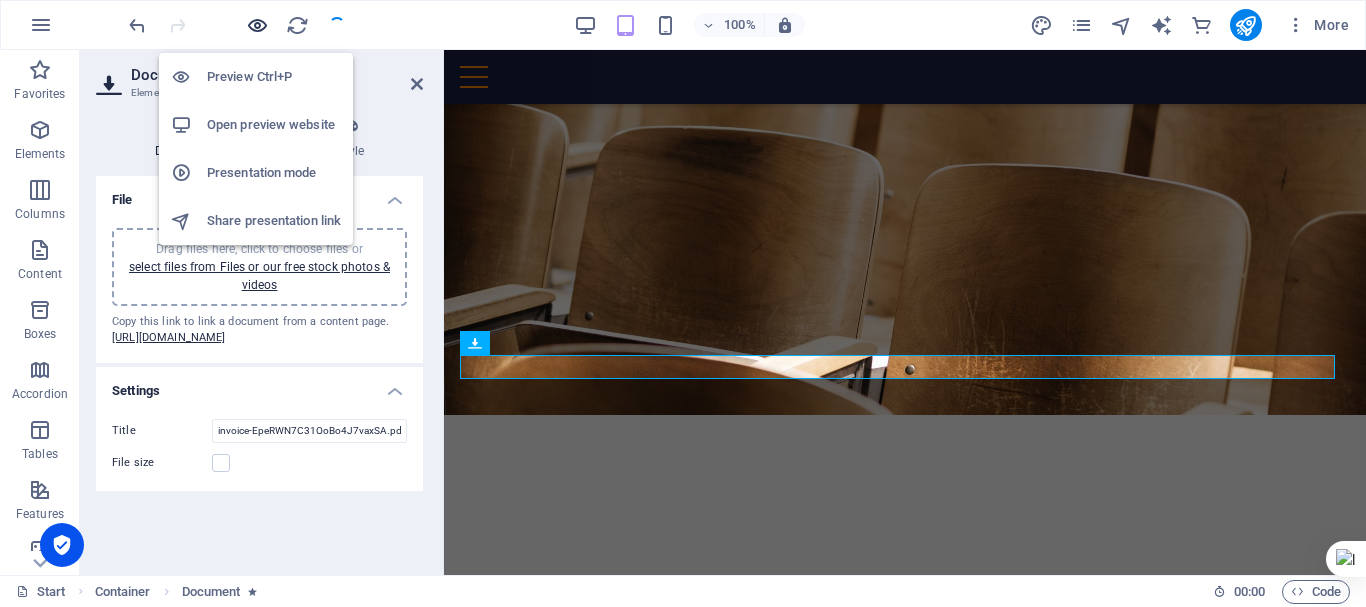 click at bounding box center [257, 25] 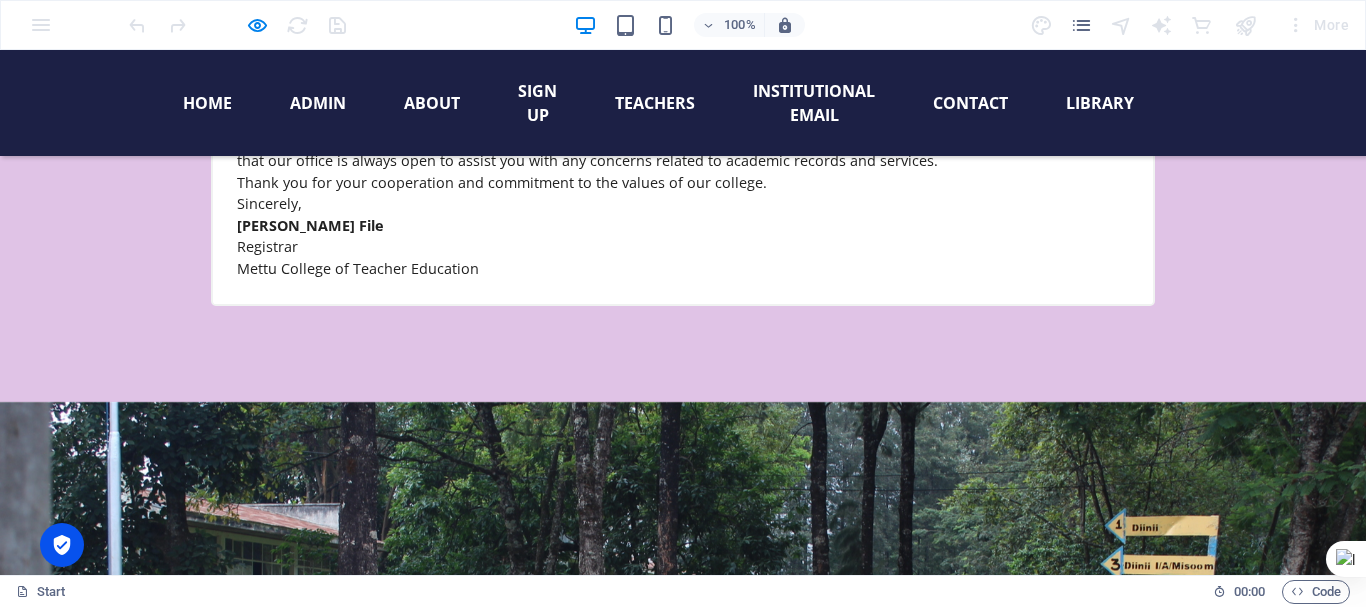 scroll, scrollTop: 17264, scrollLeft: 0, axis: vertical 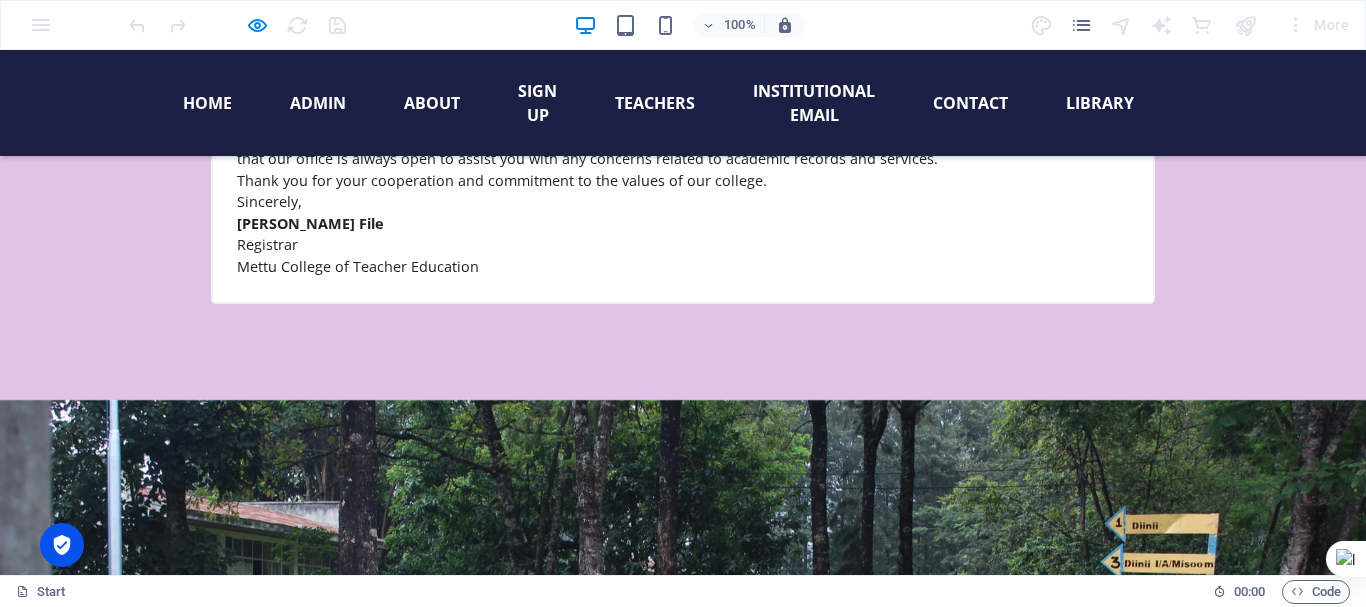 click at bounding box center (894, 13879) 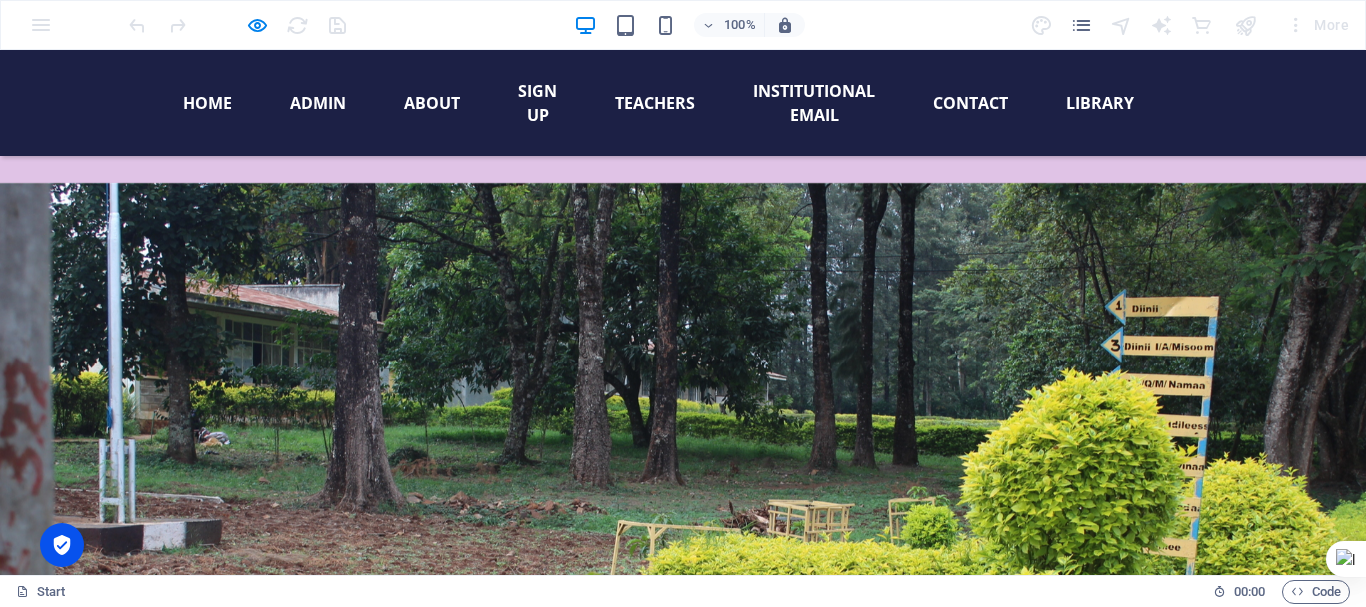 scroll, scrollTop: 17484, scrollLeft: 0, axis: vertical 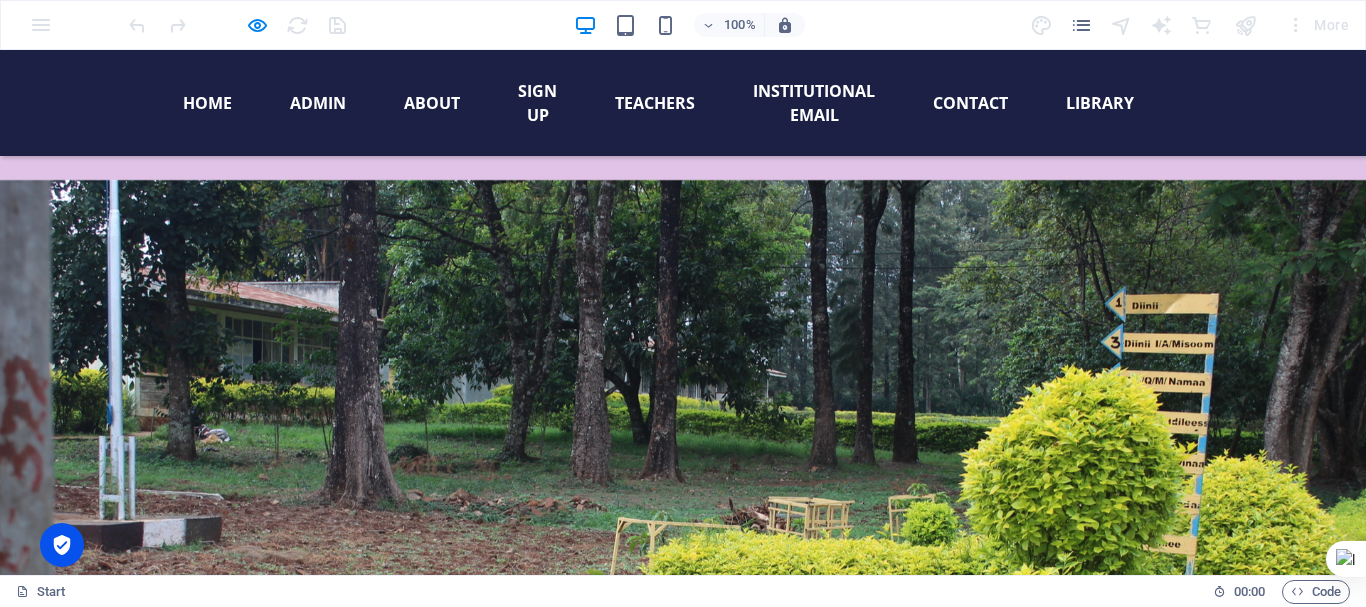 click at bounding box center (894, 13659) 